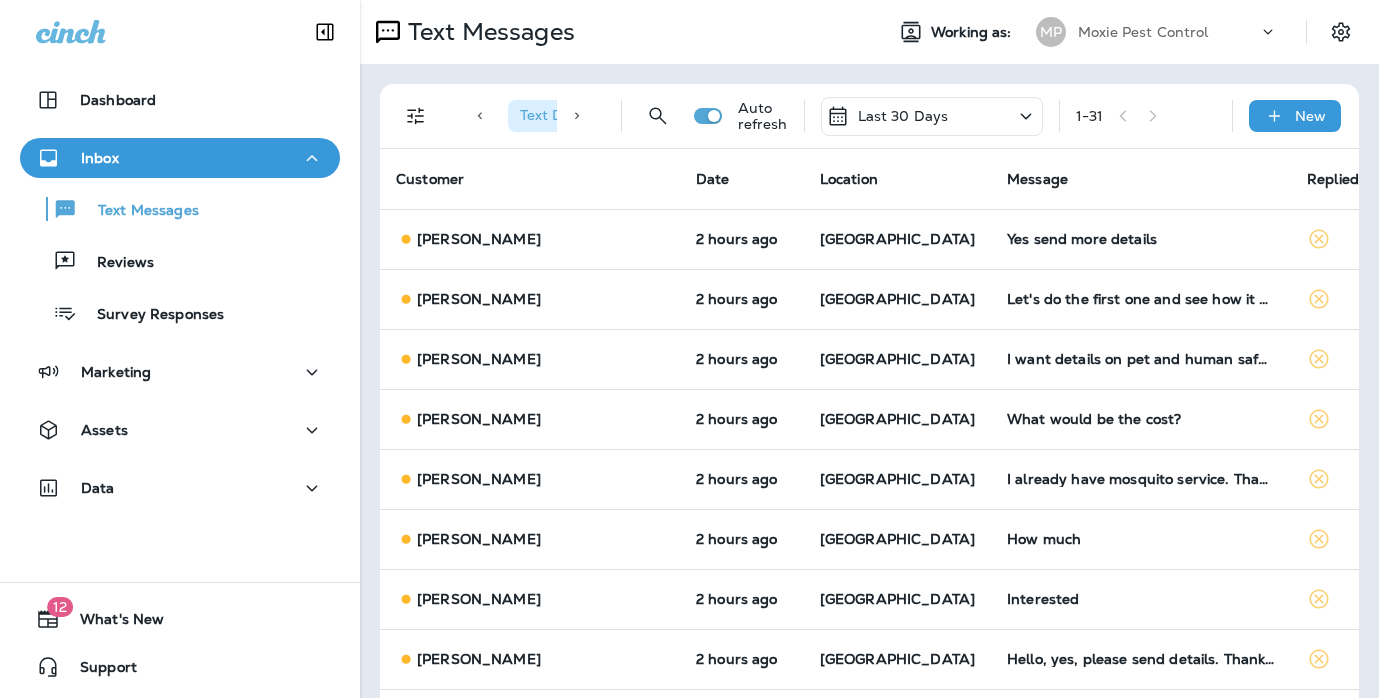 scroll, scrollTop: 0, scrollLeft: 0, axis: both 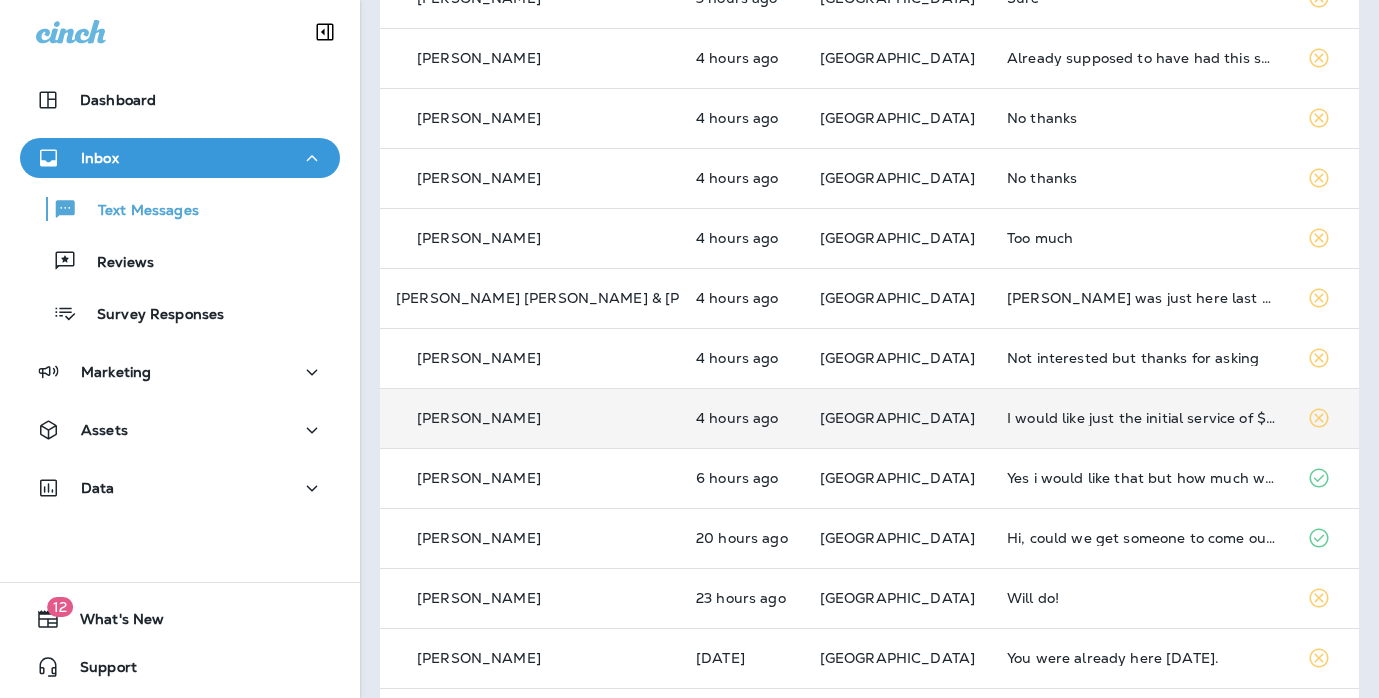 click on "I would like just the initial service of $99, any day/time is acceptable" at bounding box center [1141, 418] 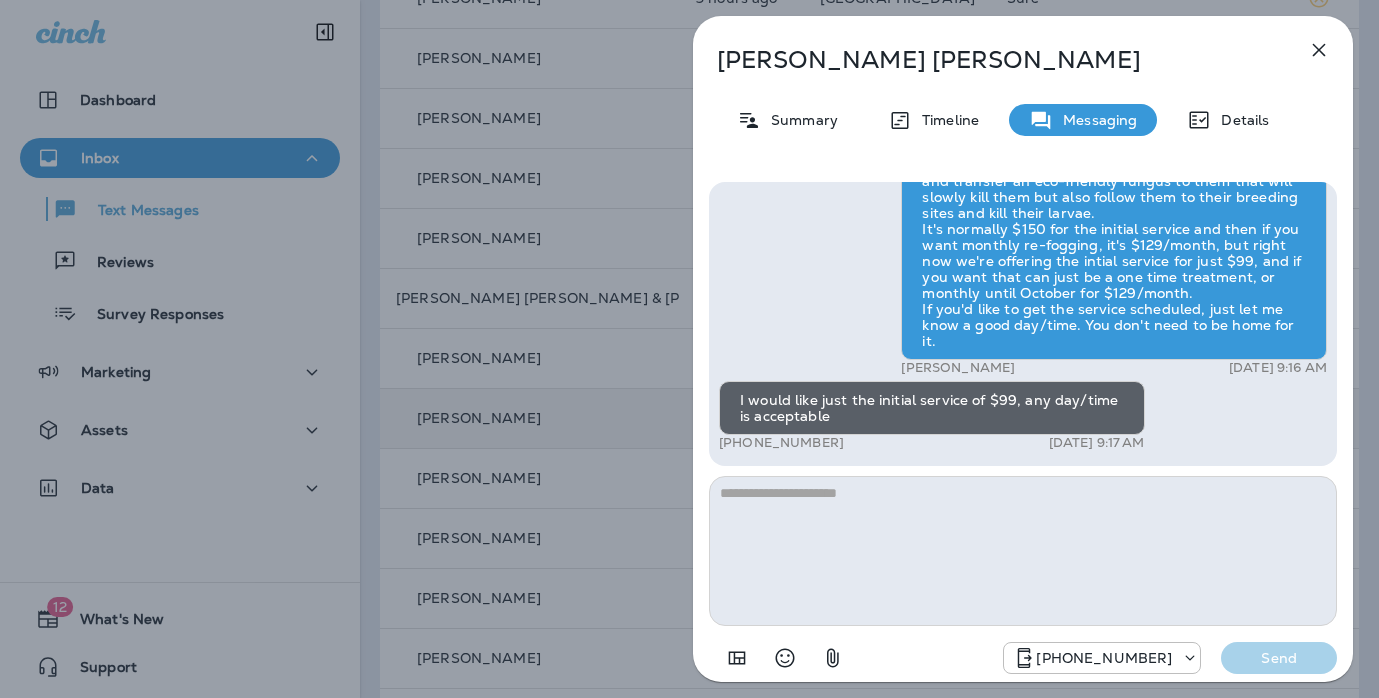 click at bounding box center (1023, 551) 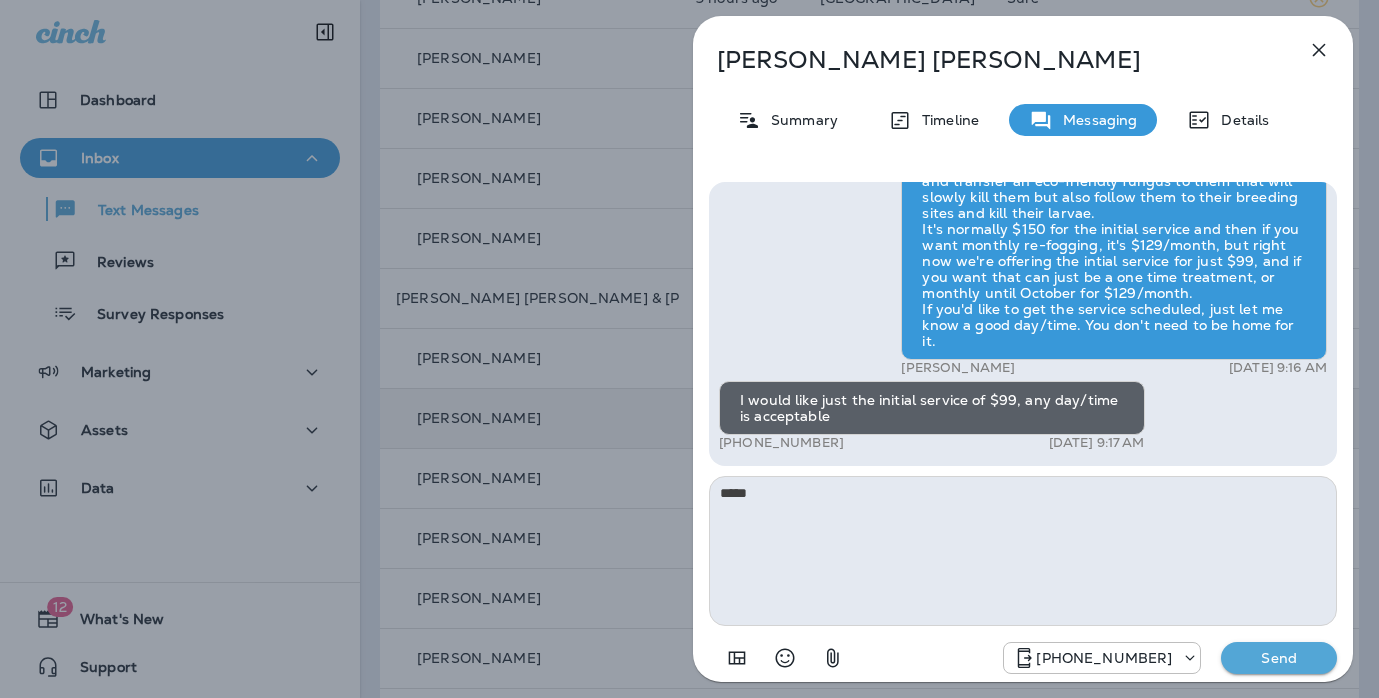 type on "*****" 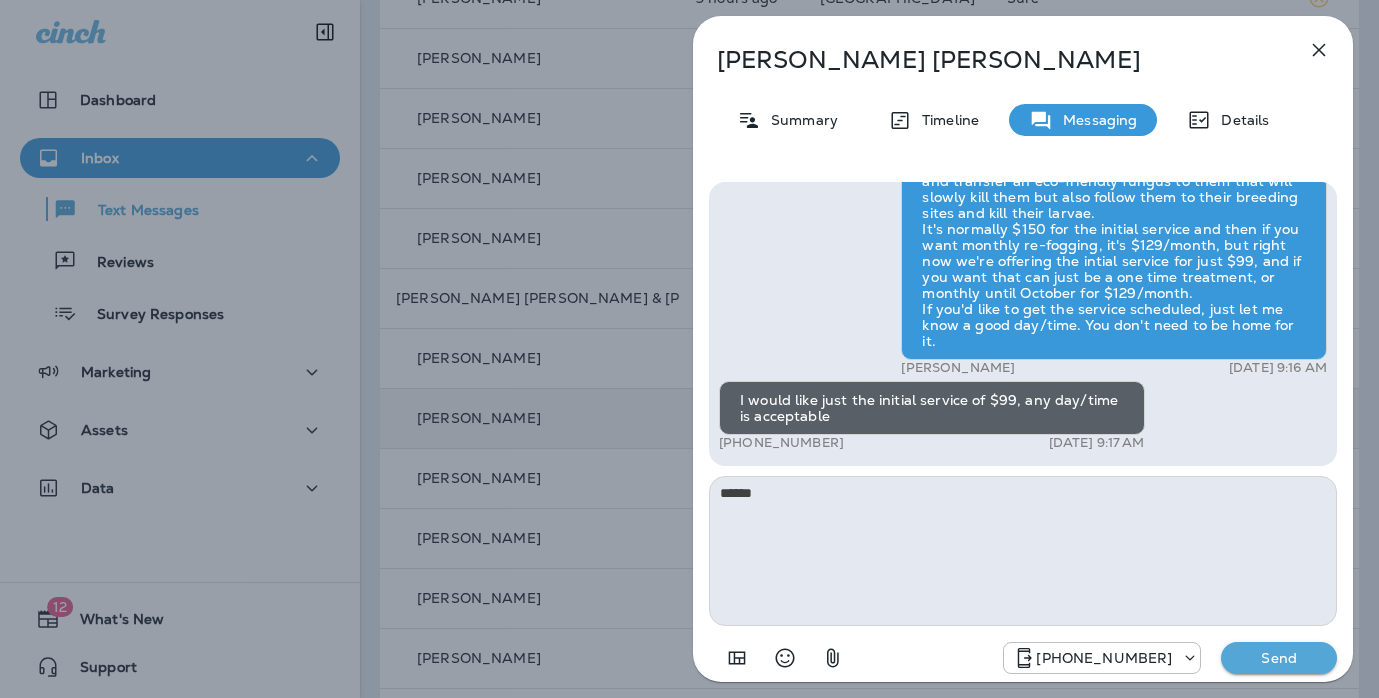 click on "Carlos   Alfonso Summary   Timeline   Messaging   Details   Hi,  Carlos , this is Cameron with Moxie Pest Control. We know Summer brings out the mosquitoes—and with the Summer season here, I’d love to get you on our schedule to come help take care of that. Just reply here if you're interested, and I'll let you know the details!
Reply STOP to optout +18174823792 Jul 24, 2025 9:14 AM Yes I'm interested  +1 (813) 375-1059 Jul 24, 2025 9:16 AM Andrew Awbrey Jul 24, 2025 9:16 AM I would like just the initial service of $99, any day/time is acceptable  +1 (813) 375-1059 Jul 24, 2025 9:17 AM ***** +18174823792 Send" at bounding box center [689, 349] 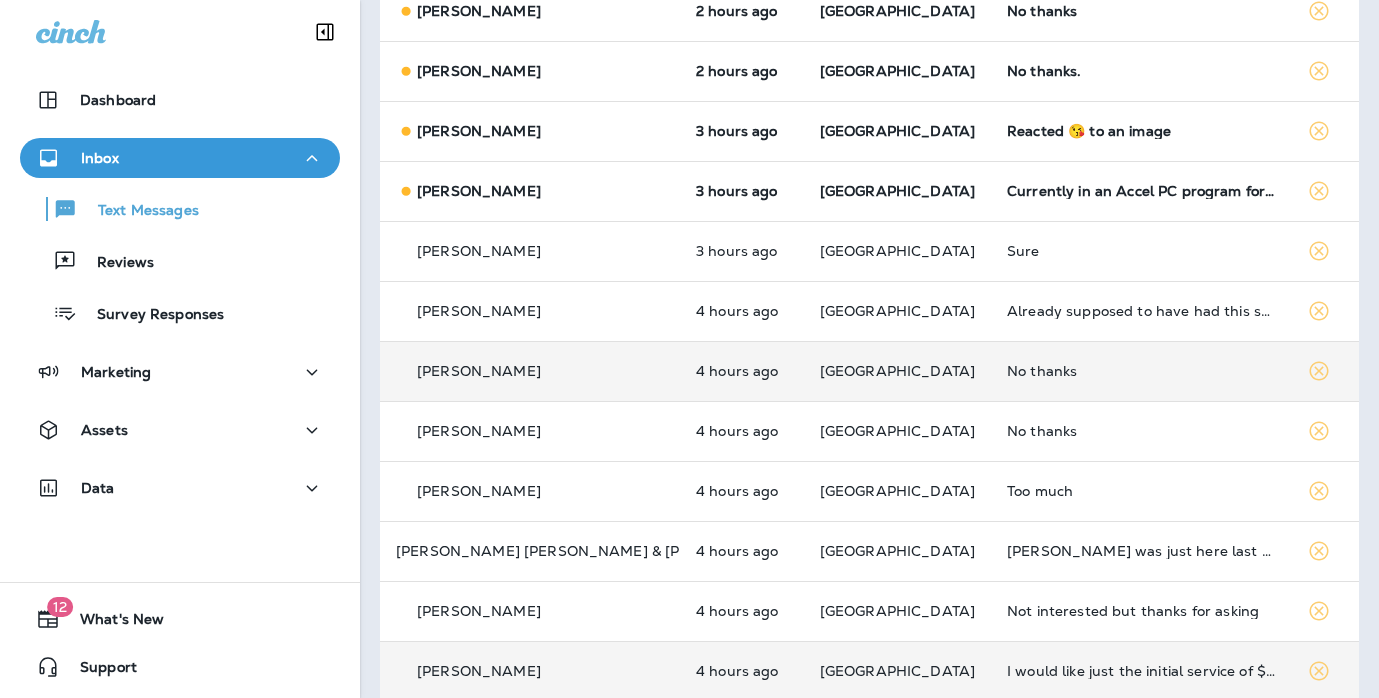 scroll, scrollTop: 607, scrollLeft: 0, axis: vertical 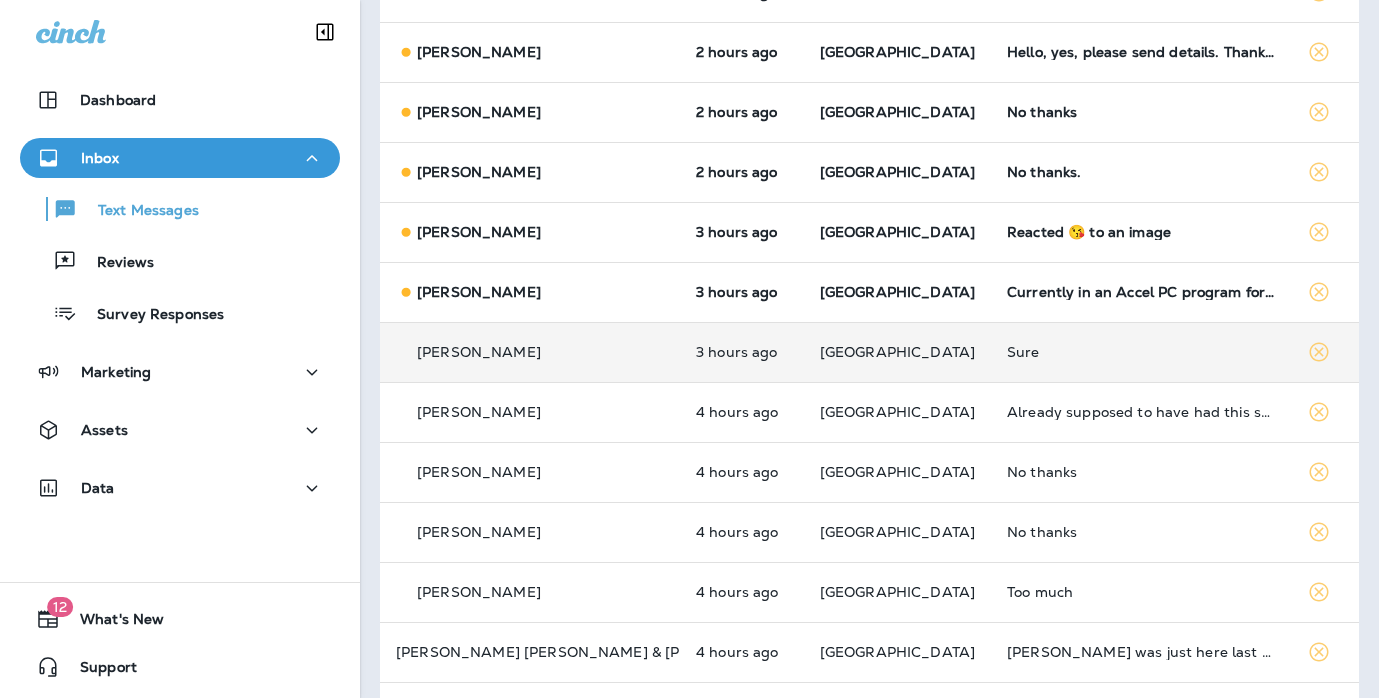 click on "Sure" at bounding box center [1141, 352] 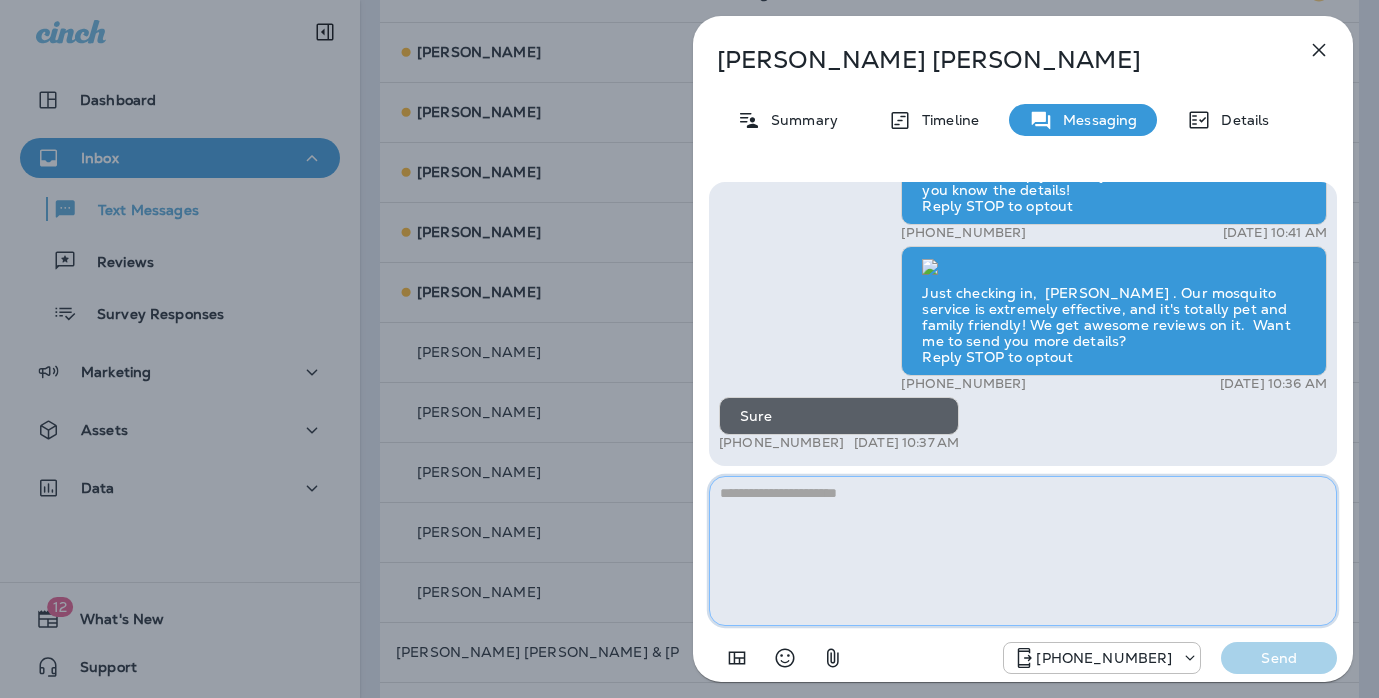 paste on "**********" 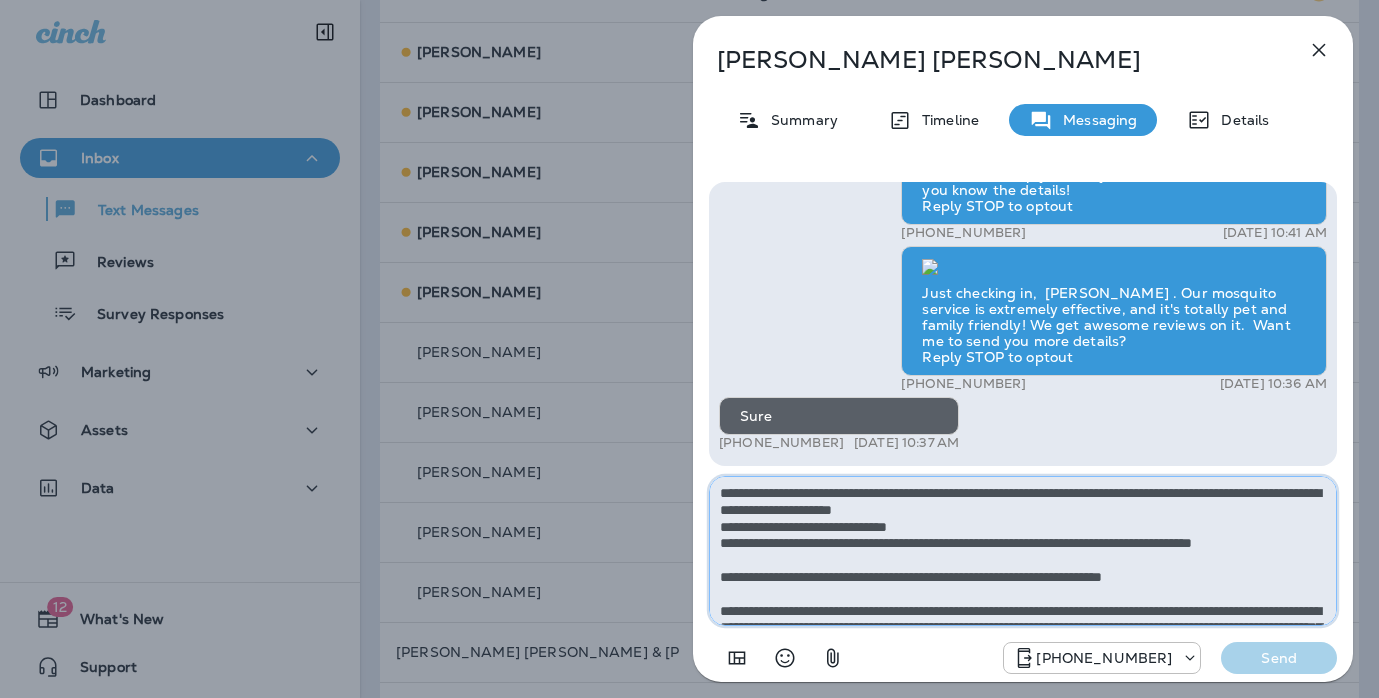 scroll, scrollTop: 145, scrollLeft: 0, axis: vertical 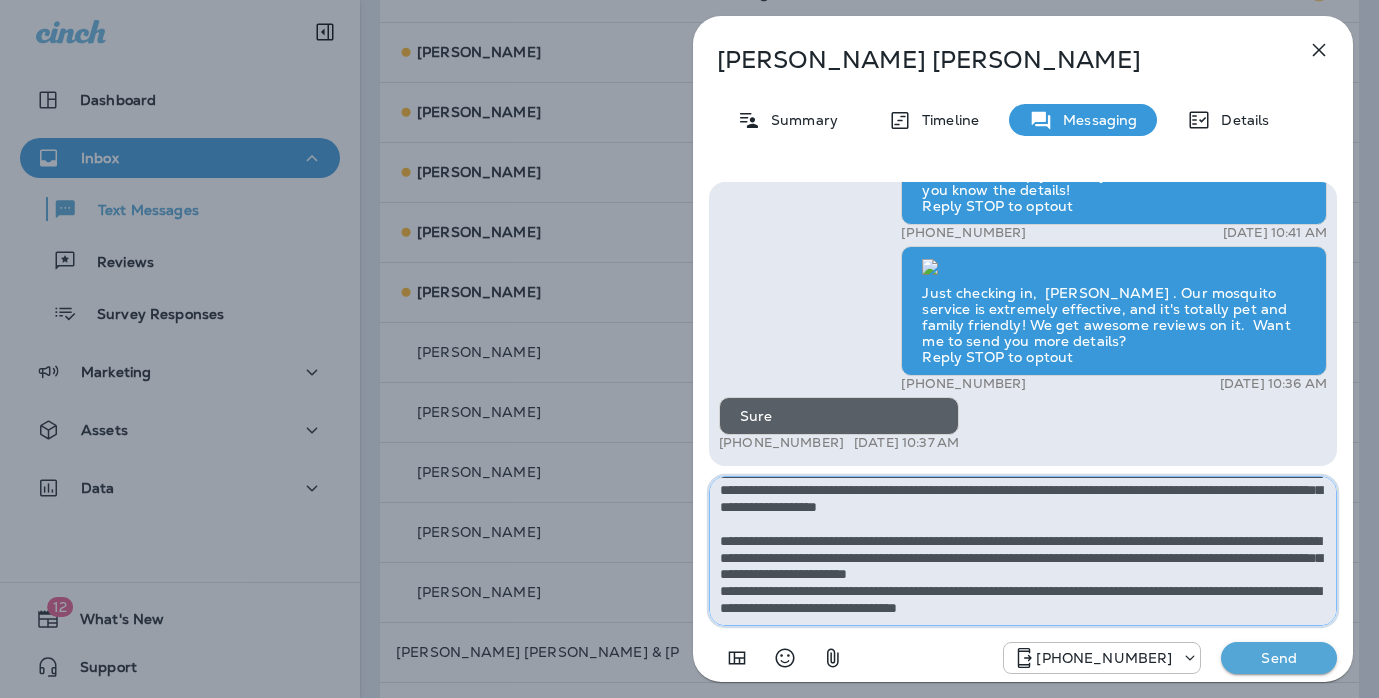 type on "**********" 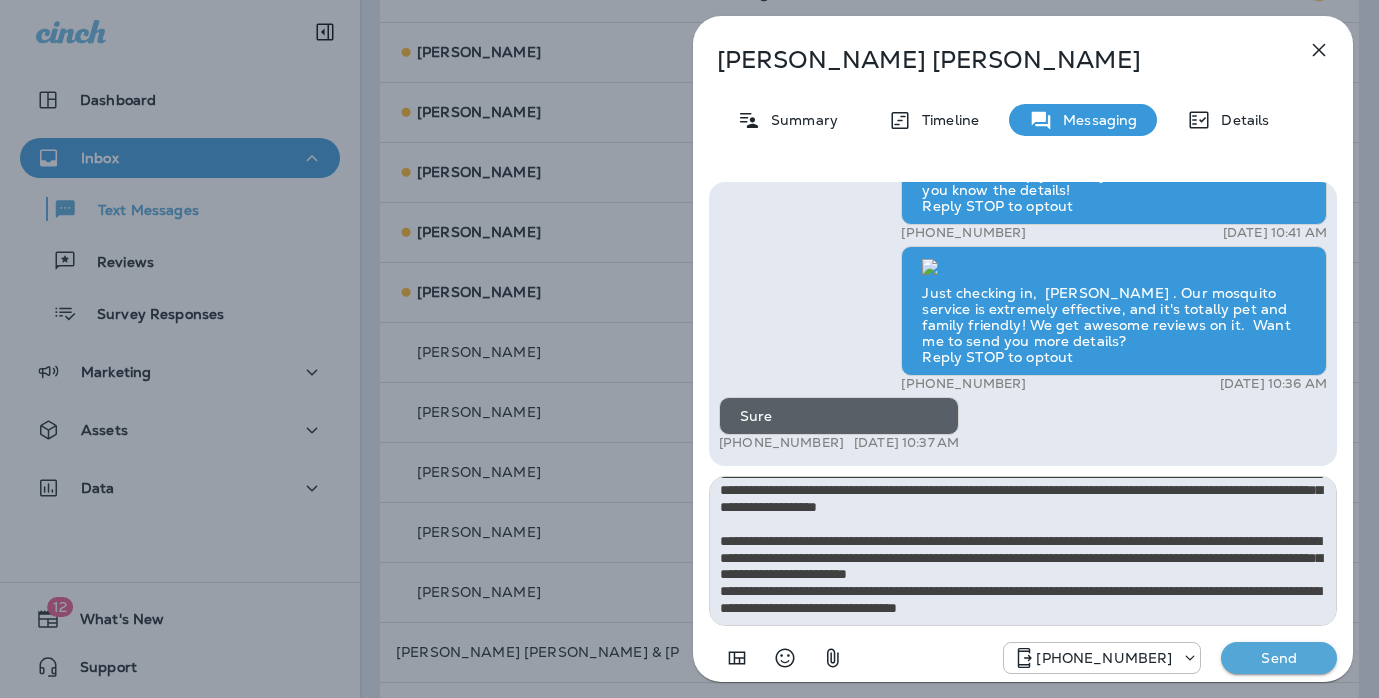 click on "Send" at bounding box center (1279, 658) 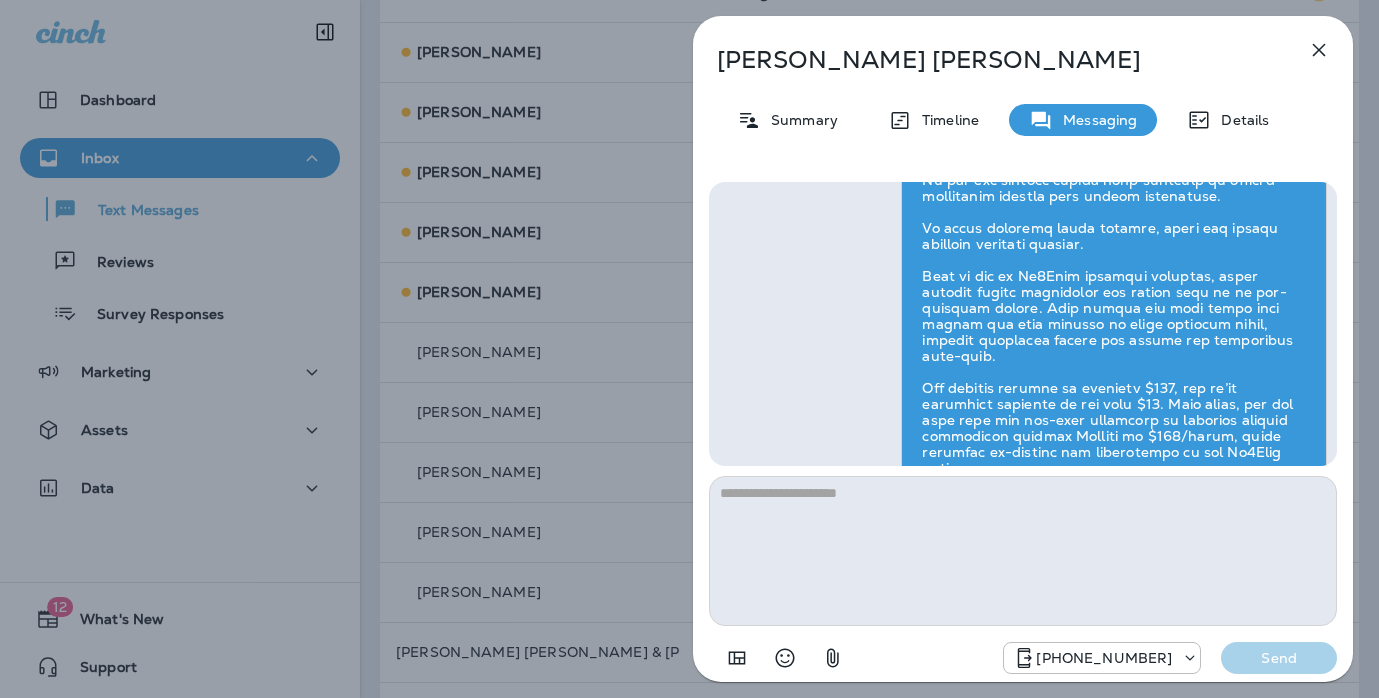 scroll, scrollTop: 0, scrollLeft: 0, axis: both 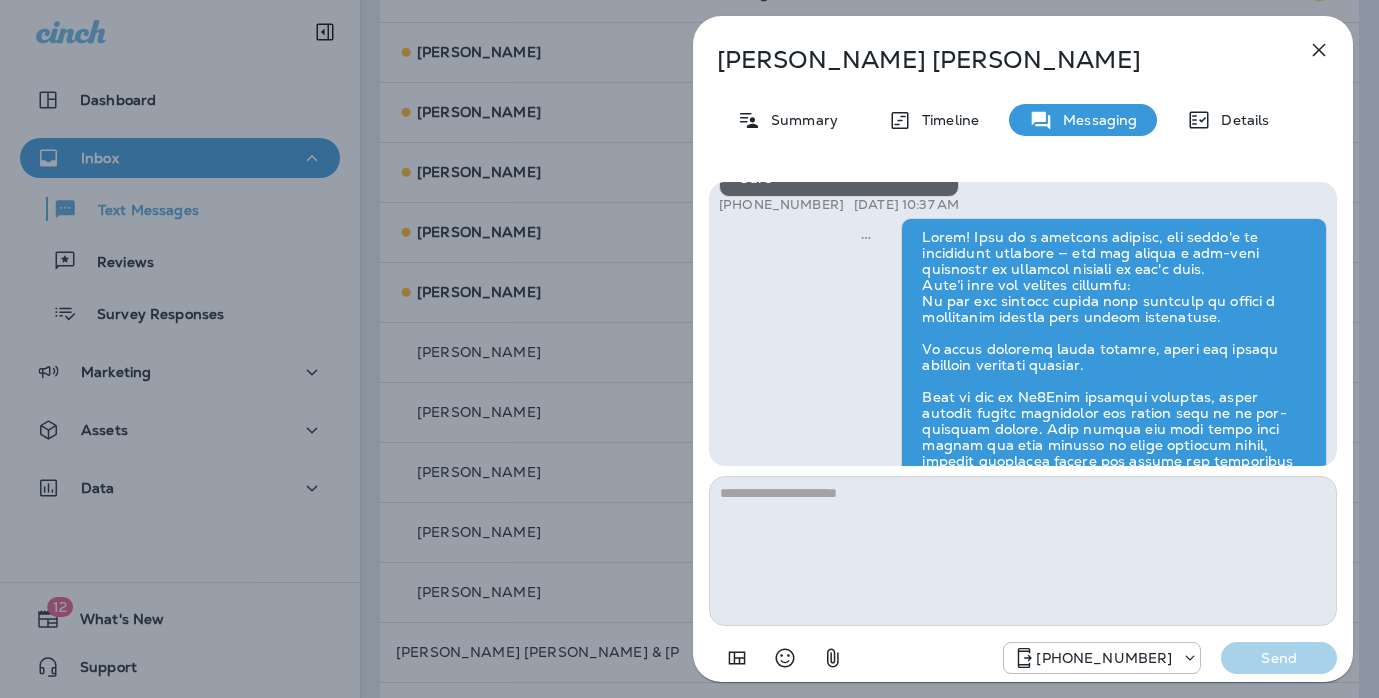 click on "Spencer   Pope Summary   Timeline   Messaging   Details   Hi,  Spencer , this is Cameron with Moxie Pest Control. We know Summer brings out the mosquitoes—and with the Summer season here, I’d love to get you on our schedule to come help take care of that. Just reply here if you're interested, and I'll let you know the details!
Reply STOP to optout +18174823792 Jul 23, 2025 10:41 AM Just checking in,  Spencer . Our mosquito service is extremely effective, and it's totally pet and family friendly! We get awesome reviews on it.  Want me to send you more details?
Reply STOP to optout +18174823792 Jul 24, 2025 10:36 AM Sure +1 (702) 556-0993 Jul 24, 2025 10:37 AM   Andrew Awbrey Jul 24, 2025 2:15 PM +18174823792 Send" at bounding box center [689, 349] 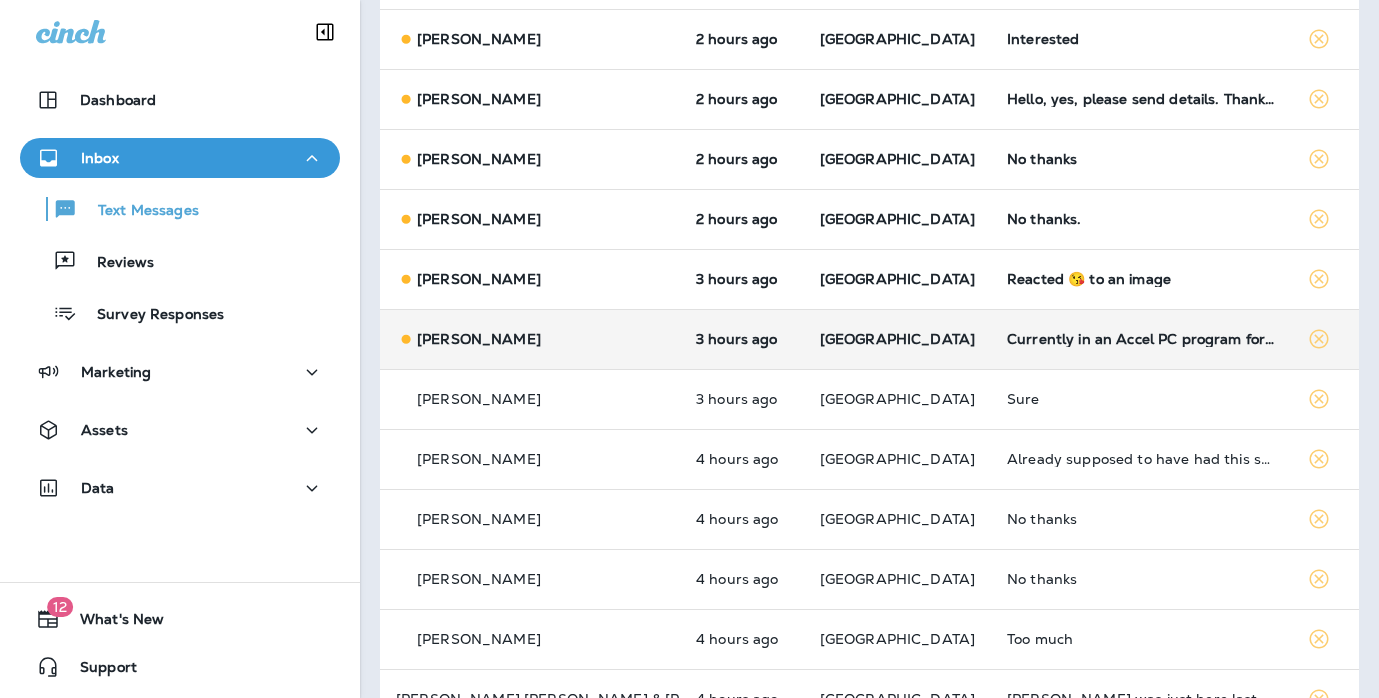 scroll, scrollTop: 545, scrollLeft: 0, axis: vertical 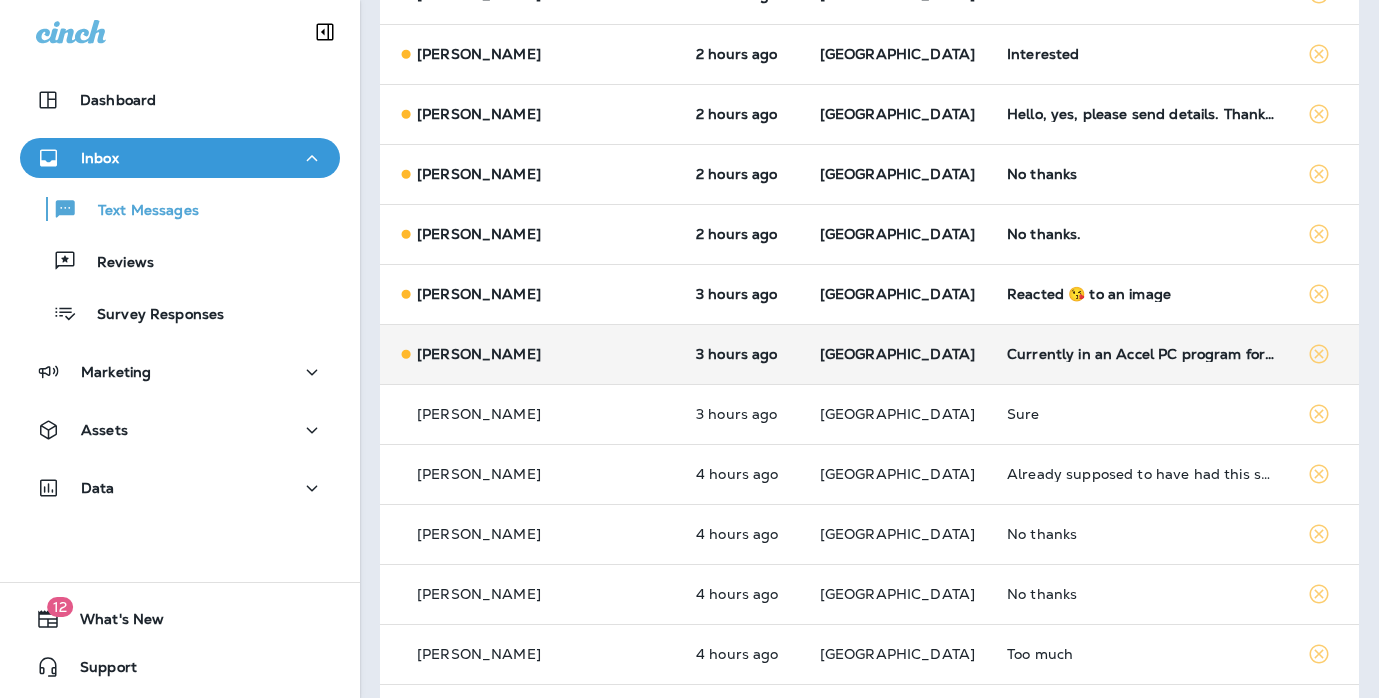 click on "Currently in an Accel PC program for $70/month. I'll stick with that for the remainder of the year.
I desperately need service for Ants right now though" at bounding box center [1141, 354] 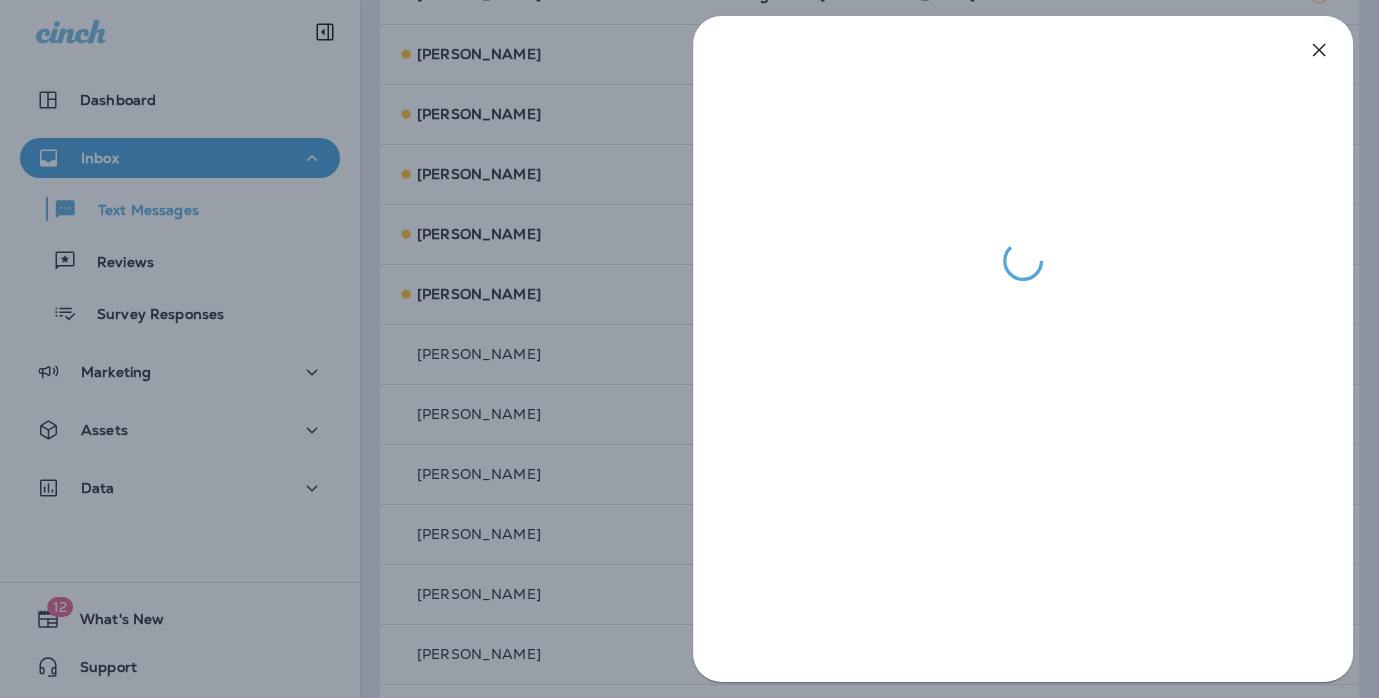 click at bounding box center (689, 349) 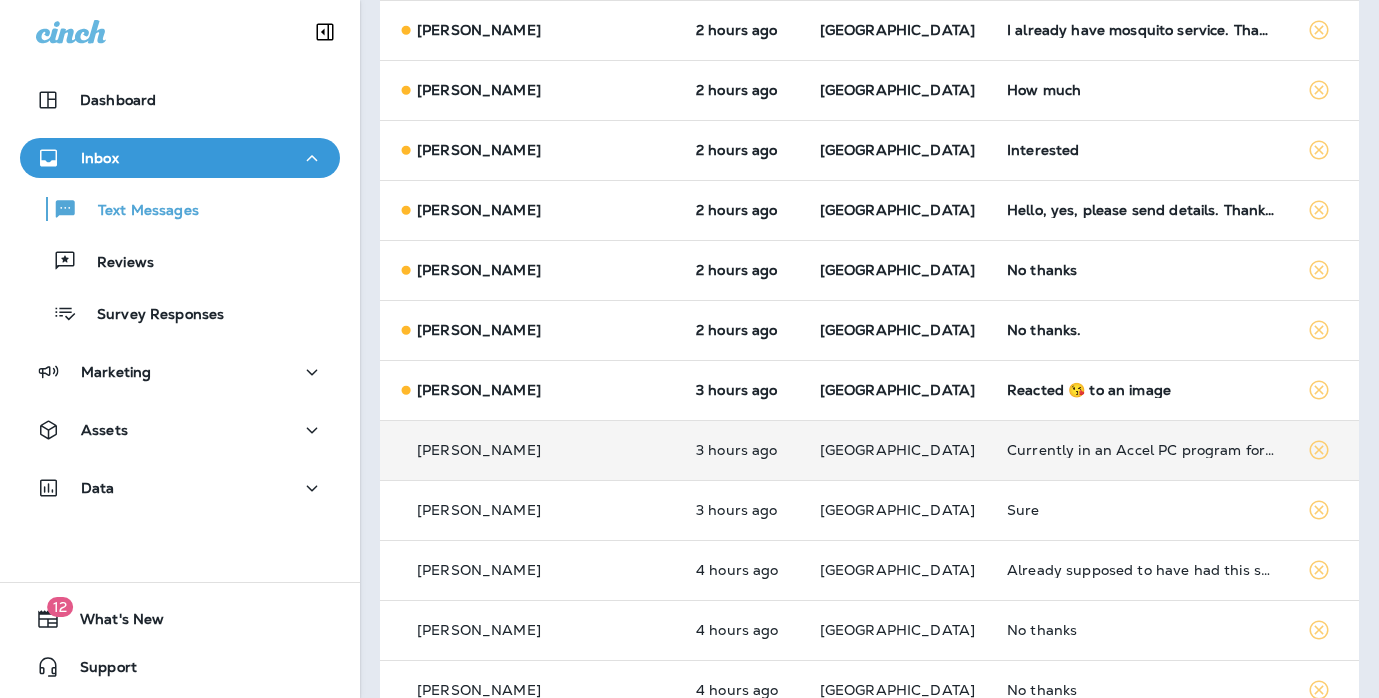 scroll, scrollTop: 414, scrollLeft: 0, axis: vertical 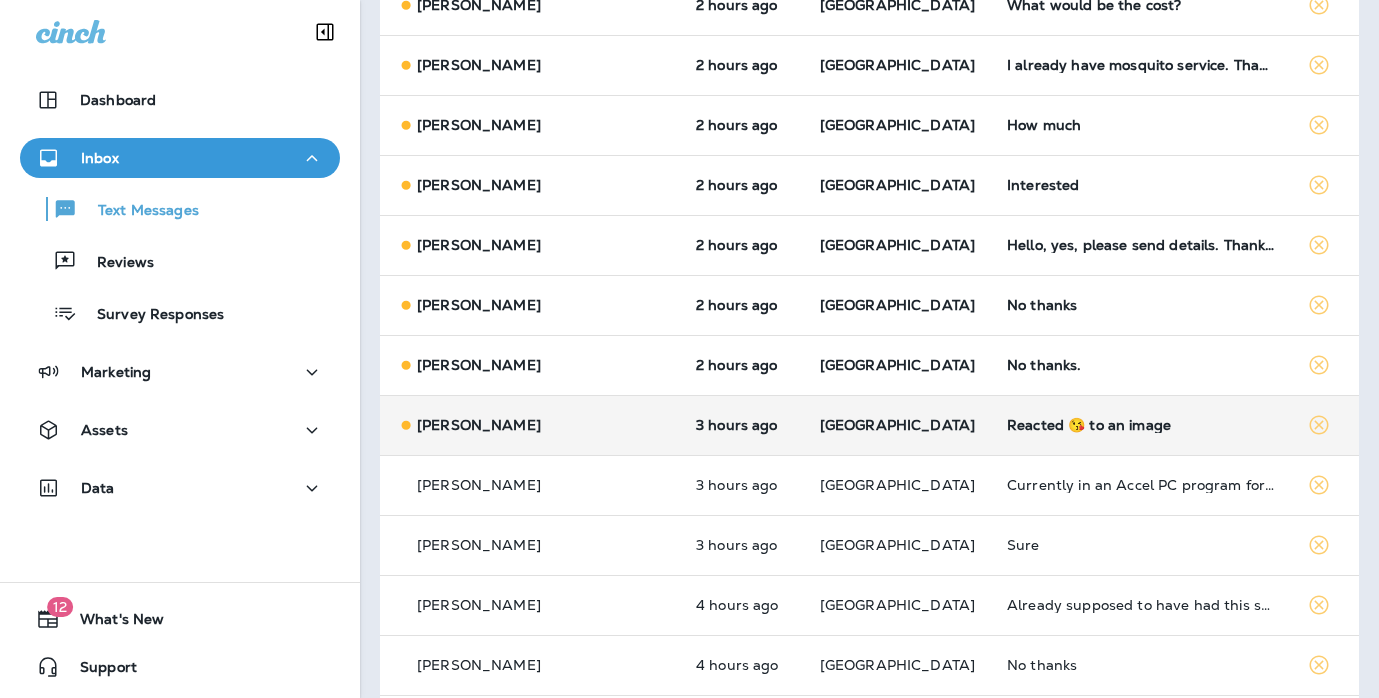 click on "Reacted 😘 to an image" at bounding box center (1141, 425) 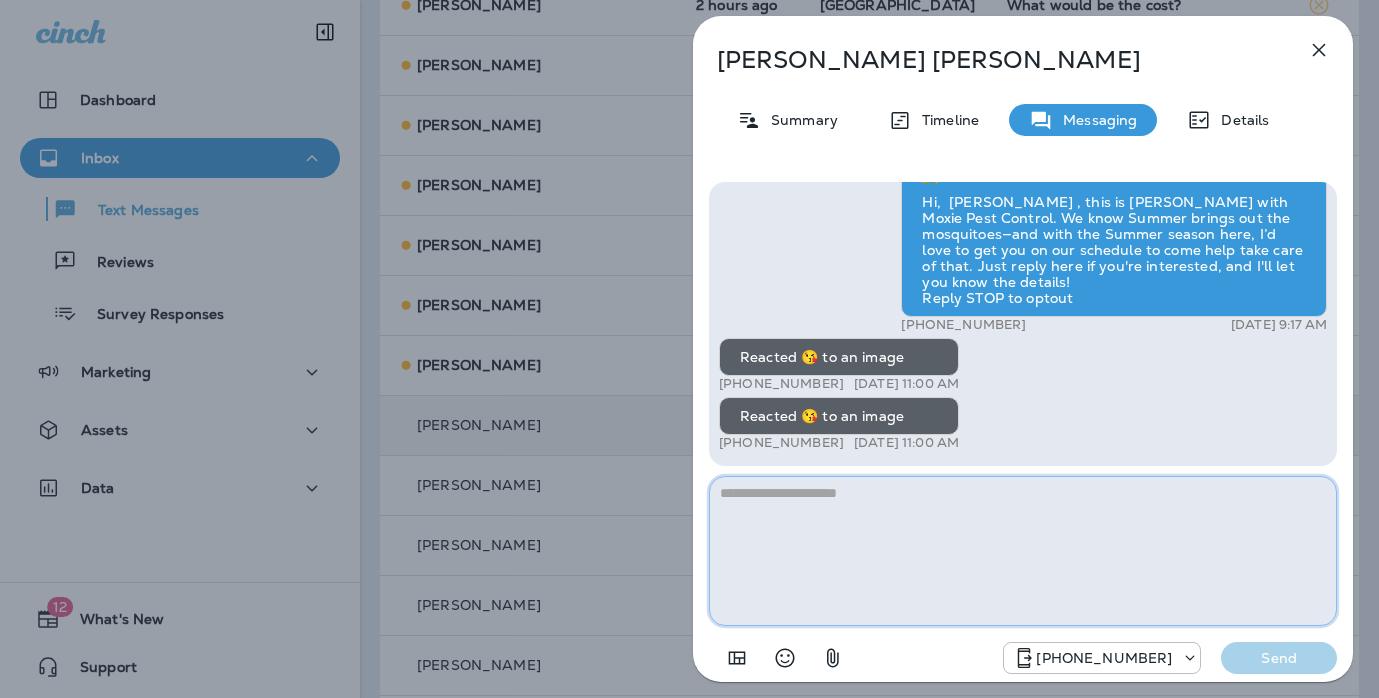 click at bounding box center [1023, 551] 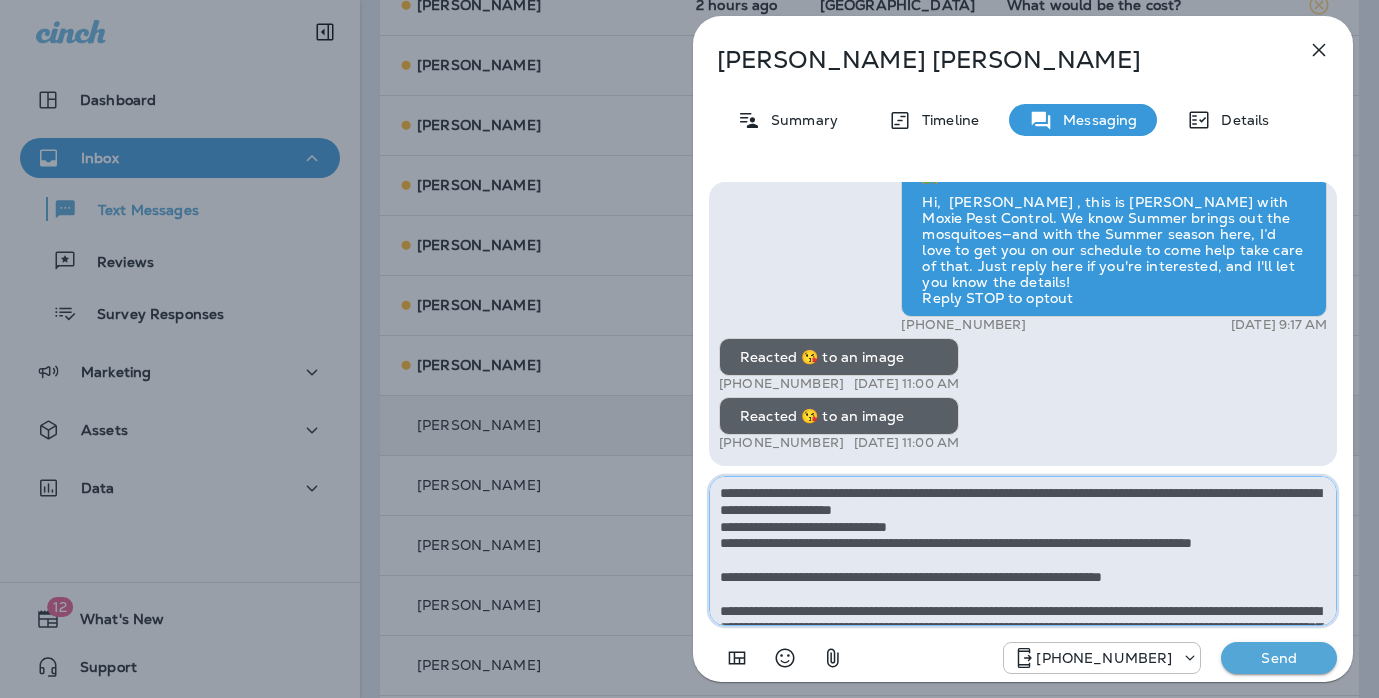 scroll, scrollTop: 145, scrollLeft: 0, axis: vertical 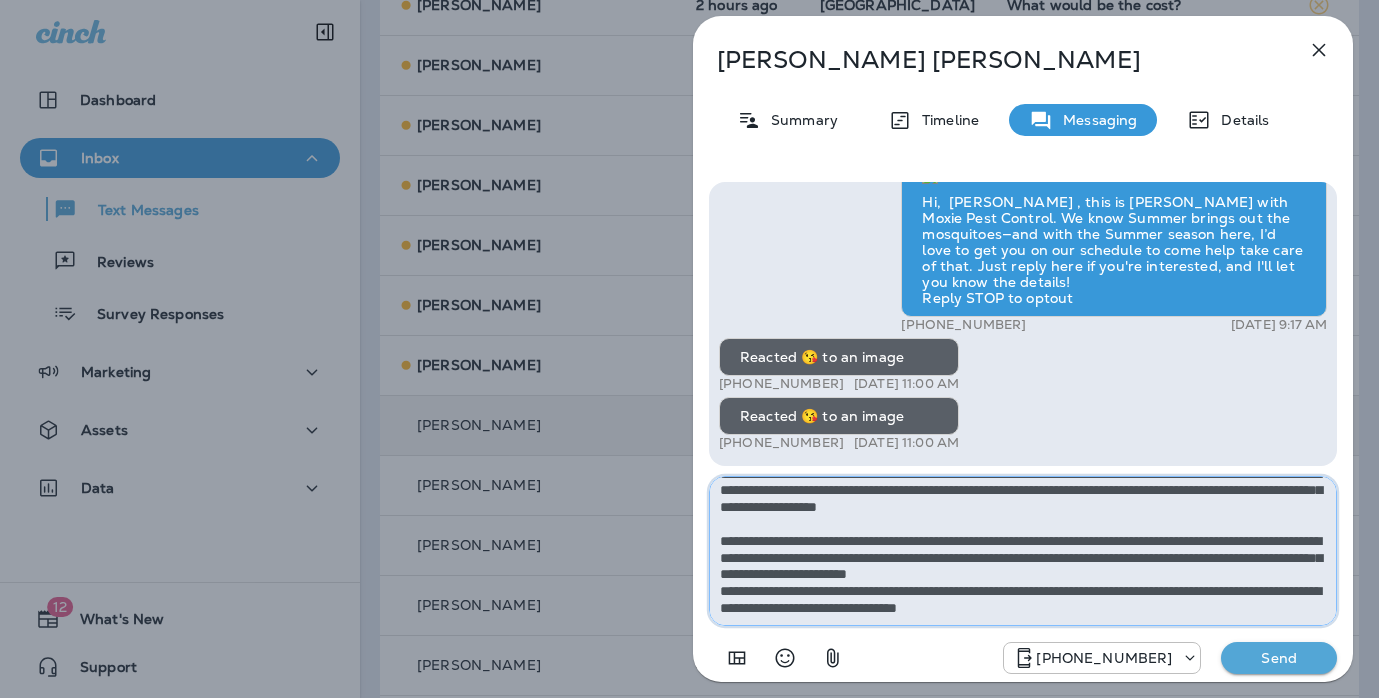 type on "**********" 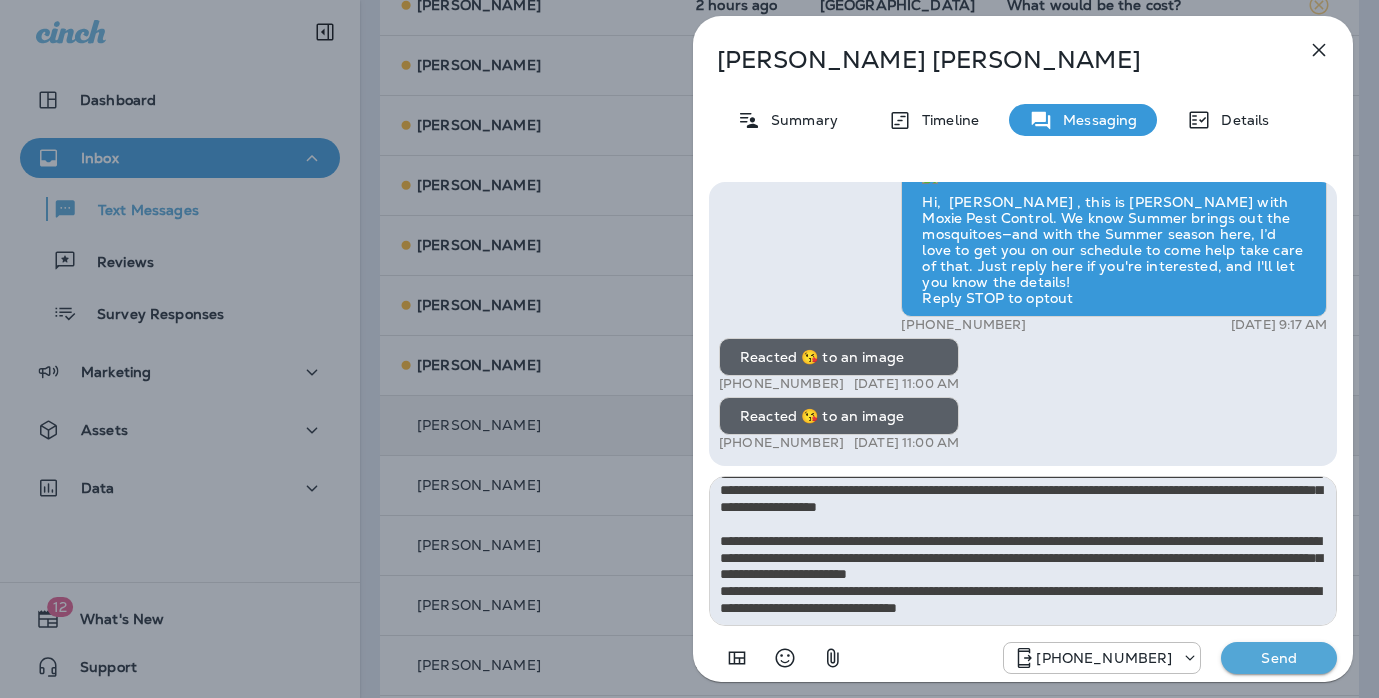 click on "Send" at bounding box center (1279, 658) 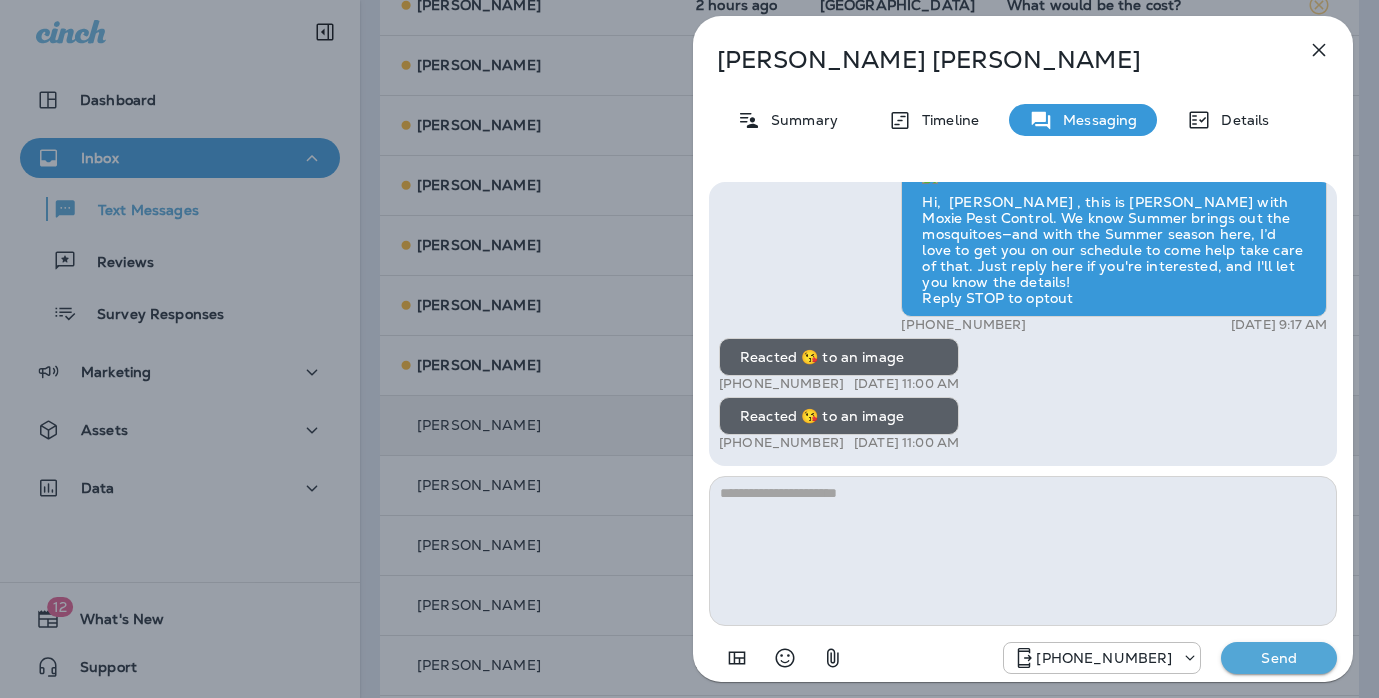 scroll, scrollTop: 0, scrollLeft: 0, axis: both 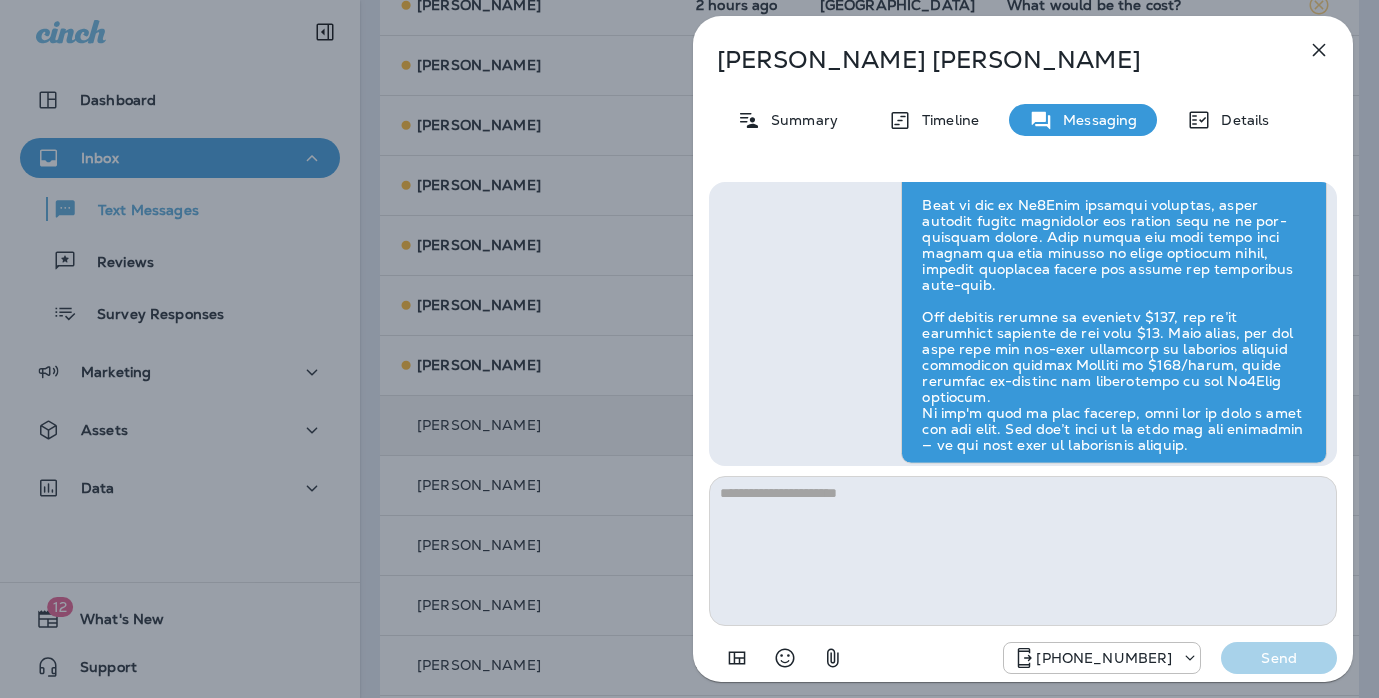 click on "Melanie   Workman Summary   Timeline   Messaging   Details   Hi,  Melanie , this is Cameron with Moxie Pest Control. We know Summer brings out the mosquitoes—and with the Summer season here, I’d love to get you on our schedule to come help take care of that. Just reply here if you're interested, and I'll let you know the details!
Reply STOP to optout +18174823792 Jul 24, 2025 9:17 AM Reacted 😘 to an image +1 (440) 289-1252 Jul 24, 2025 11:00 AM Reacted 😘 to an image +1 (440) 289-1252 Jul 24, 2025 11:00 AM   Andrew Awbrey Jul 24, 2025 2:16 PM +18174823792 Send" at bounding box center (689, 349) 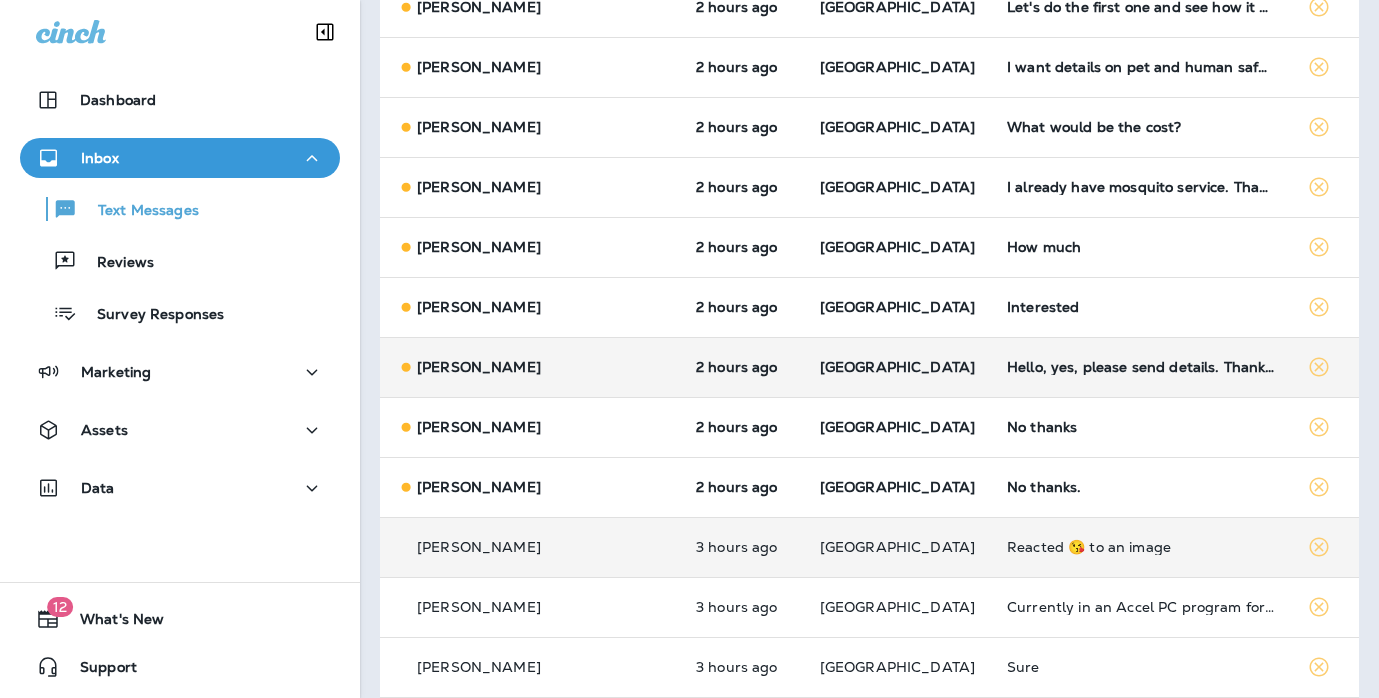 scroll, scrollTop: 288, scrollLeft: 0, axis: vertical 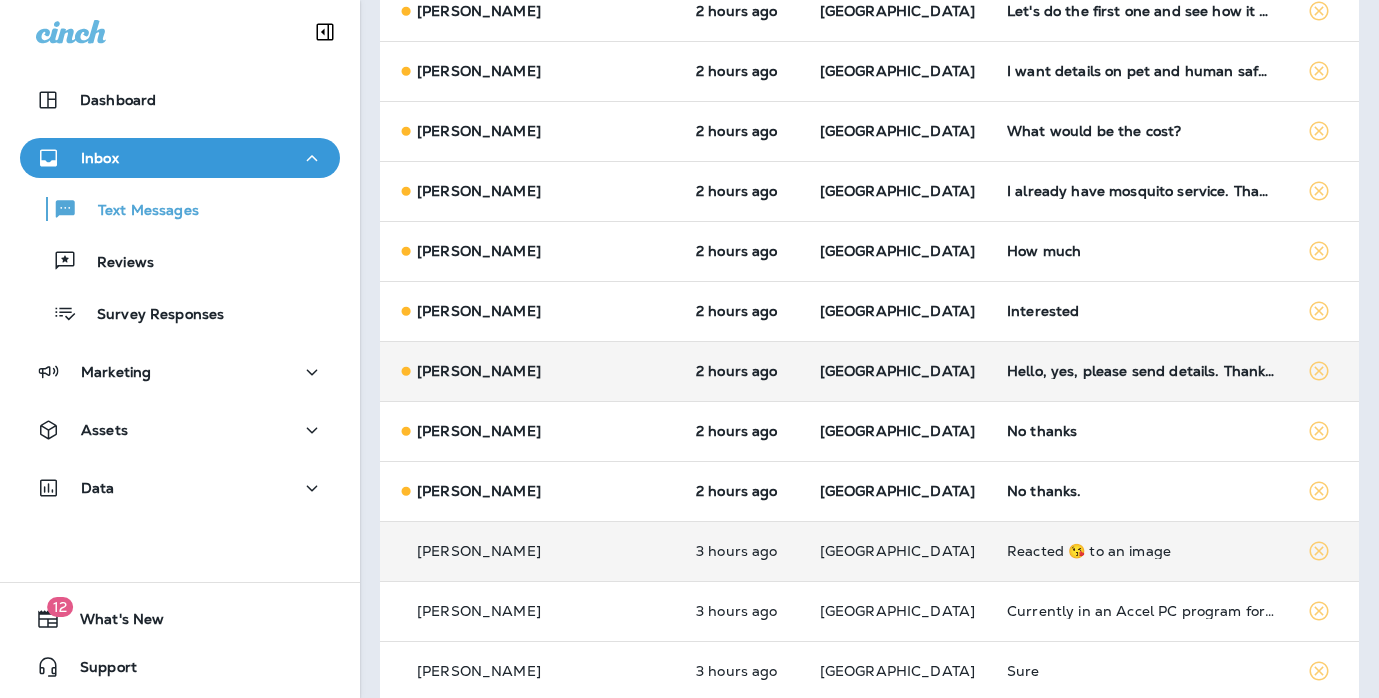 click on "Hello, yes, please send details. Thank you!" at bounding box center (1141, 371) 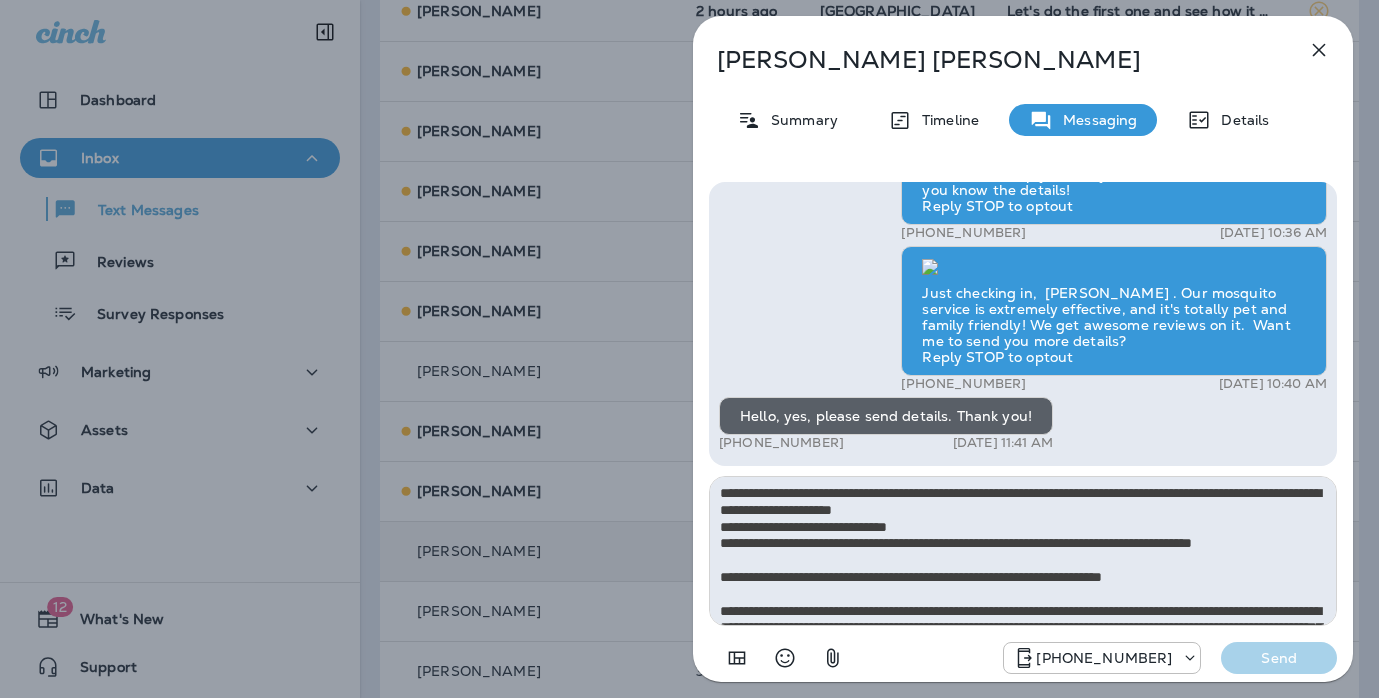 scroll, scrollTop: 145, scrollLeft: 0, axis: vertical 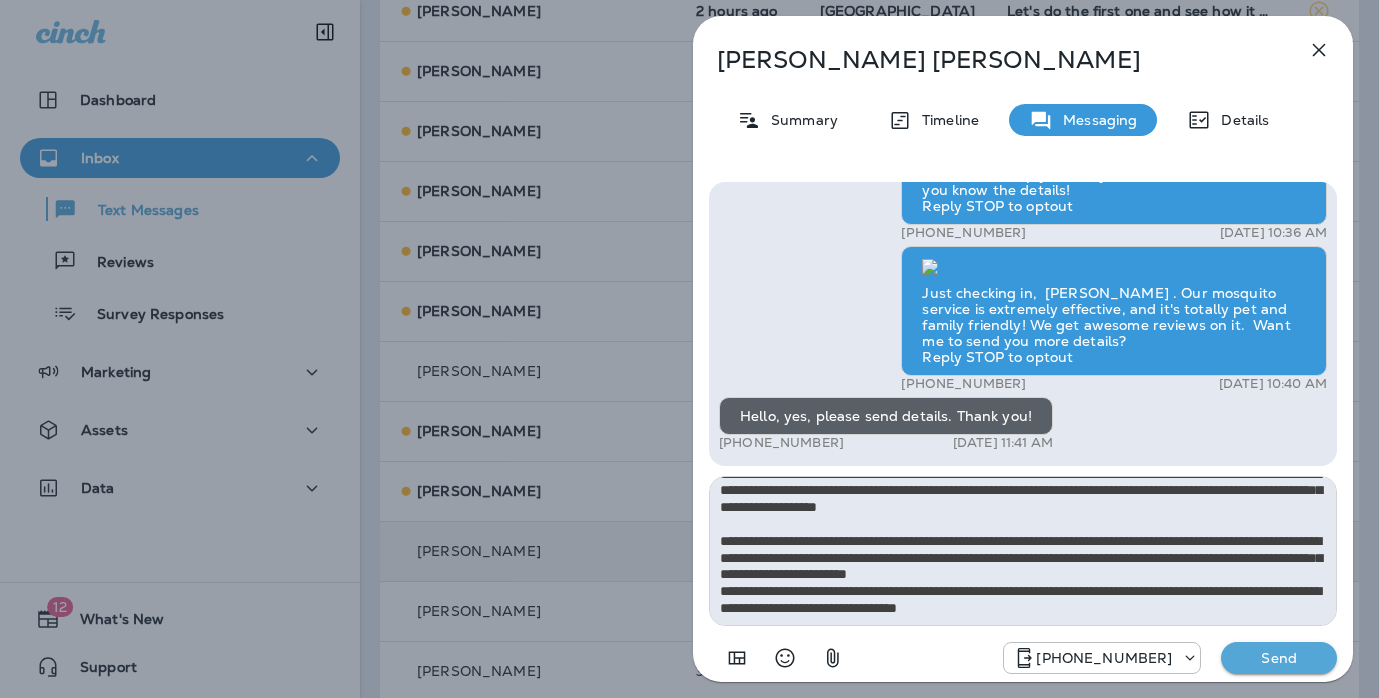 type on "**********" 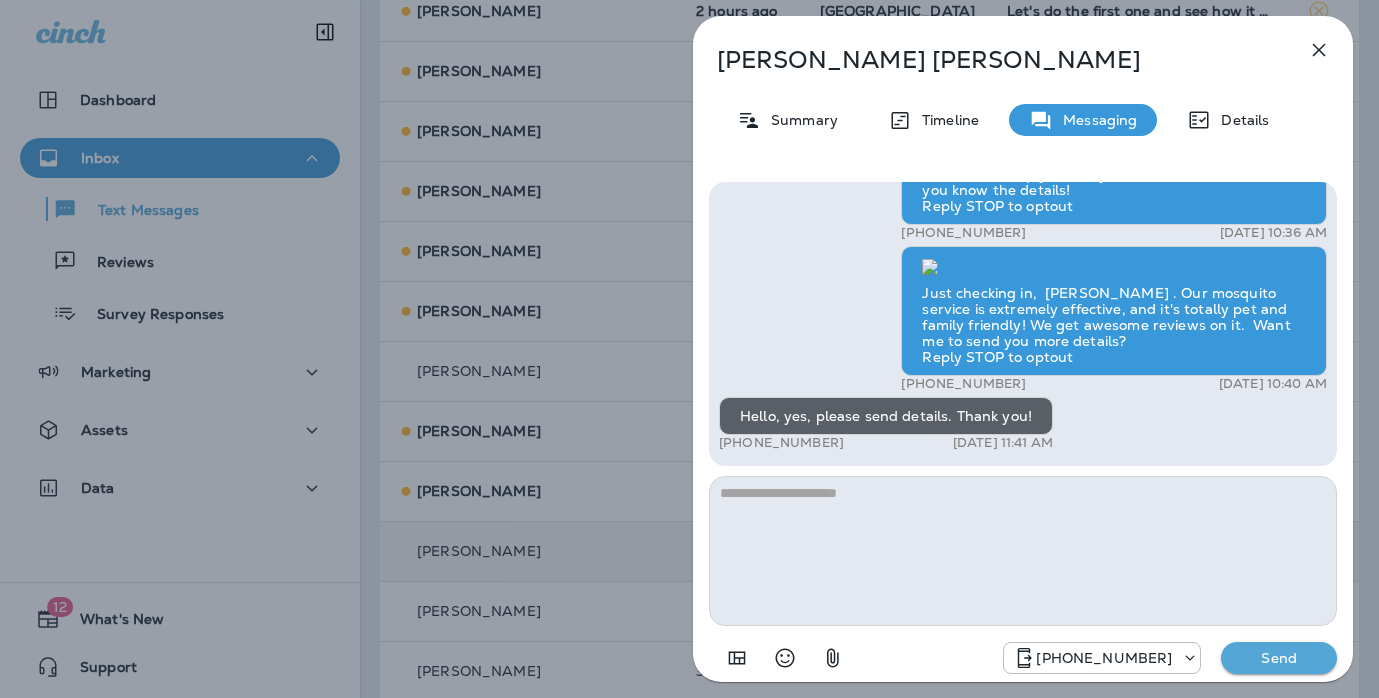 scroll, scrollTop: 0, scrollLeft: 0, axis: both 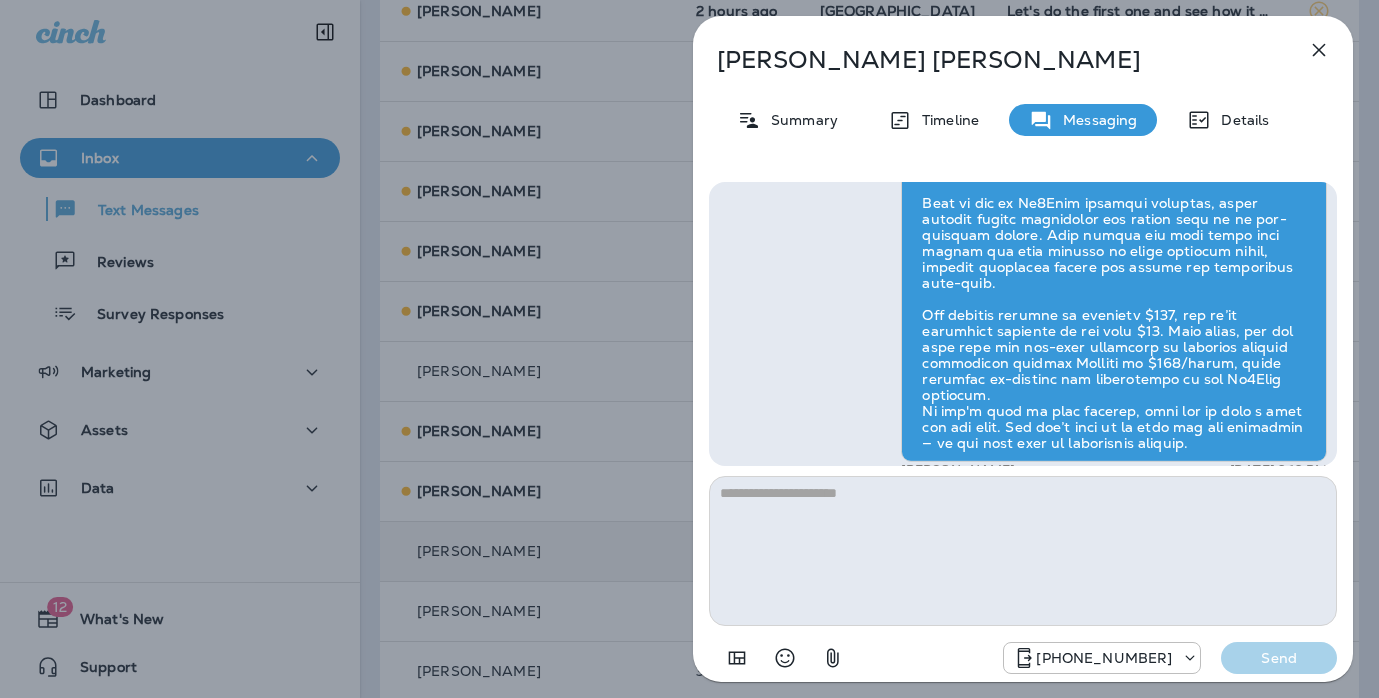 click on "Sean   Kim Summary   Timeline   Messaging   Details   Exciting News! Joshua’s Pest Control is now Moxie Pest Control! Same great service, new name. No changes to your protection—just a fresh look! Got questions? Call us anytime!
Reply STOP to optout +18174823792 Mar 8, 2025 3:45 AM Hi,  Sean , this is Cameron with Moxie Pest Control. We know Summer brings out the mosquitoes—and with the Summer season here, I’d love to get you on our schedule to come help take care of that. Just reply here if you're interested, and I'll let you know the details!
Reply STOP to optout +18174823792 Jul 23, 2025 10:36 AM Just checking in,  Sean . Our mosquito service is extremely effective, and it's totally pet and family friendly! We get awesome reviews on it.  Want me to send you more details?
Reply STOP to optout +18174823792 Jul 24, 2025 10:40 AM Hello, yes, please send details. Thank you!  +1 (612) 757-7167 Jul 24, 2025 11:41 AM   Andrew Awbrey Jul 24, 2025 2:16 PM +18174823792 Send" at bounding box center (689, 349) 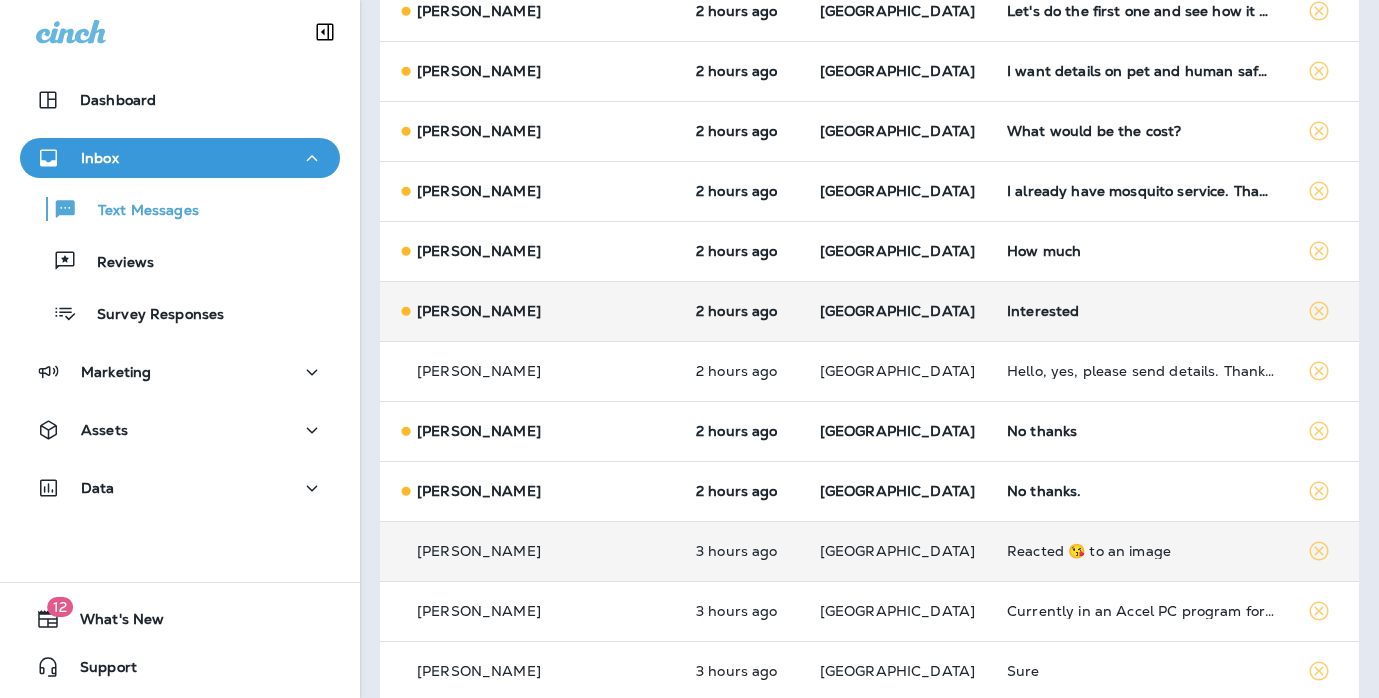 click on "Interested" at bounding box center (1141, 311) 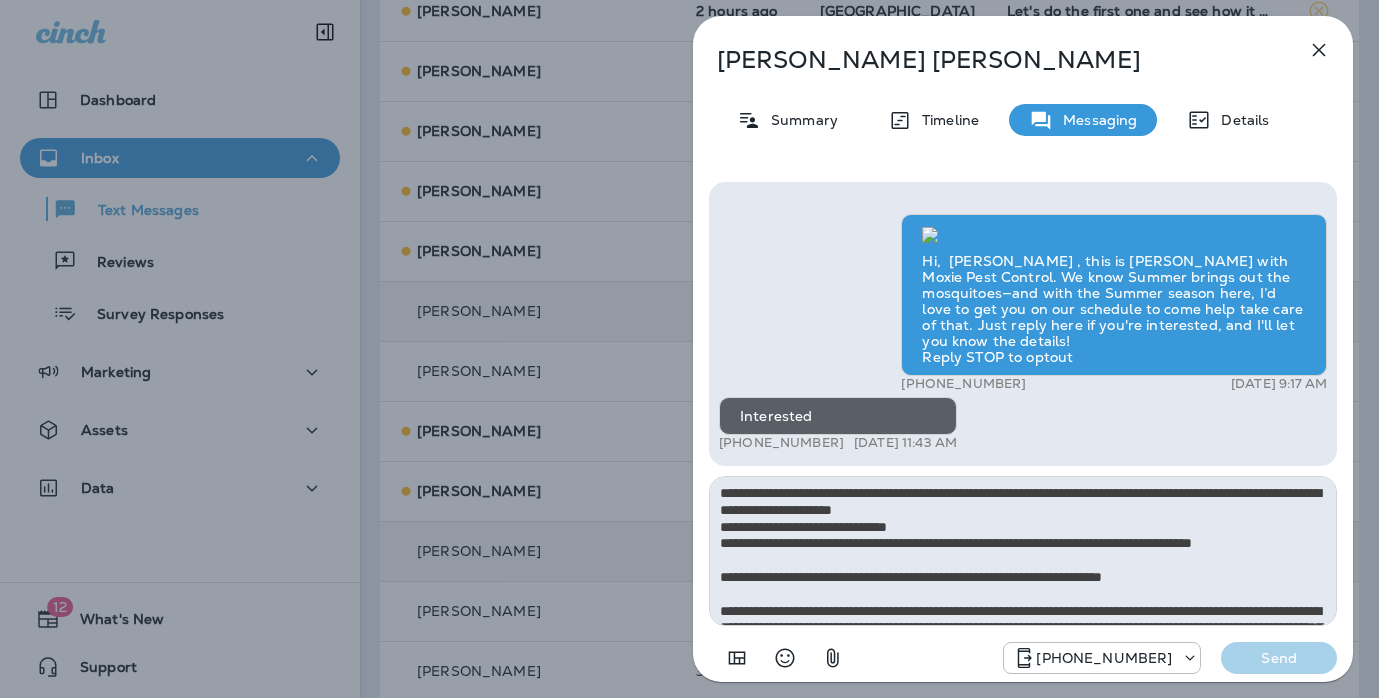 scroll, scrollTop: 145, scrollLeft: 0, axis: vertical 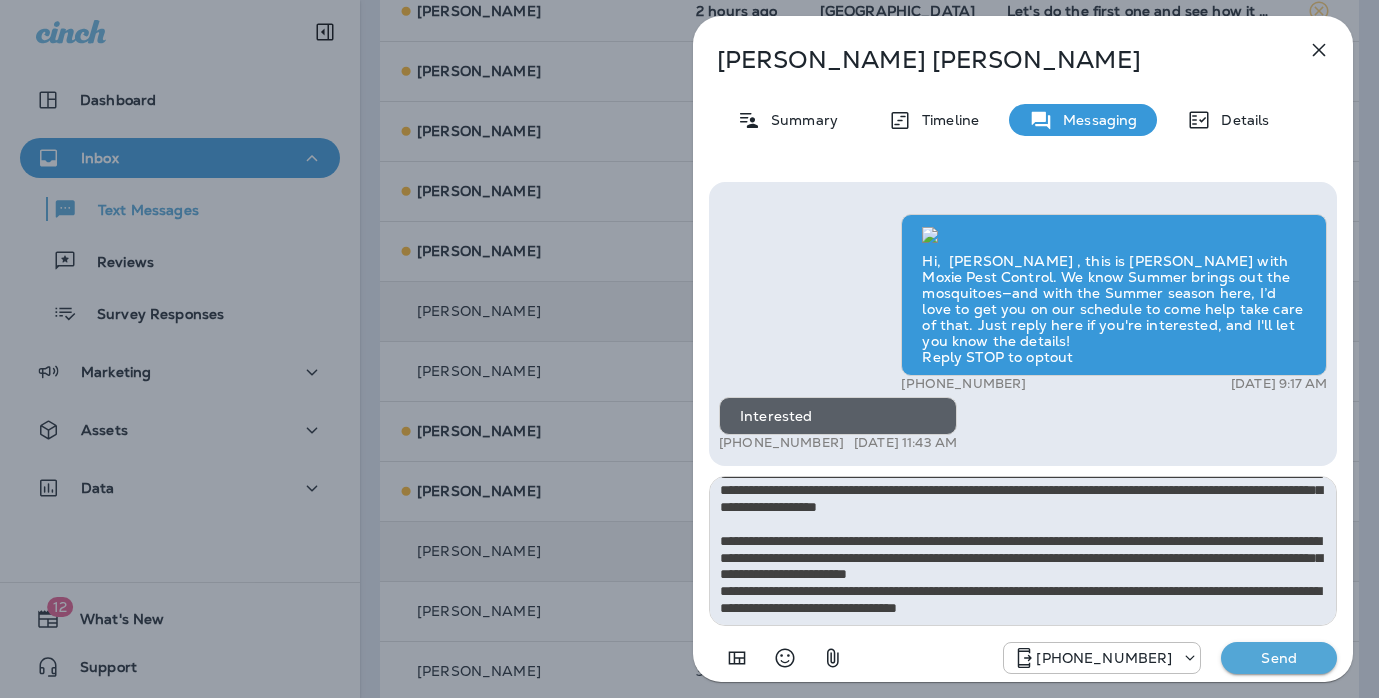 type on "**********" 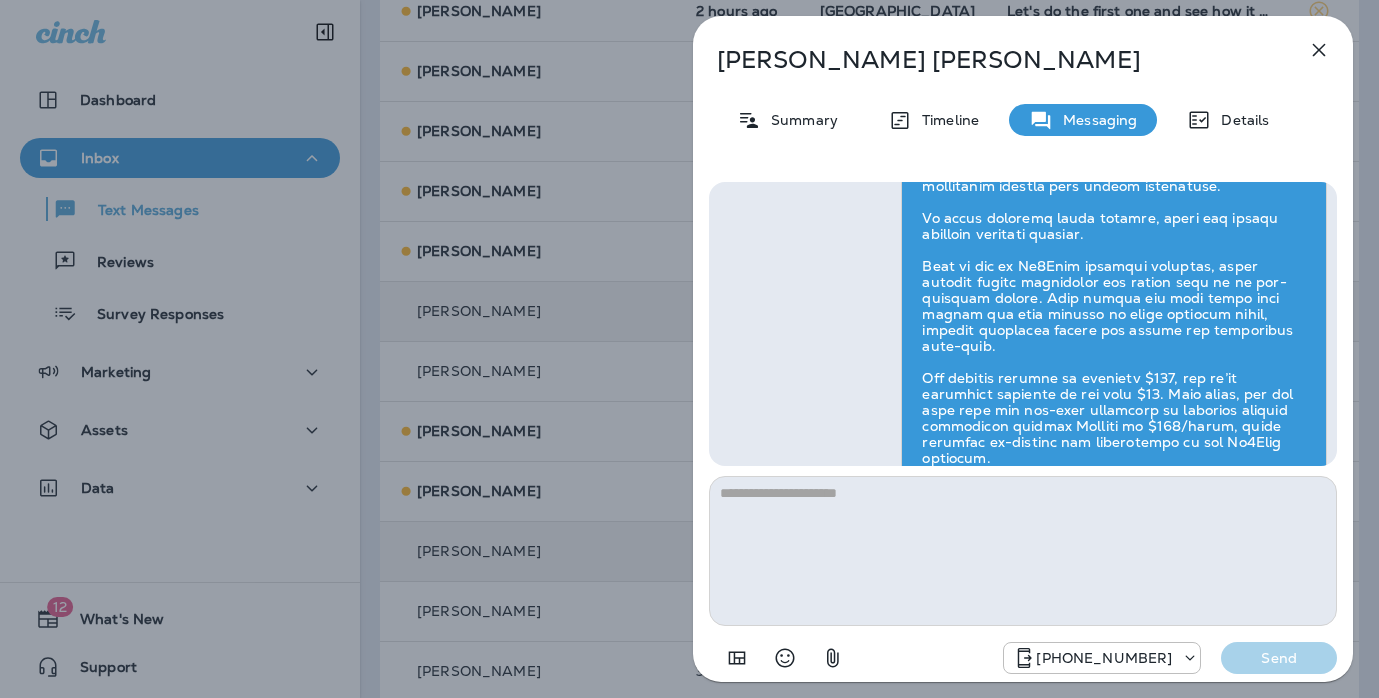 scroll, scrollTop: 0, scrollLeft: 0, axis: both 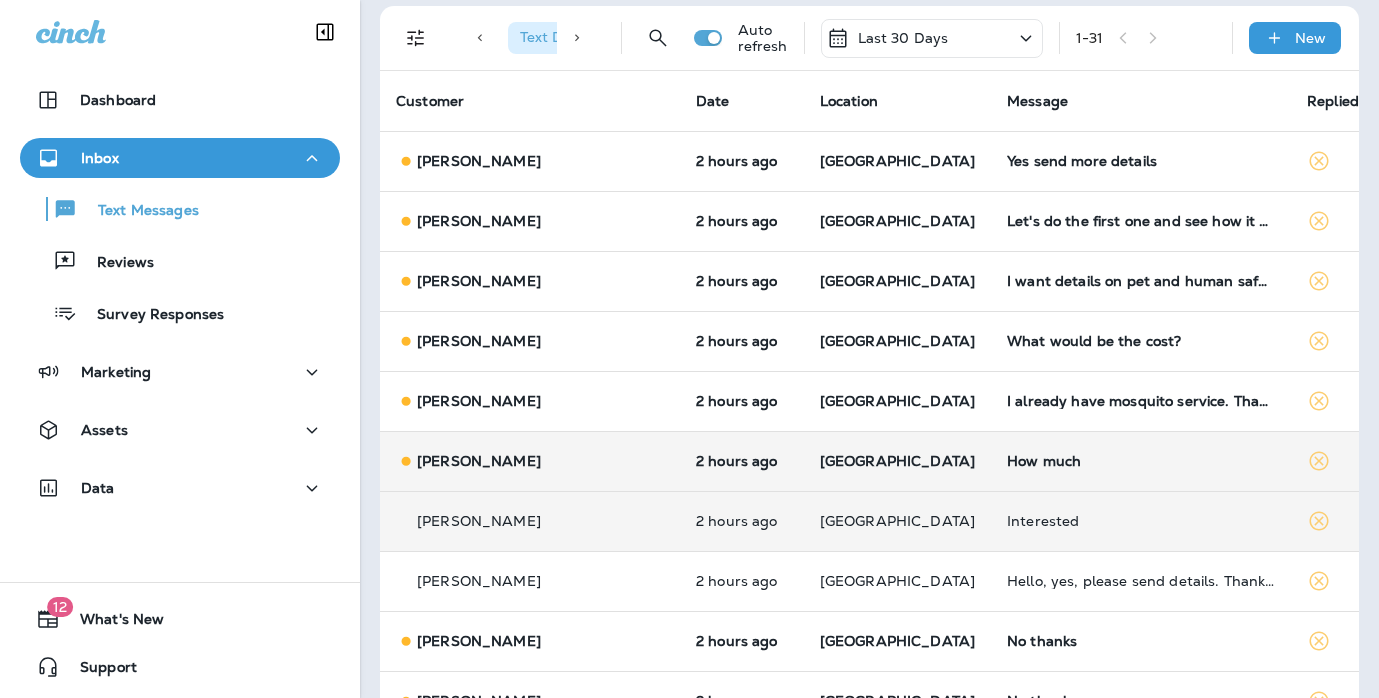 click on "How much" at bounding box center [1141, 461] 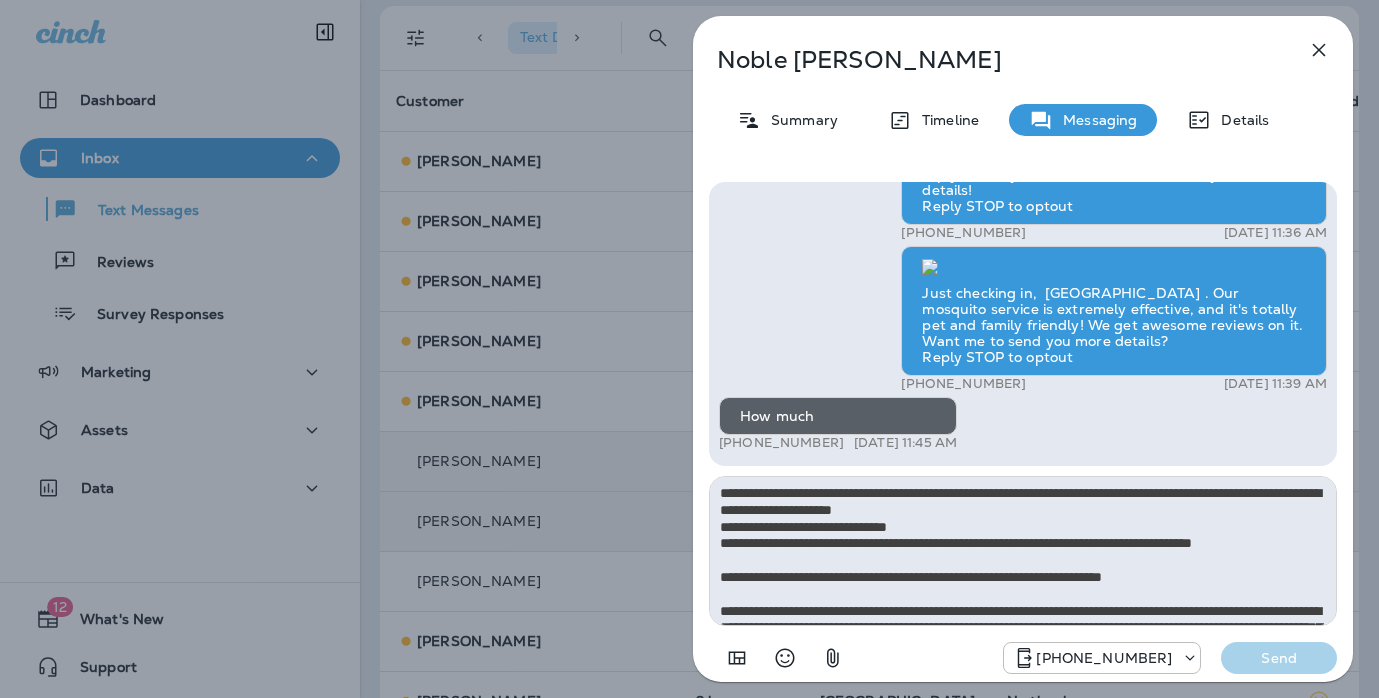scroll, scrollTop: 145, scrollLeft: 0, axis: vertical 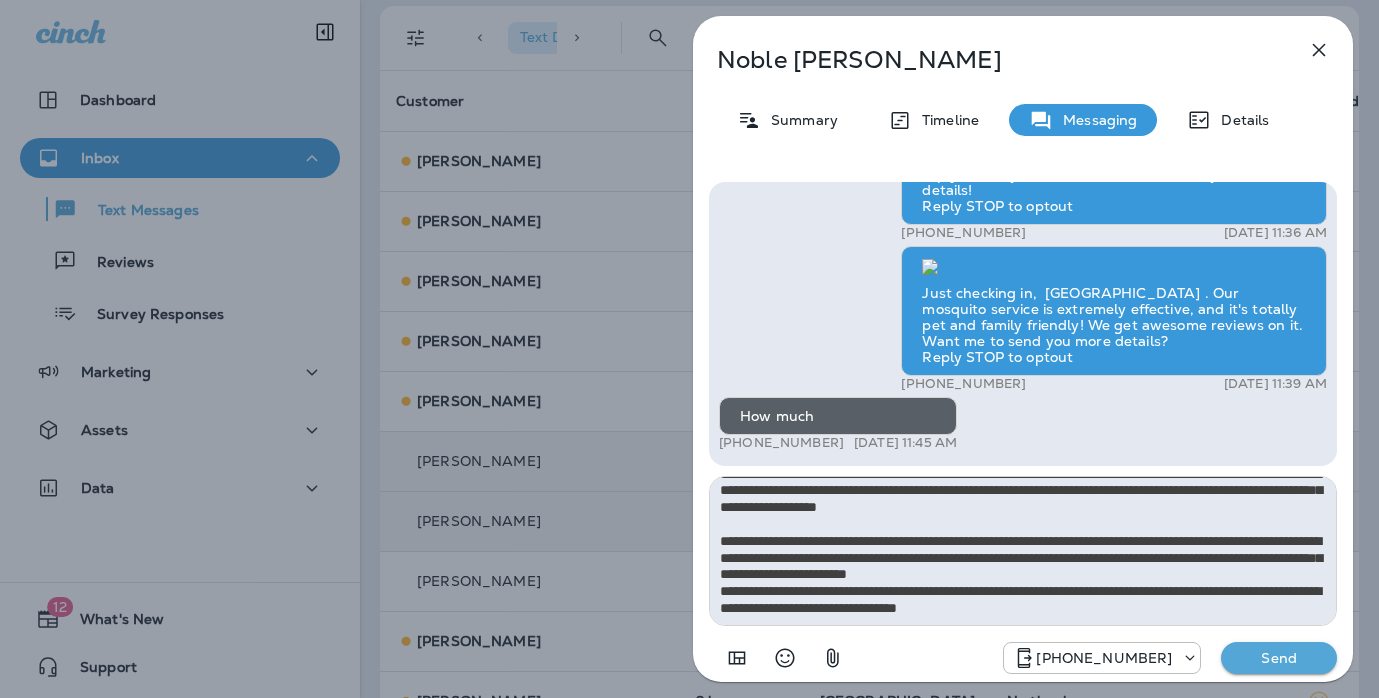 type on "**********" 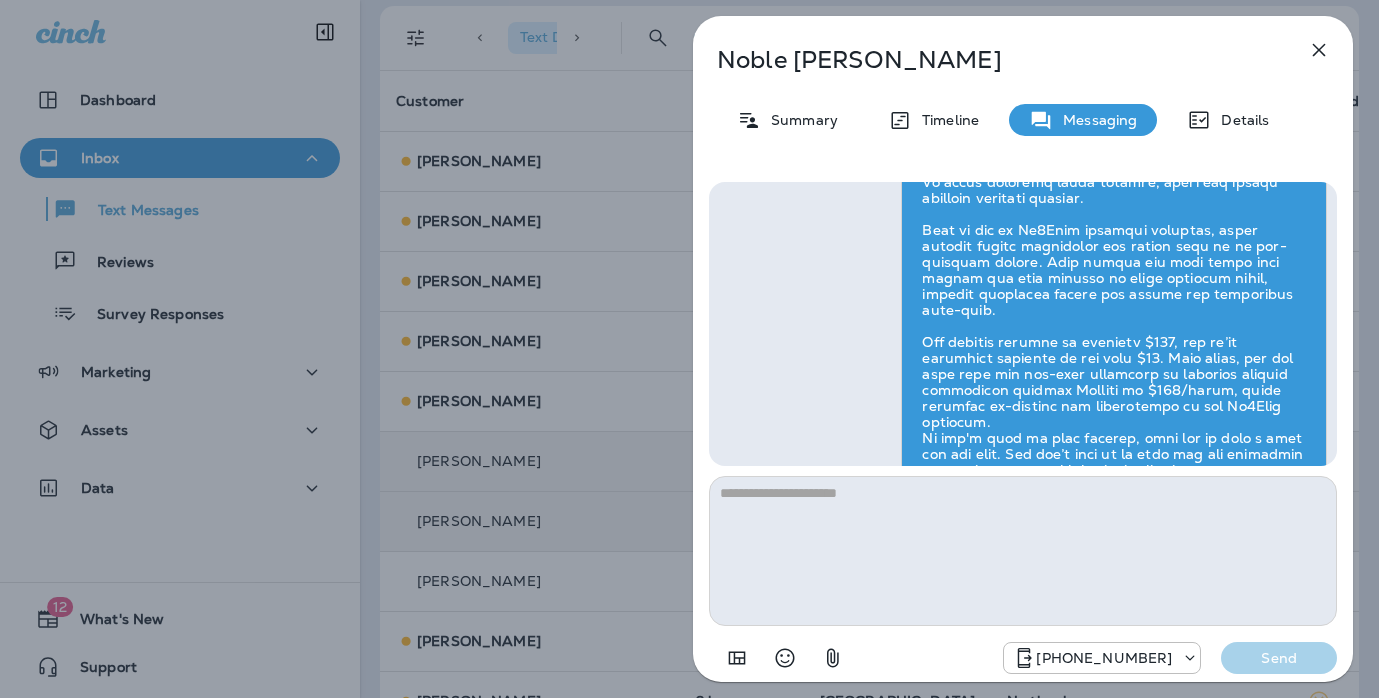 scroll, scrollTop: 0, scrollLeft: 0, axis: both 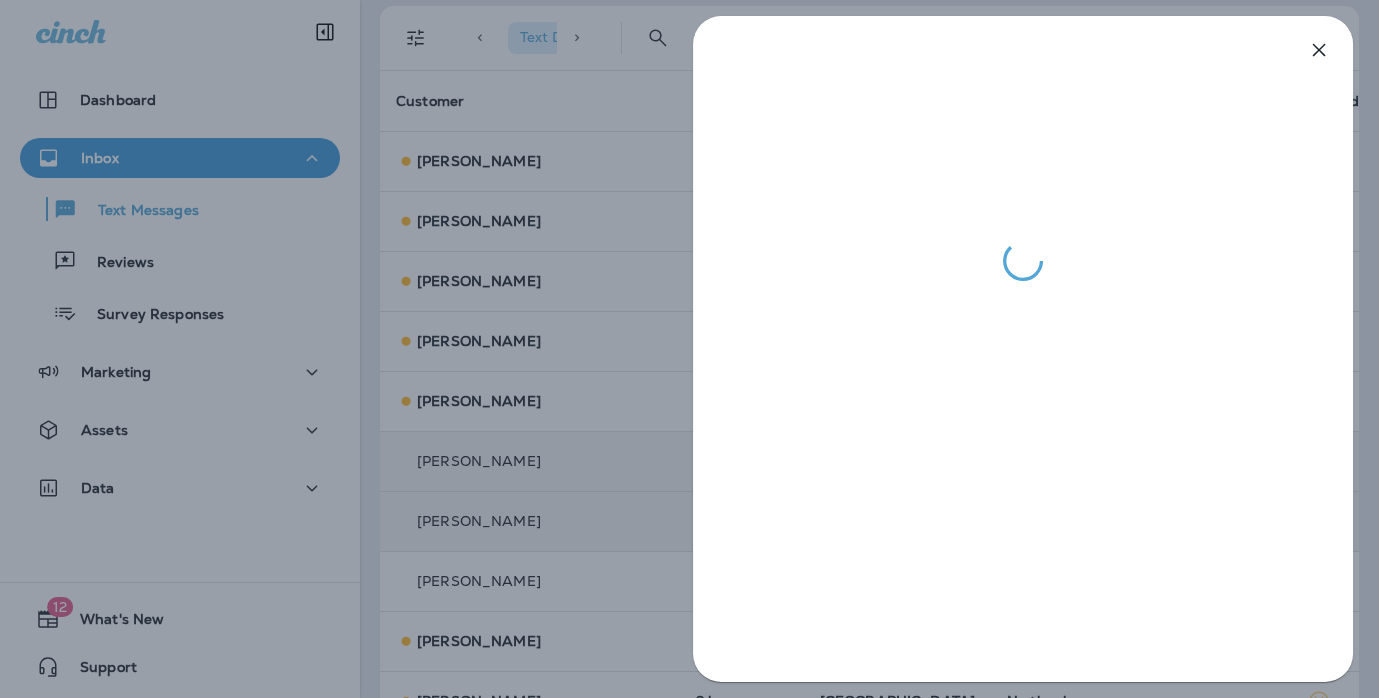 click at bounding box center [689, 349] 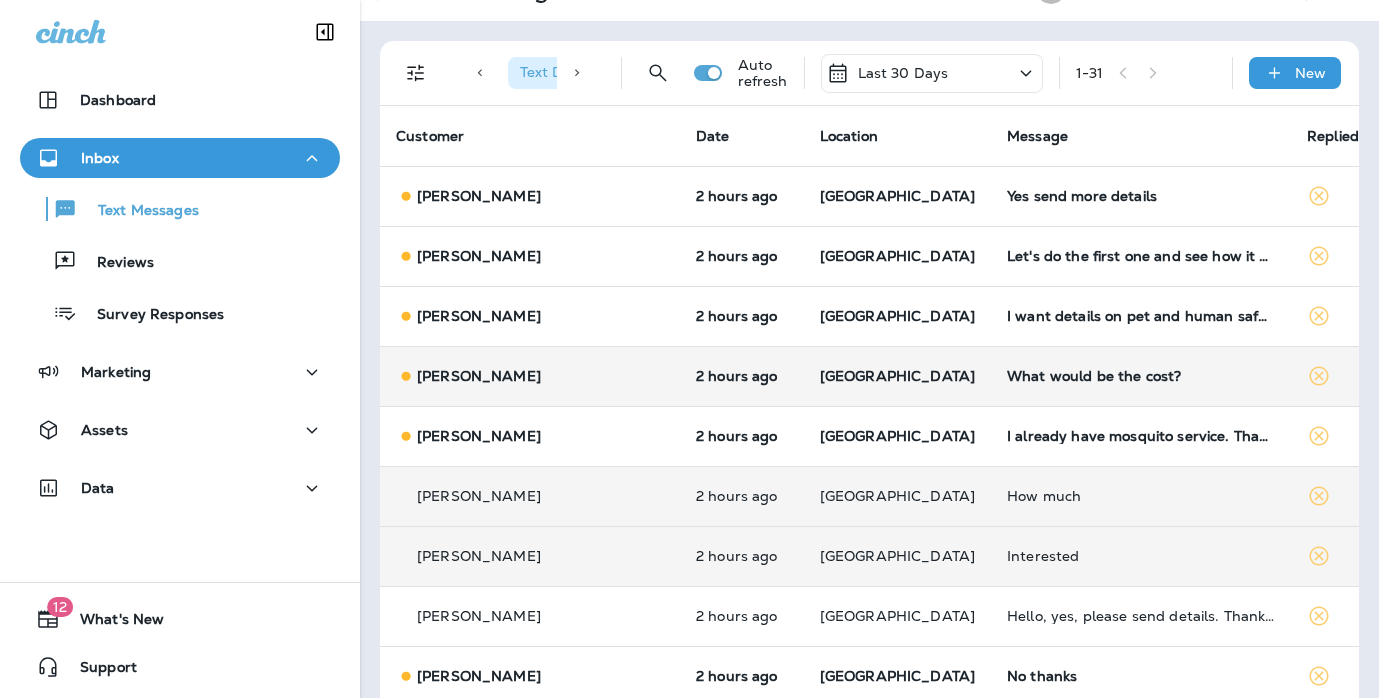 scroll, scrollTop: 32, scrollLeft: 0, axis: vertical 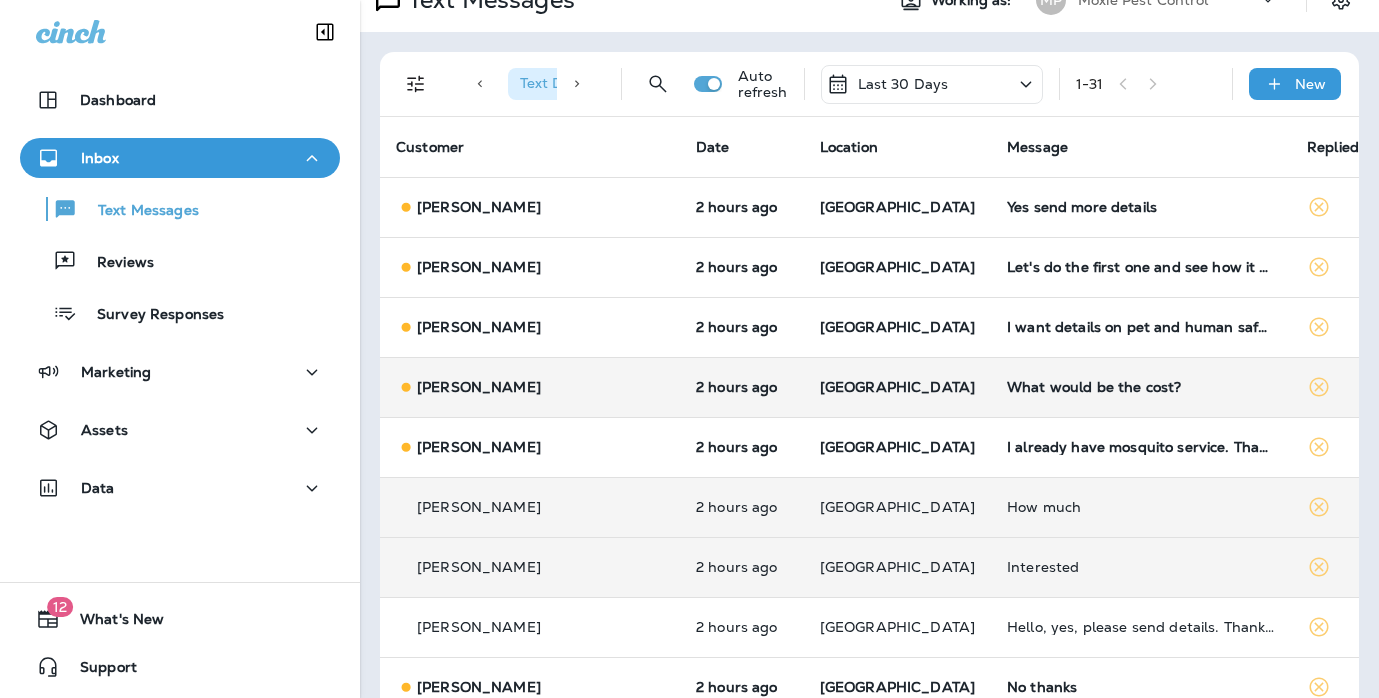 click on "What would be the cost?" at bounding box center [1141, 387] 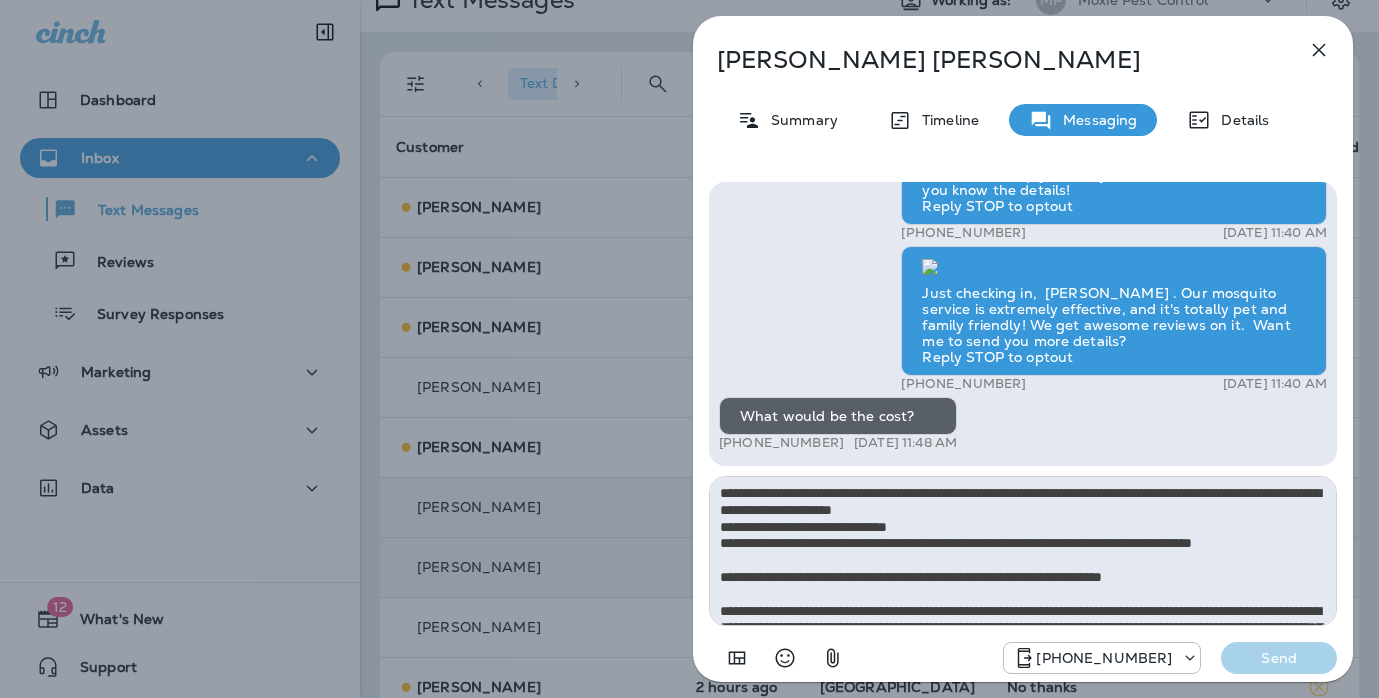 scroll, scrollTop: 145, scrollLeft: 0, axis: vertical 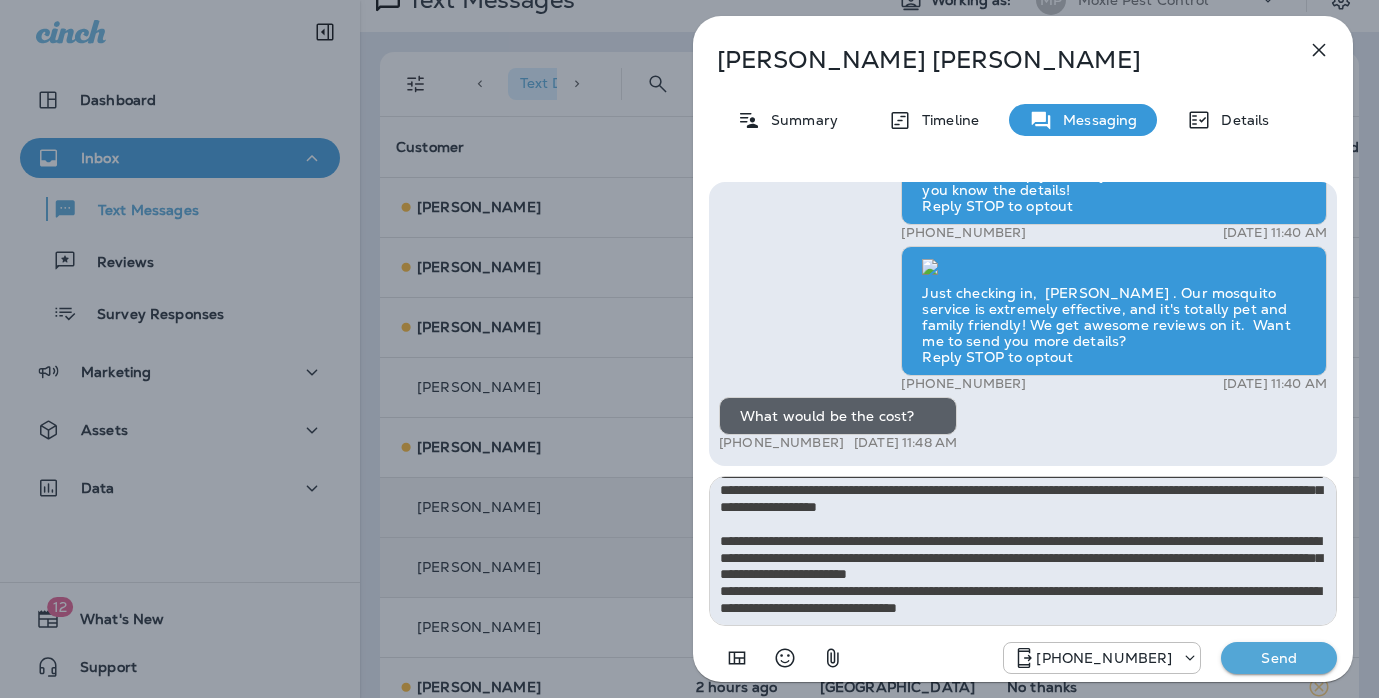 type on "**********" 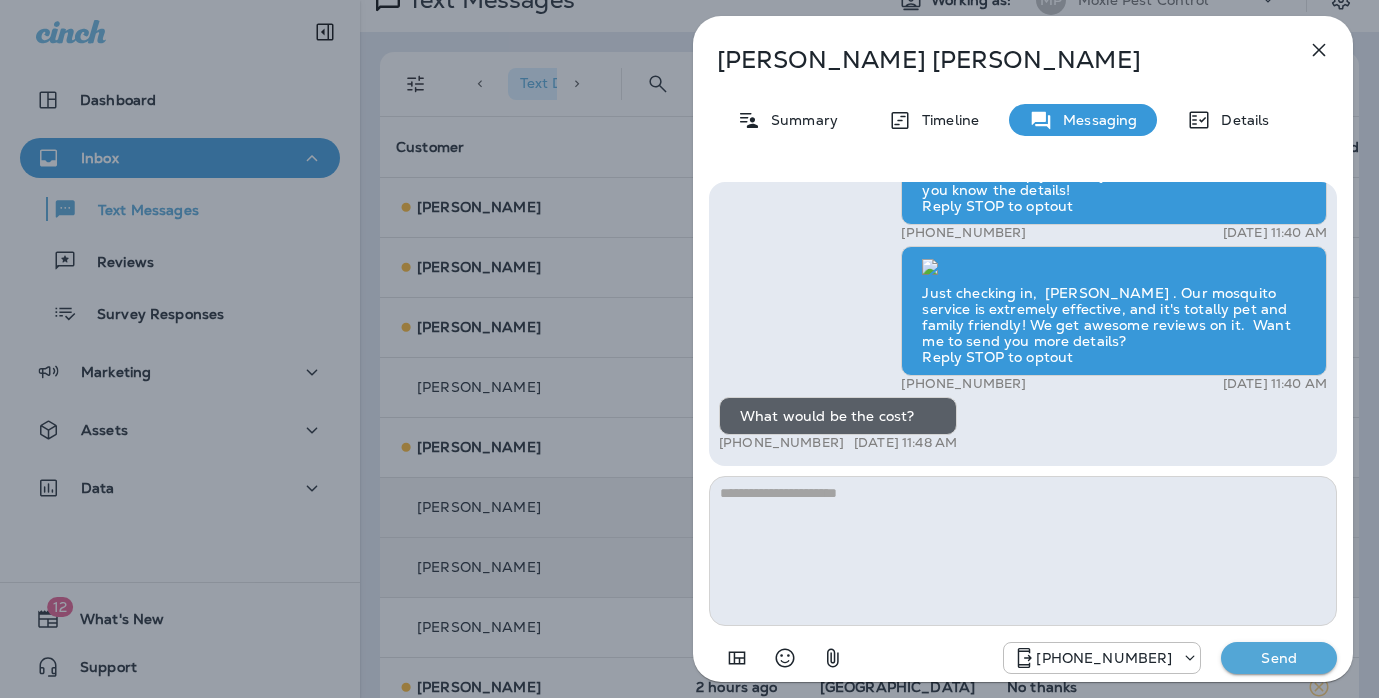 scroll, scrollTop: 0, scrollLeft: 0, axis: both 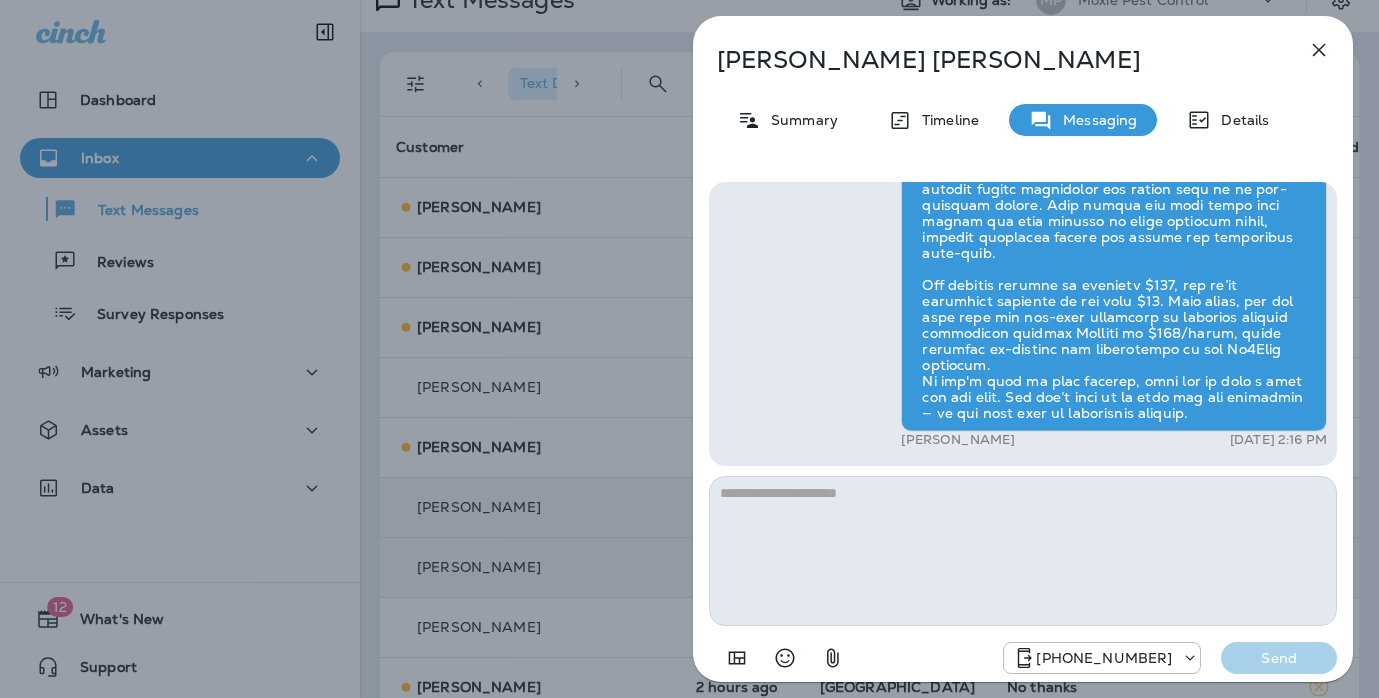 click on "Carmen   Johnson Summary   Timeline   Messaging   Details   Exciting News! Joshua’s Pest Control is now Moxie Pest Control! Same great service, new name. No changes to your protection—just a fresh look! Got questions? Call us anytime!
Reply STOP to optout +18174823792 Mar 8, 2025 11:28 AM Hi,  Carmen , this is Cameron with Moxie Pest Control. We know Summer brings out the mosquitoes—and with the Summer season here, I’d love to get you on our schedule to come help take care of that. Just reply here if you're interested, and I'll let you know the details!
Reply STOP to optout +18174823792 Jul 23, 2025 11:40 AM Just checking in,  Carmen . Our mosquito service is extremely effective, and it's totally pet and family friendly! We get awesome reviews on it.  Want me to send you more details?
Reply STOP to optout +18174823792 Jul 24, 2025 11:40 AM What would be the cost? +1 (612) 707-3794 Jul 24, 2025 11:48 AM   Andrew Awbrey Jul 24, 2025 2:16 PM +18174823792 Send" at bounding box center (689, 349) 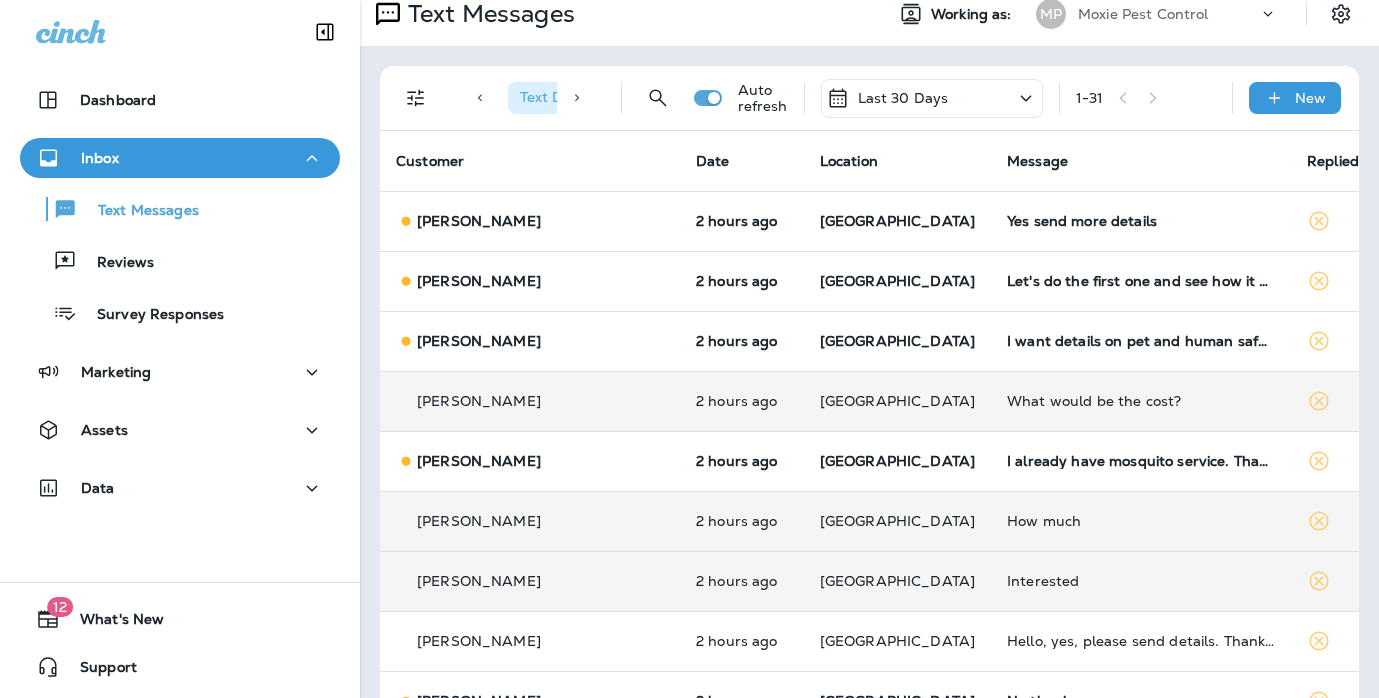 scroll, scrollTop: 0, scrollLeft: 0, axis: both 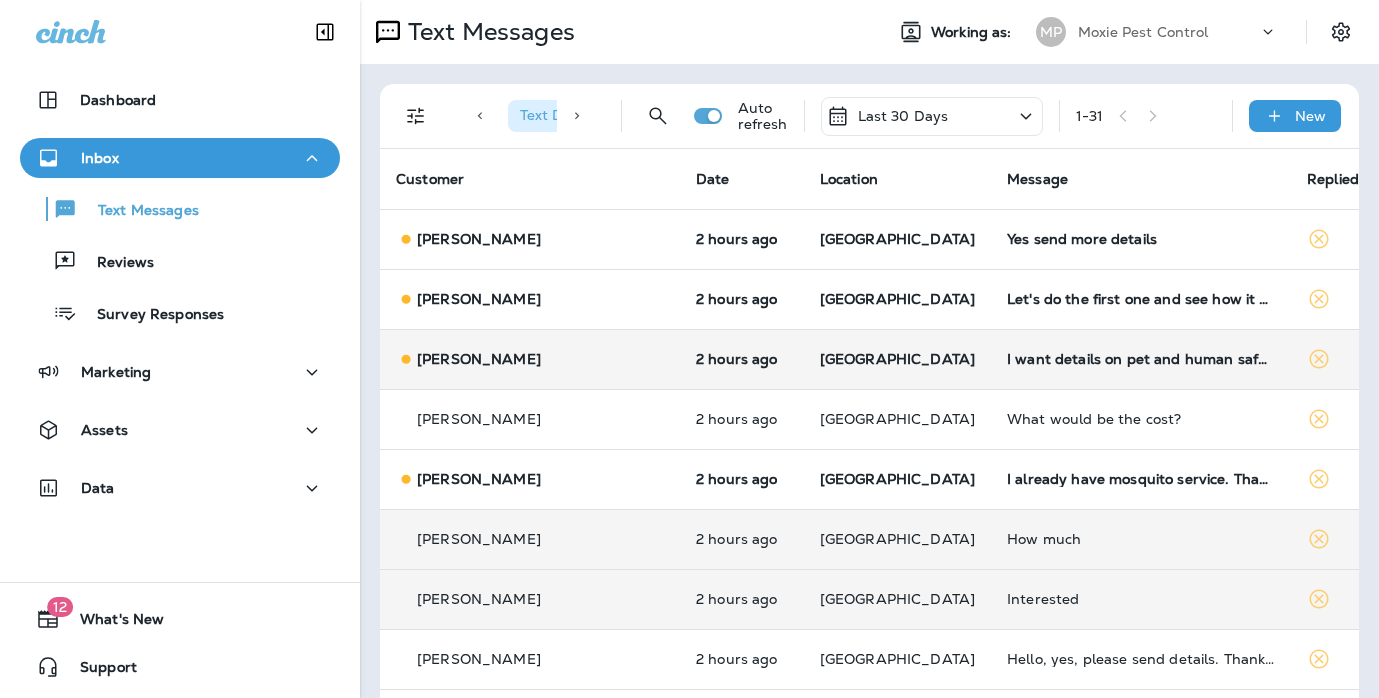 click on "I want details on pet and human safety please" at bounding box center (1141, 359) 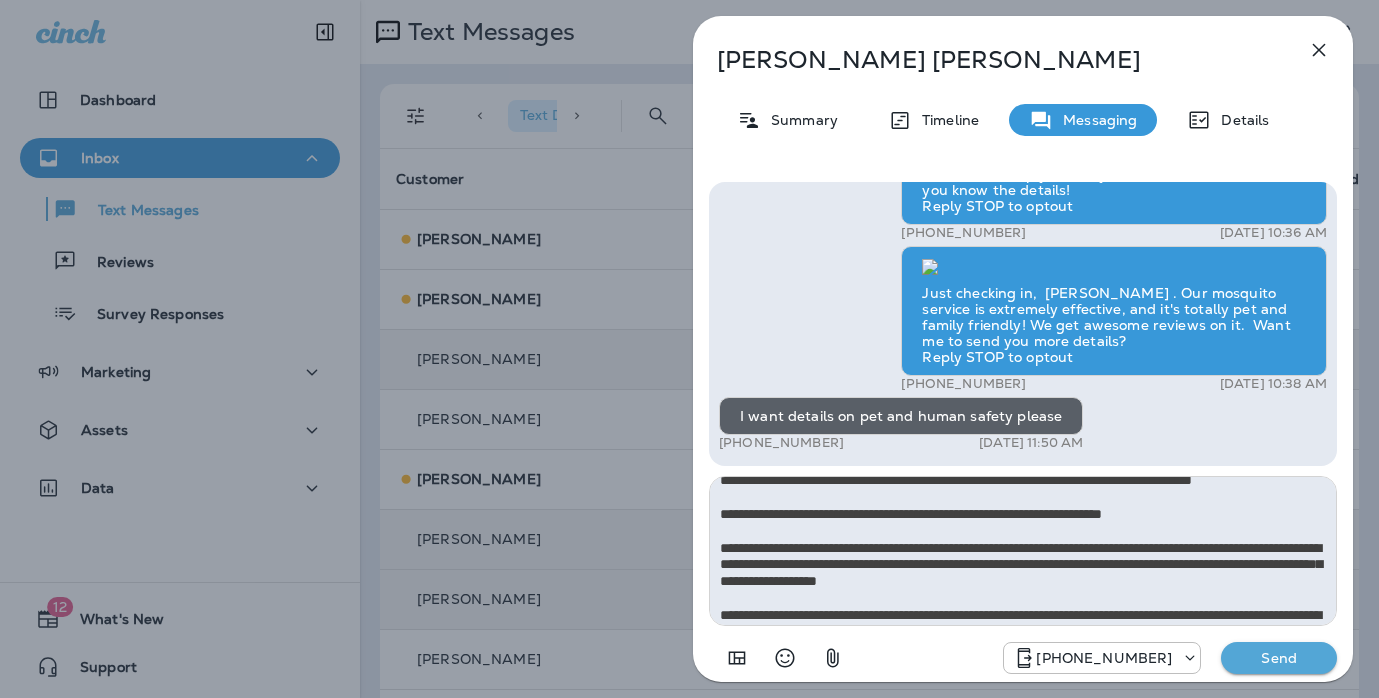 scroll, scrollTop: 0, scrollLeft: 0, axis: both 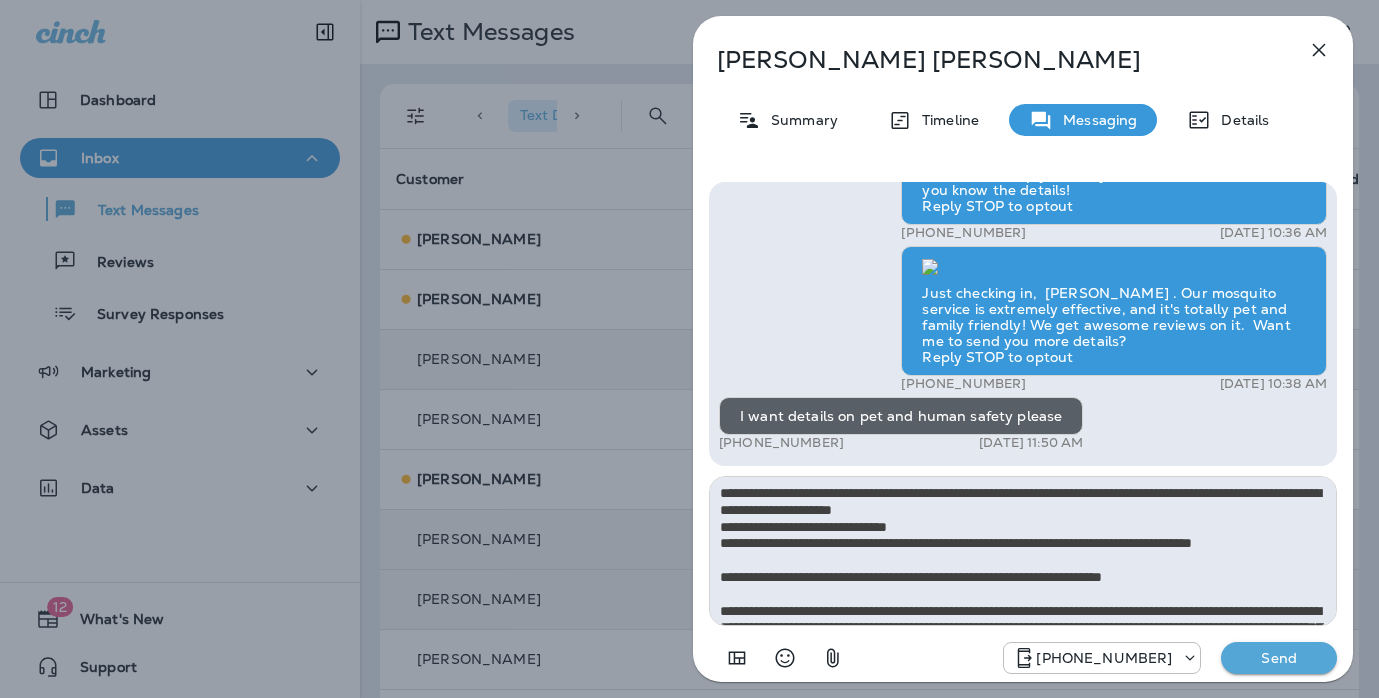 click at bounding box center (1023, 551) 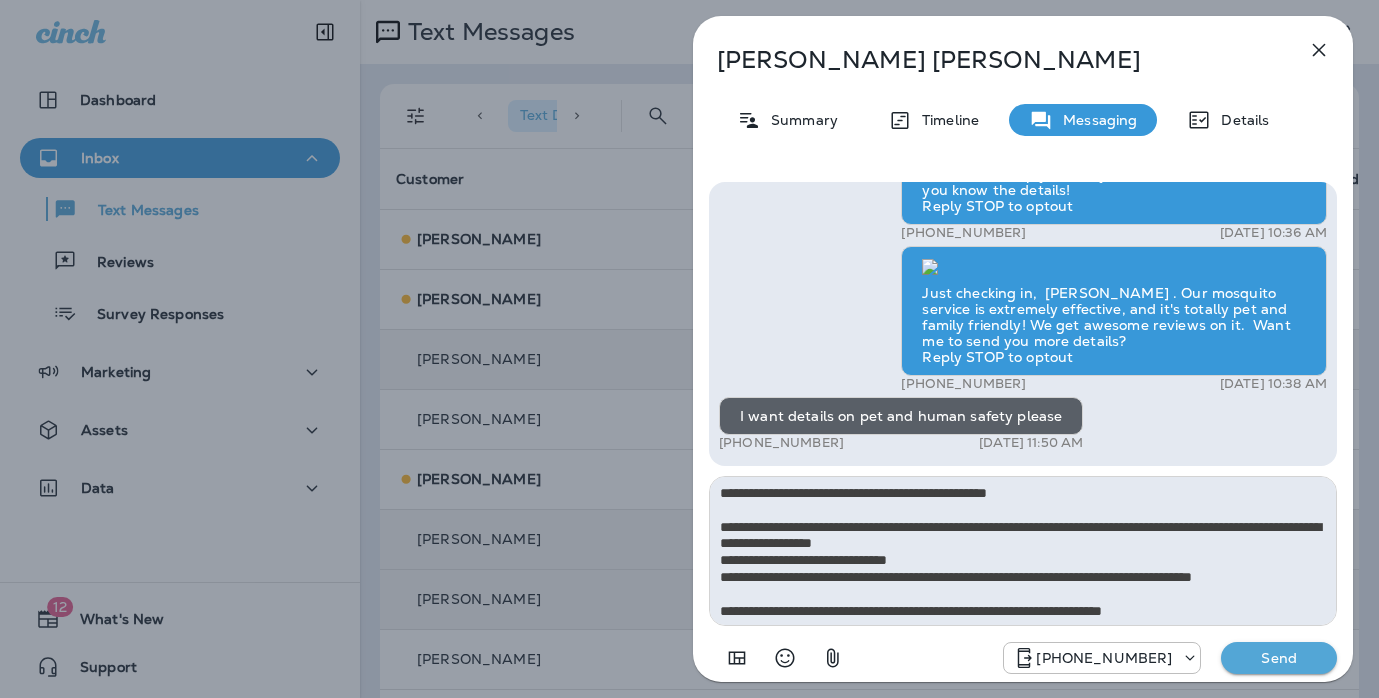 type on "**********" 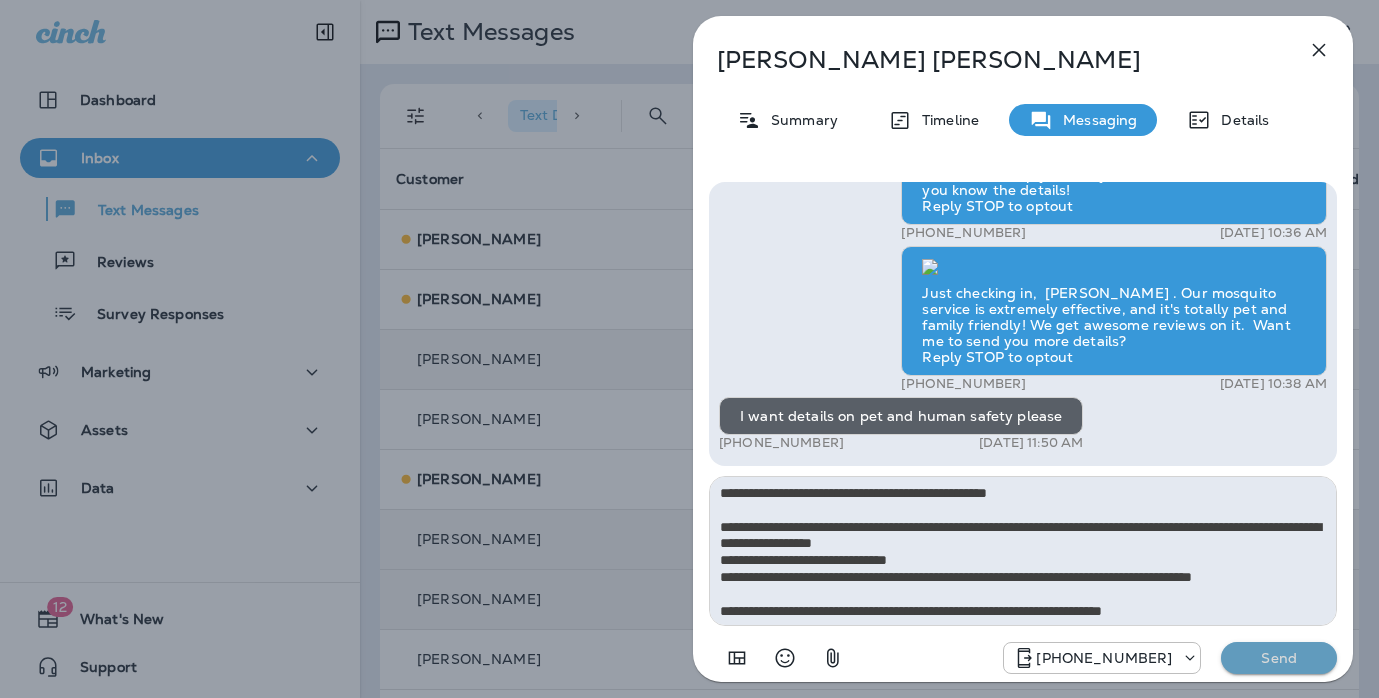click on "Send" at bounding box center (1279, 658) 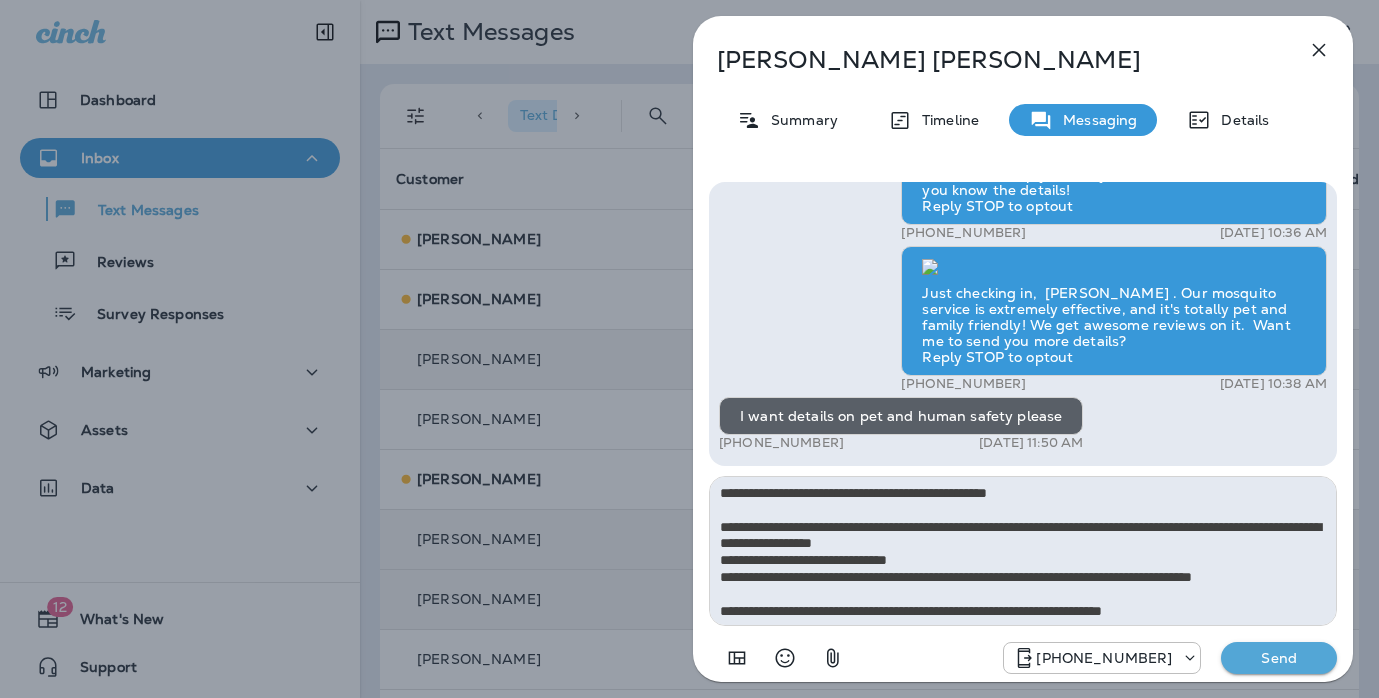 type 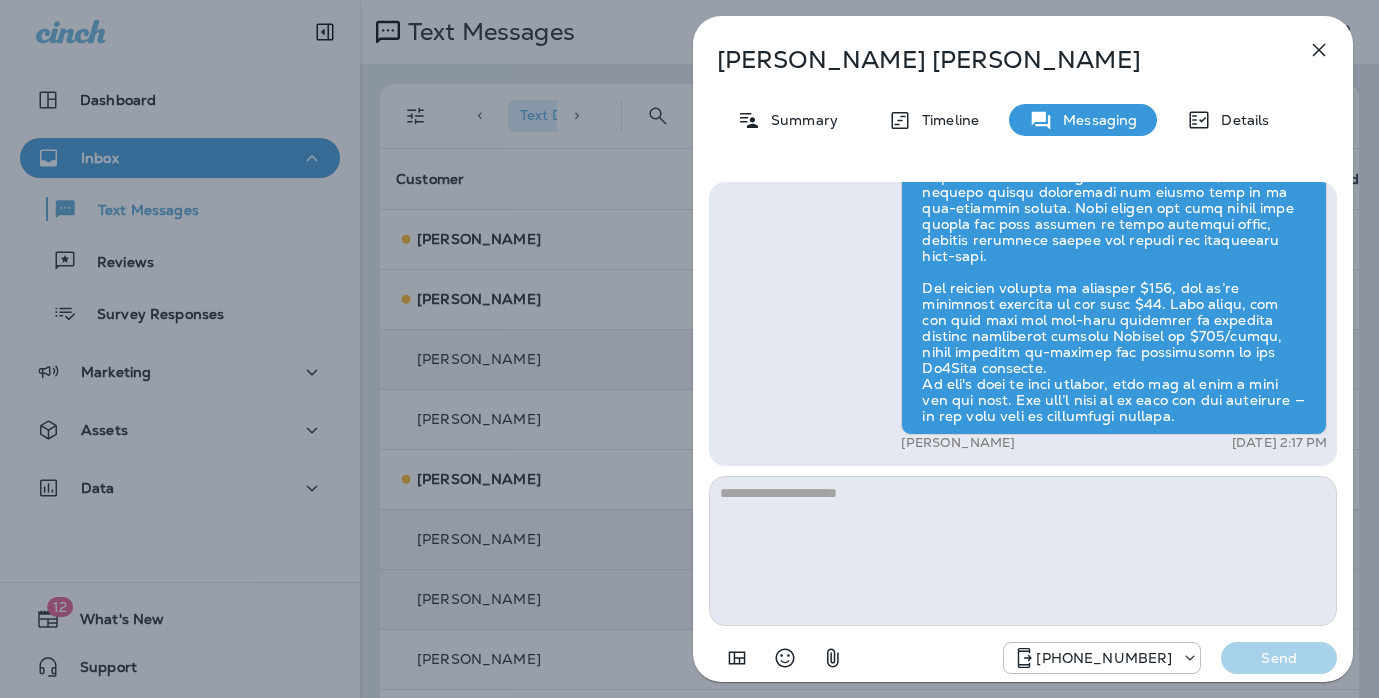 click on "Nora   Reid Summary   Timeline   Messaging   Details   Hi,  Nora , this is Cameron with Moxie Pest Control. We know Summer brings out the mosquitoes—and with the Summer season here, I’d love to get you on our schedule to come help take care of that. Just reply here if you're interested, and I'll let you know the details!
Reply STOP to optout +18174823792 Jul 23, 2025 10:36 AM Just checking in,  Nora . Our mosquito service is extremely effective, and it's totally pet and family friendly! We get awesome reviews on it.  Want me to send you more details?
Reply STOP to optout +18174823792 Jul 24, 2025 10:38 AM I want details on pet and human safety please +1 (715) 821-0990 Jul 24, 2025 11:50 AM   Andrew Awbrey Jul 24, 2025 2:17 PM +18174823792 Send" at bounding box center [689, 349] 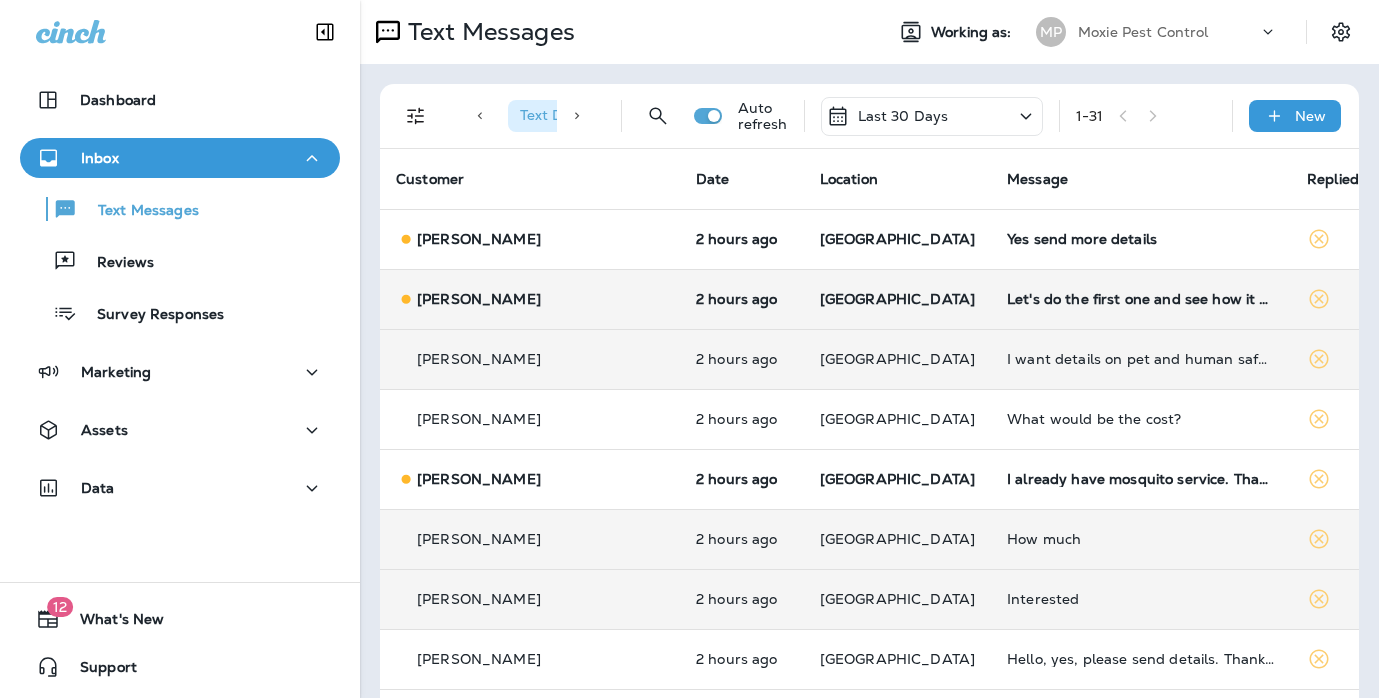 click on "Let's do the first one and see how it goes" at bounding box center (1141, 299) 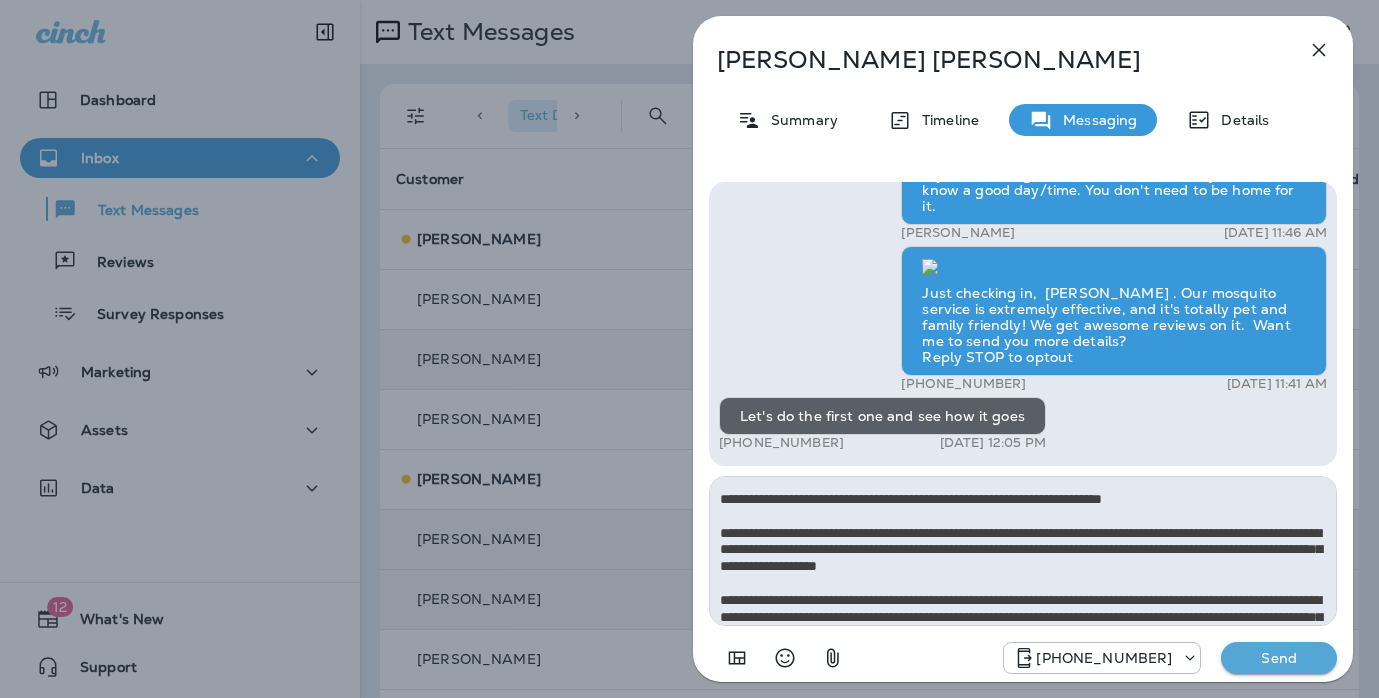 scroll, scrollTop: 0, scrollLeft: 0, axis: both 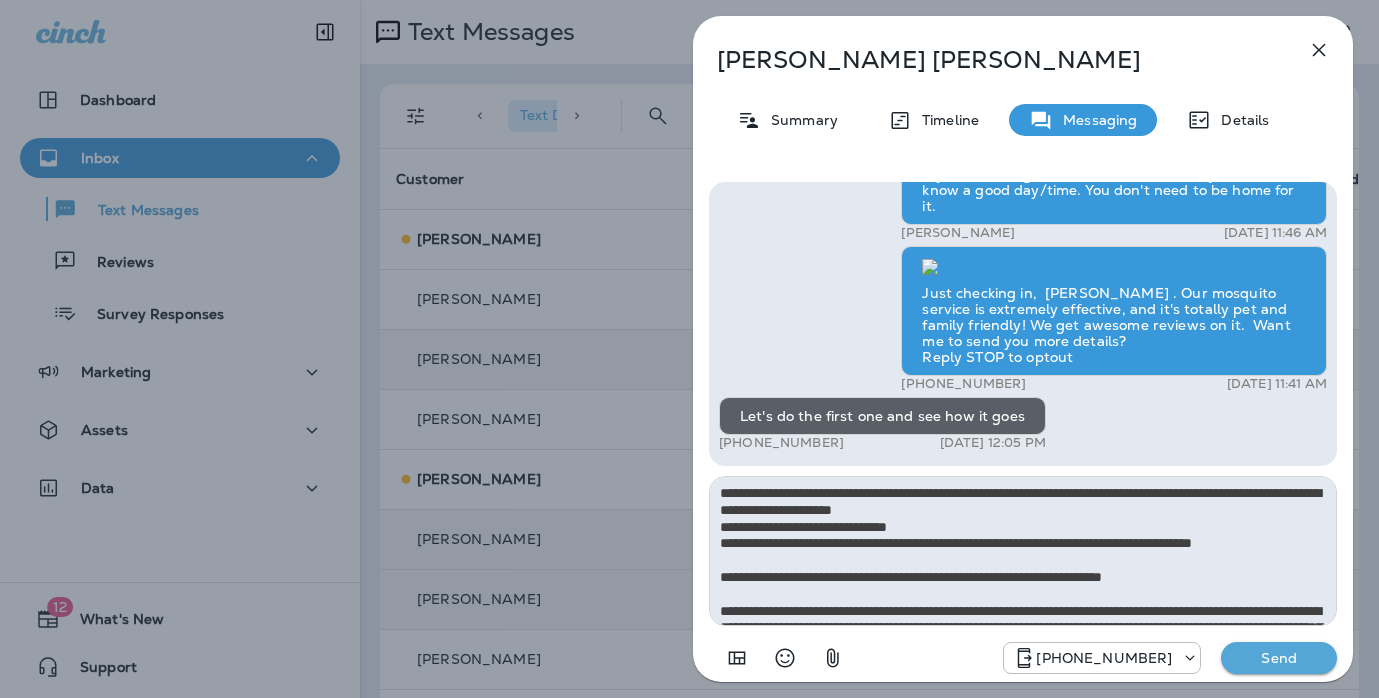 type on "**********" 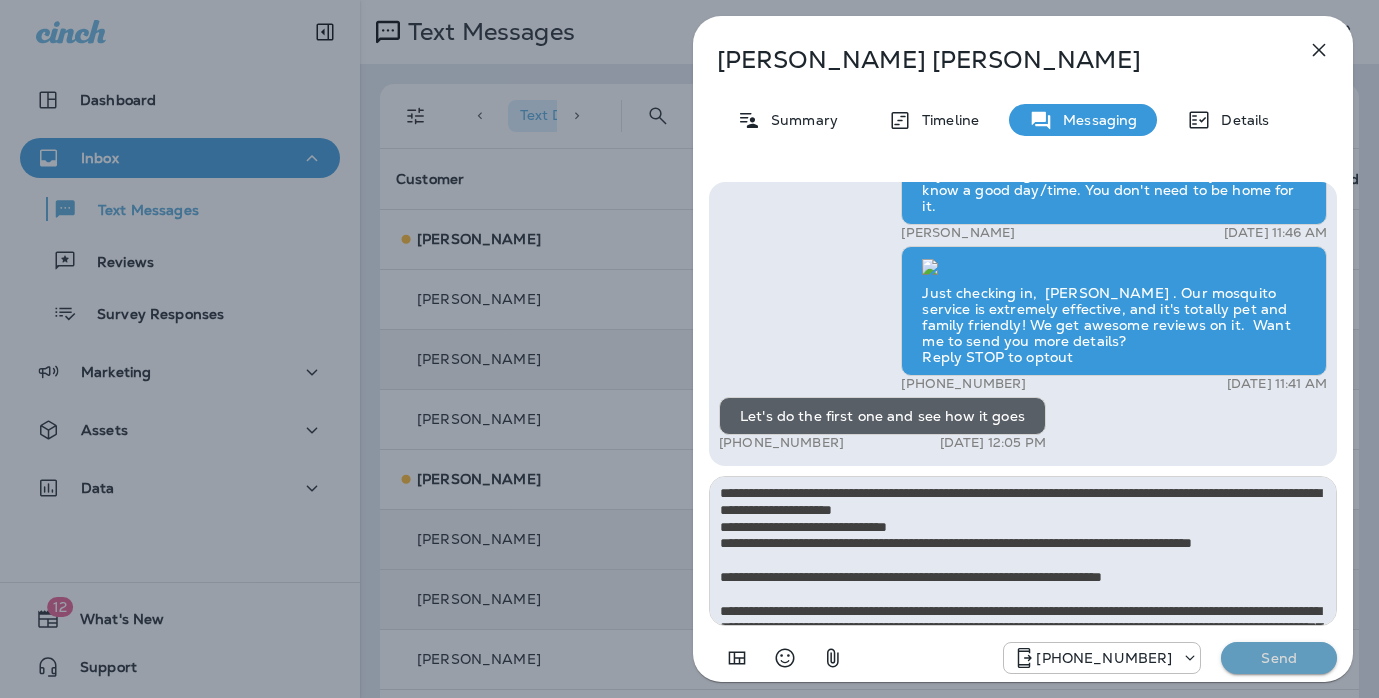 click on "Send" at bounding box center [1279, 658] 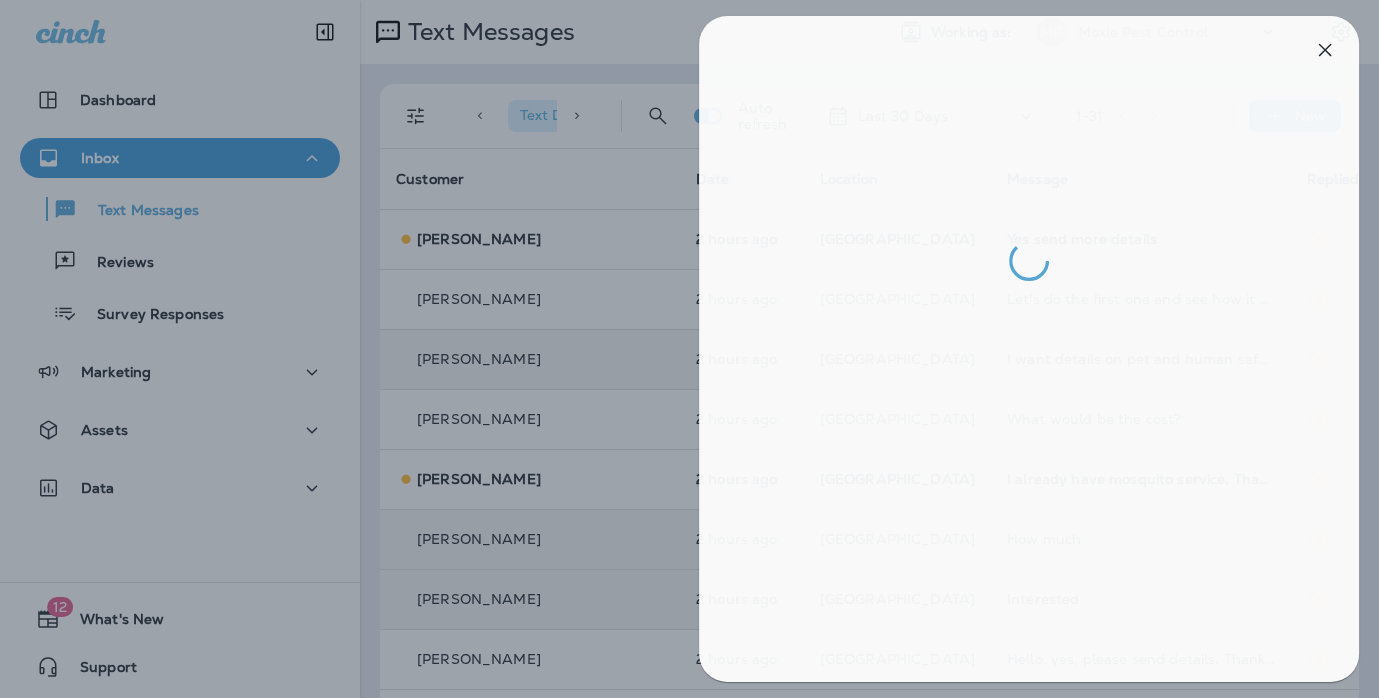 click at bounding box center (695, 349) 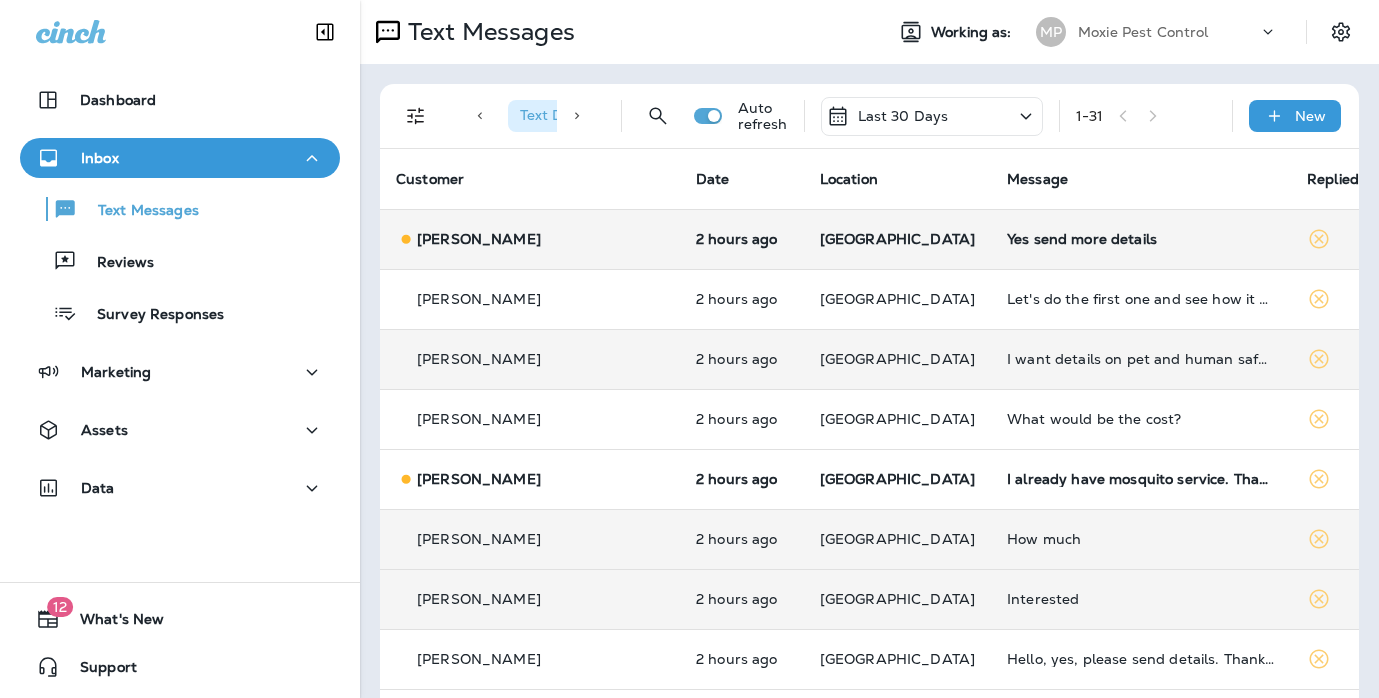 click on "Yes send more details" at bounding box center (1141, 239) 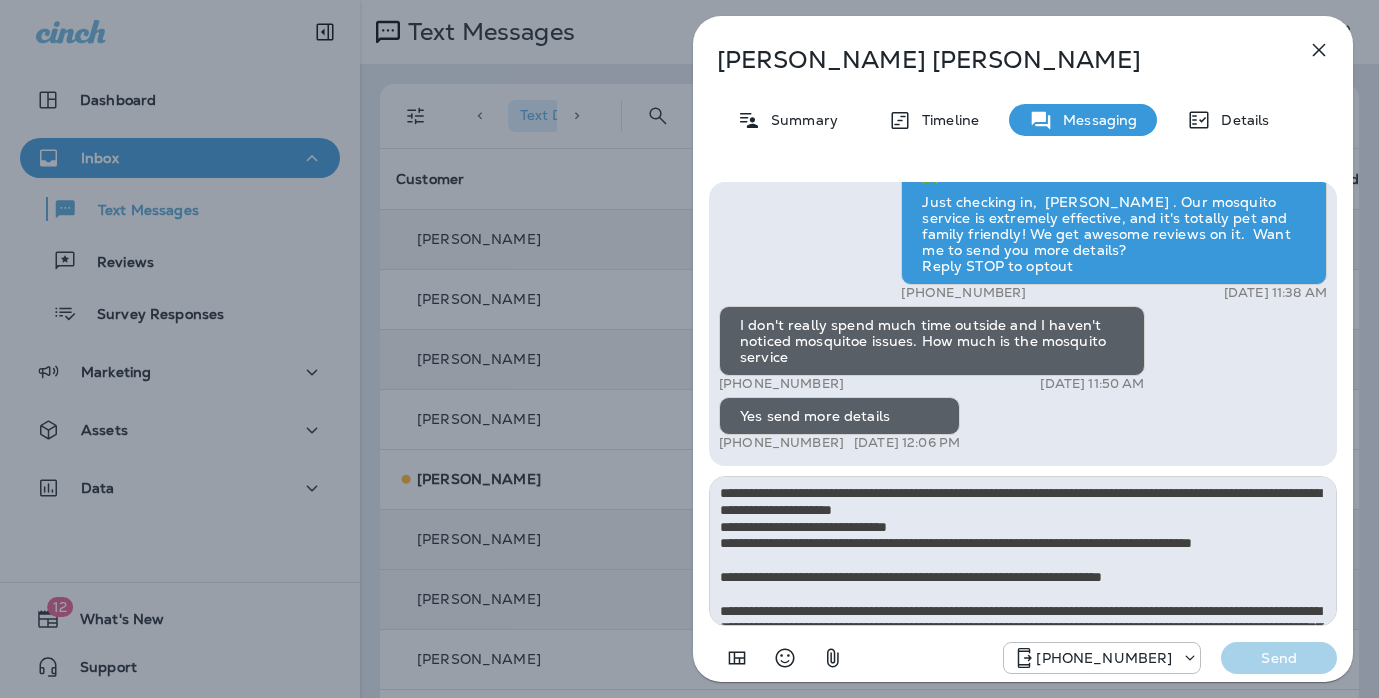 scroll, scrollTop: 145, scrollLeft: 0, axis: vertical 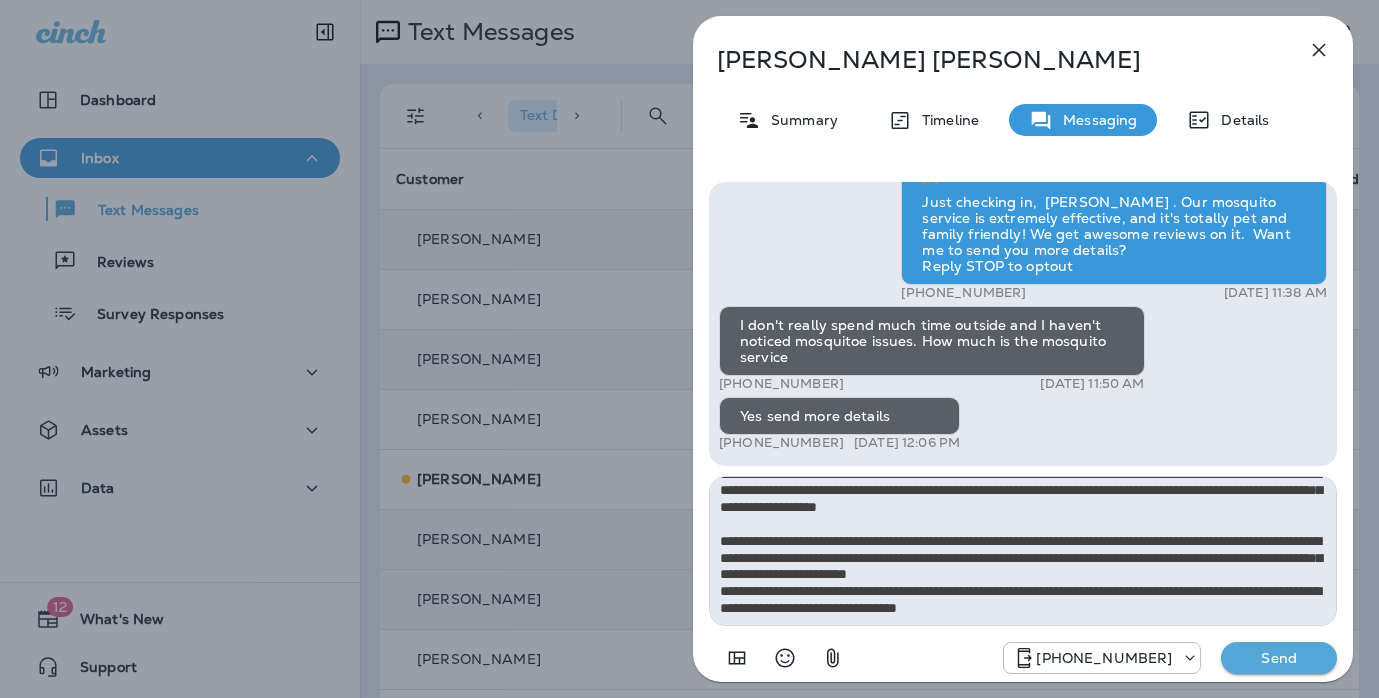 type on "**********" 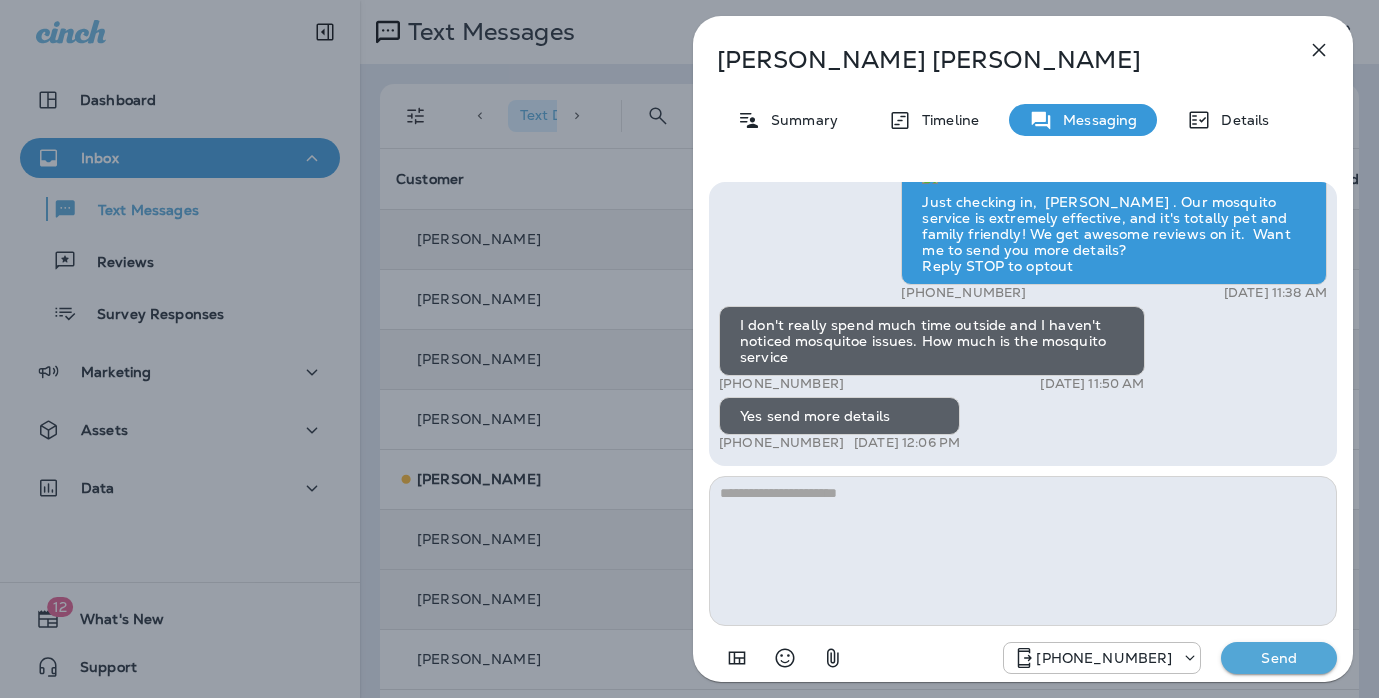 scroll, scrollTop: 0, scrollLeft: 0, axis: both 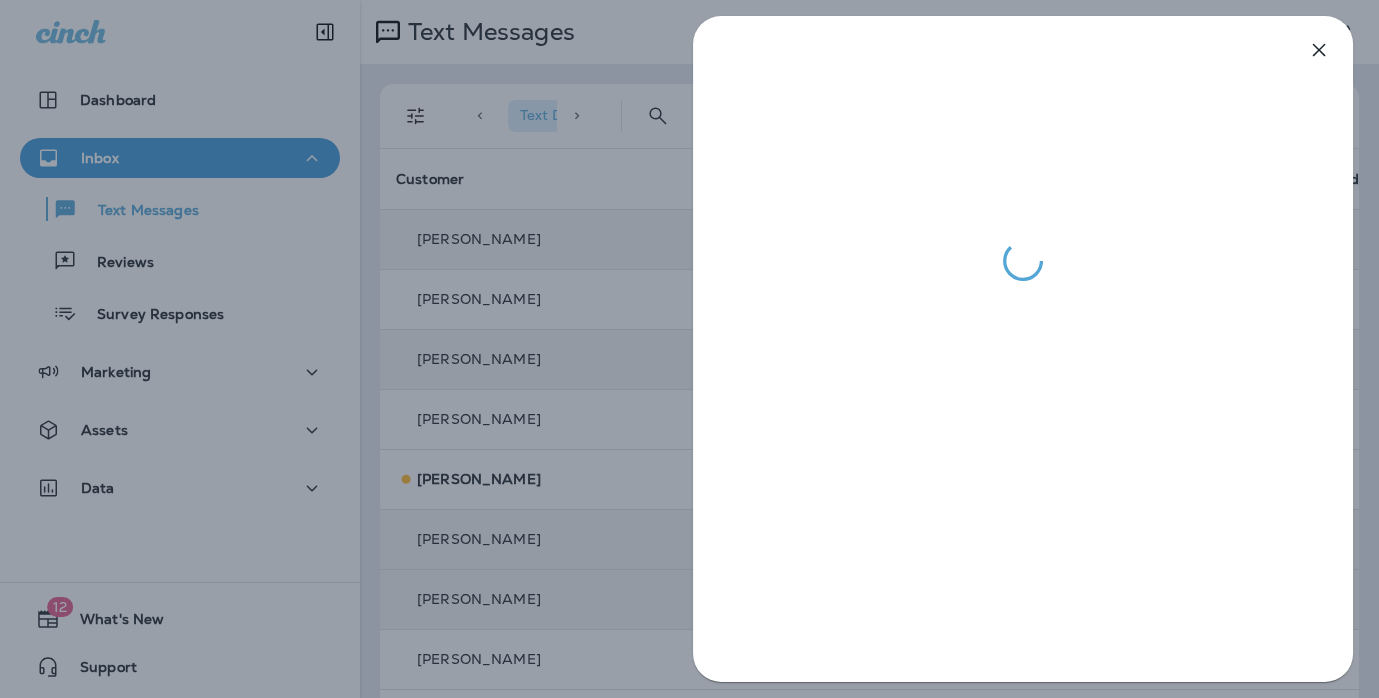 click at bounding box center [689, 349] 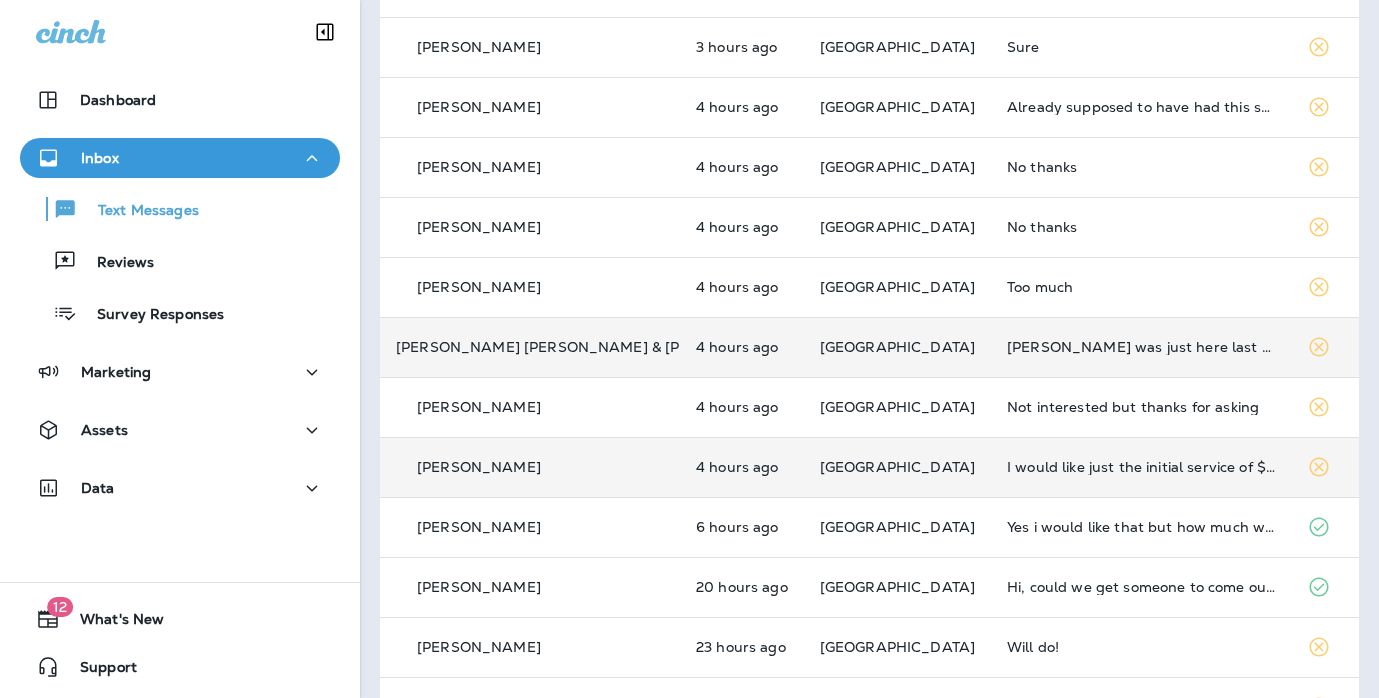 scroll, scrollTop: 929, scrollLeft: 0, axis: vertical 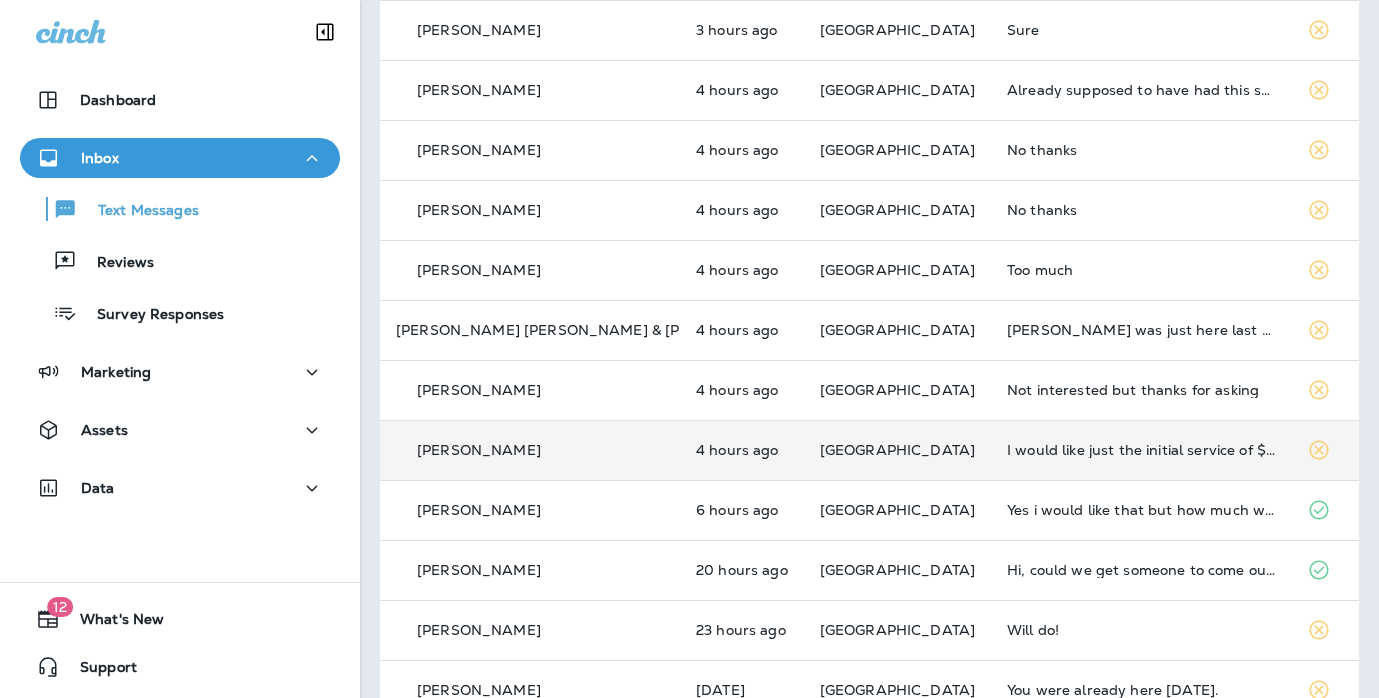 click on "I would like just the initial service of $99, any day/time is acceptable" at bounding box center (1141, 450) 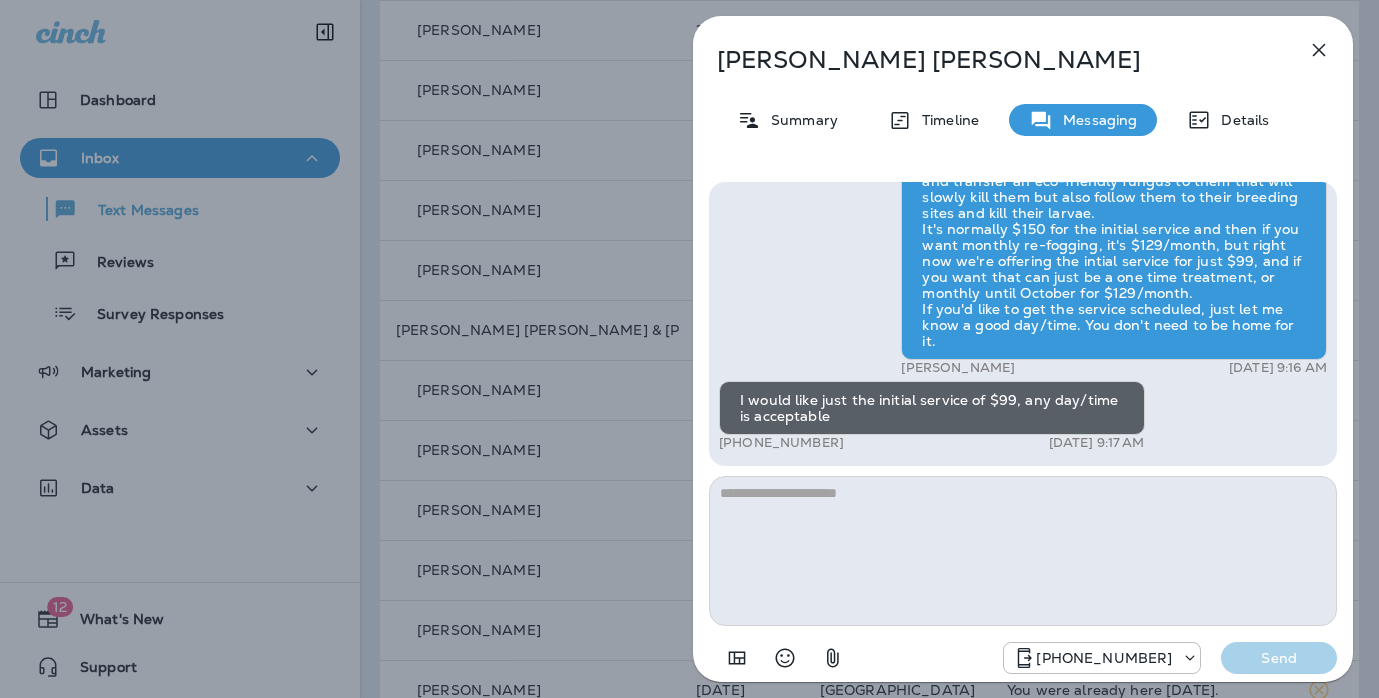 scroll, scrollTop: 1, scrollLeft: 0, axis: vertical 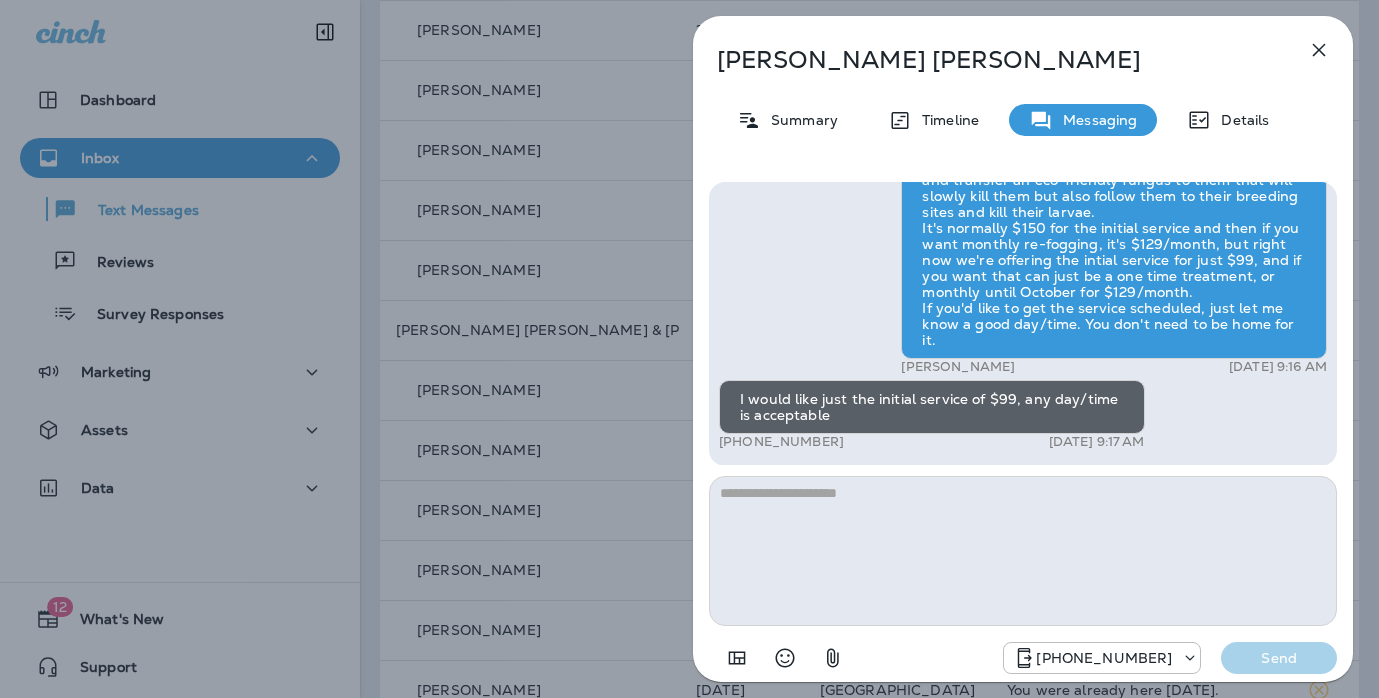 click on "Carlos   Alfonso Summary   Timeline   Messaging   Details   Hi,  Carlos , this is Cameron with Moxie Pest Control. We know Summer brings out the mosquitoes—and with the Summer season here, I’d love to get you on our schedule to come help take care of that. Just reply here if you're interested, and I'll let you know the details!
Reply STOP to optout +18174823792 Jul 24, 2025 9:14 AM Yes I'm interested  +1 (813) 375-1059 Jul 24, 2025 9:16 AM Andrew Awbrey Jul 24, 2025 9:16 AM I would like just the initial service of $99, any day/time is acceptable  +1 (813) 375-1059 Jul 24, 2025 9:17 AM +18174823792 Send" at bounding box center (689, 349) 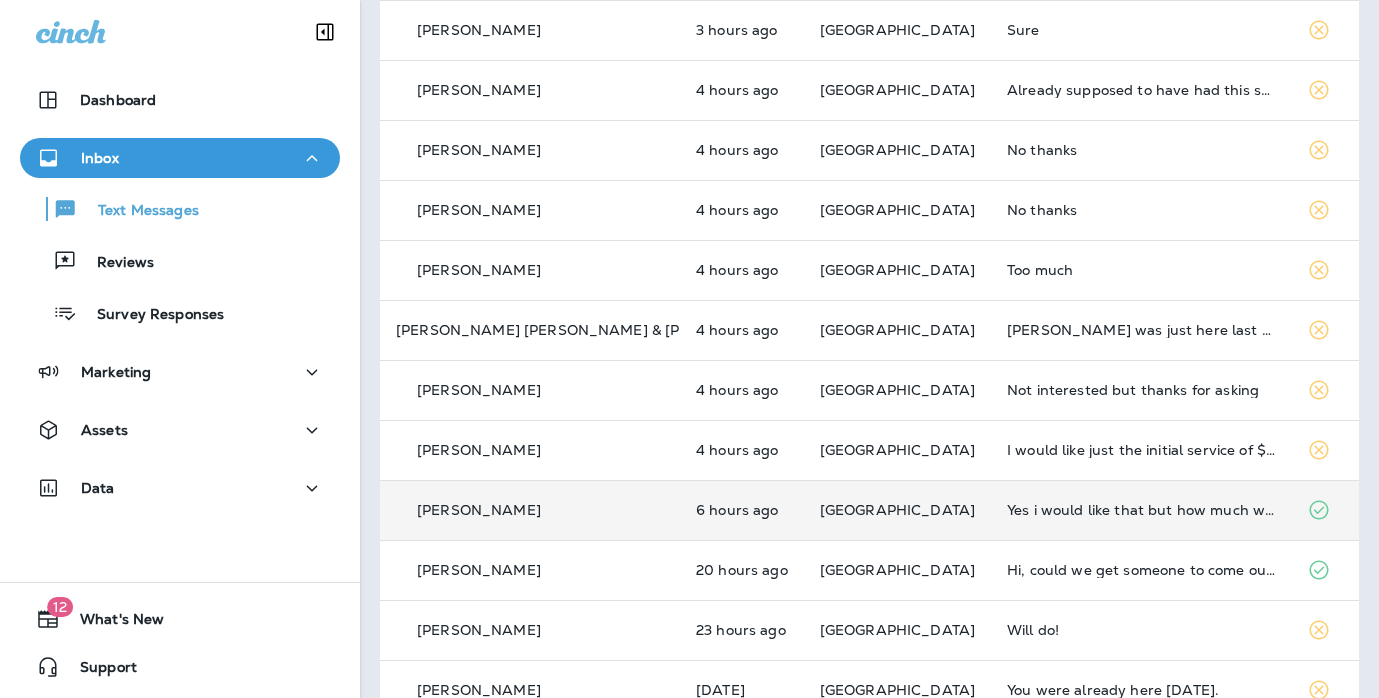 click on "Yes i would like that but how much would that cost extra I already have truegreen company" at bounding box center (1141, 510) 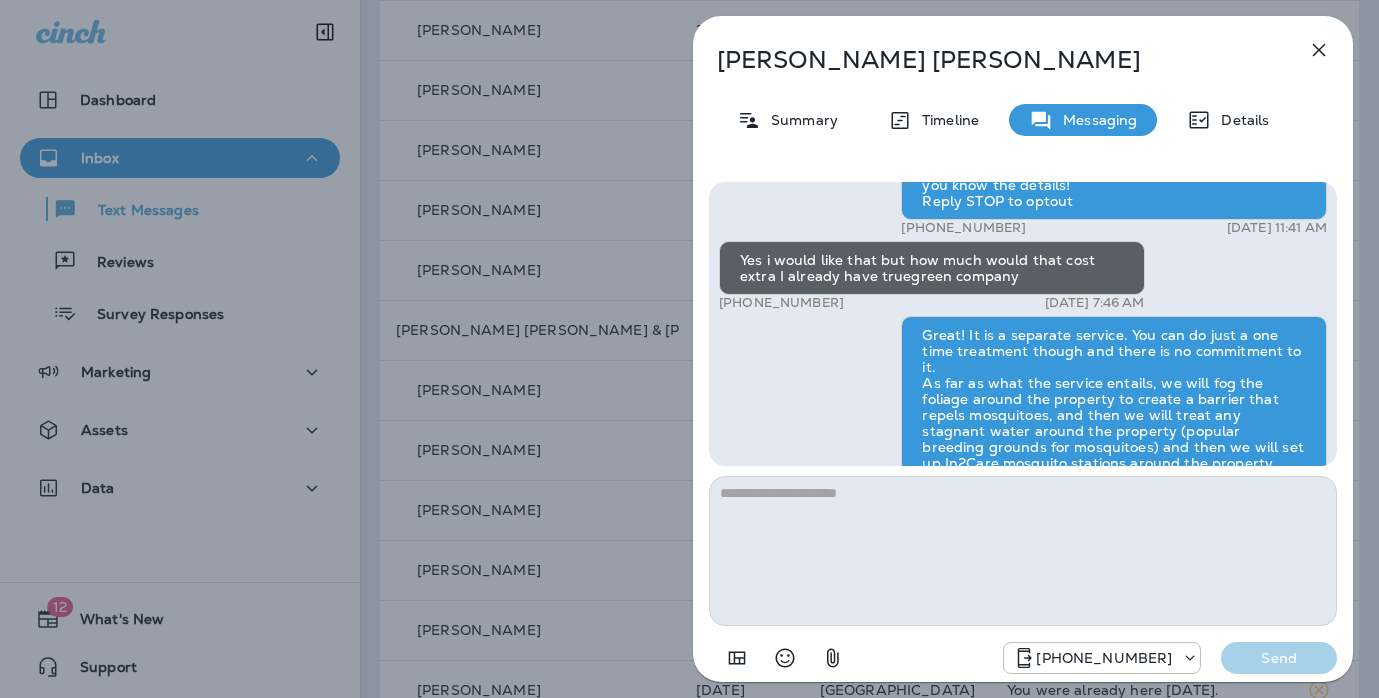 scroll, scrollTop: 0, scrollLeft: 0, axis: both 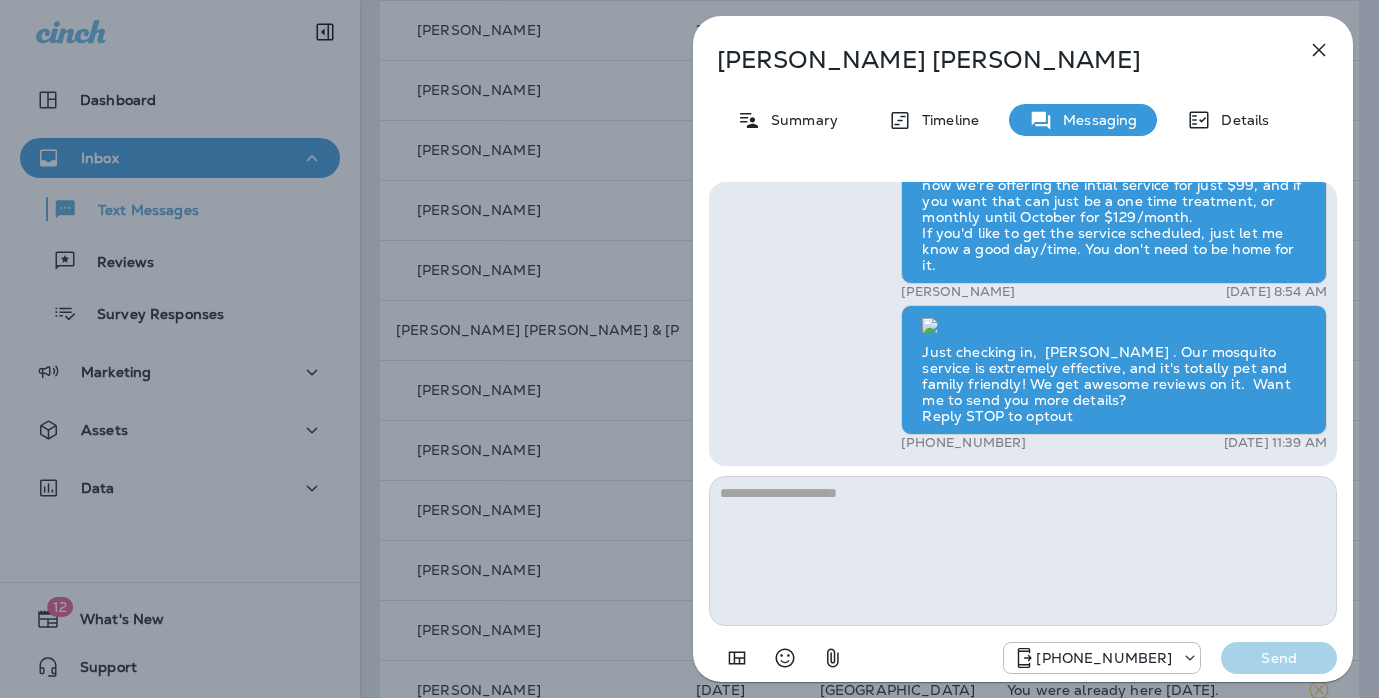 click on "Carol   Vaughn Summary   Timeline   Messaging   Details   Hi,  Carol , this is Cameron with Moxie Pest Control. We know Summer brings out the mosquitoes—and with the Summer season here, I’d love to get you on our schedule to come help take care of that. Just reply here if you're interested, and I'll let you know the details!
Reply STOP to optout +18174823792 Jul 23, 2025 11:41 AM Yes i would like that but how much would that cost extra I already have truegreen company  +1 (347) 793-5028 Jul 24, 2025 7:46 AM Andrew Awbrey Jul 24, 2025 8:54 AM Just checking in,  Carol . Our mosquito service is extremely effective, and it's totally pet and family friendly! We get awesome reviews on it.  Want me to send you more details?
Reply STOP to optout +18174823792 Jul 24, 2025 11:39 AM +18174823792 Send" at bounding box center (689, 349) 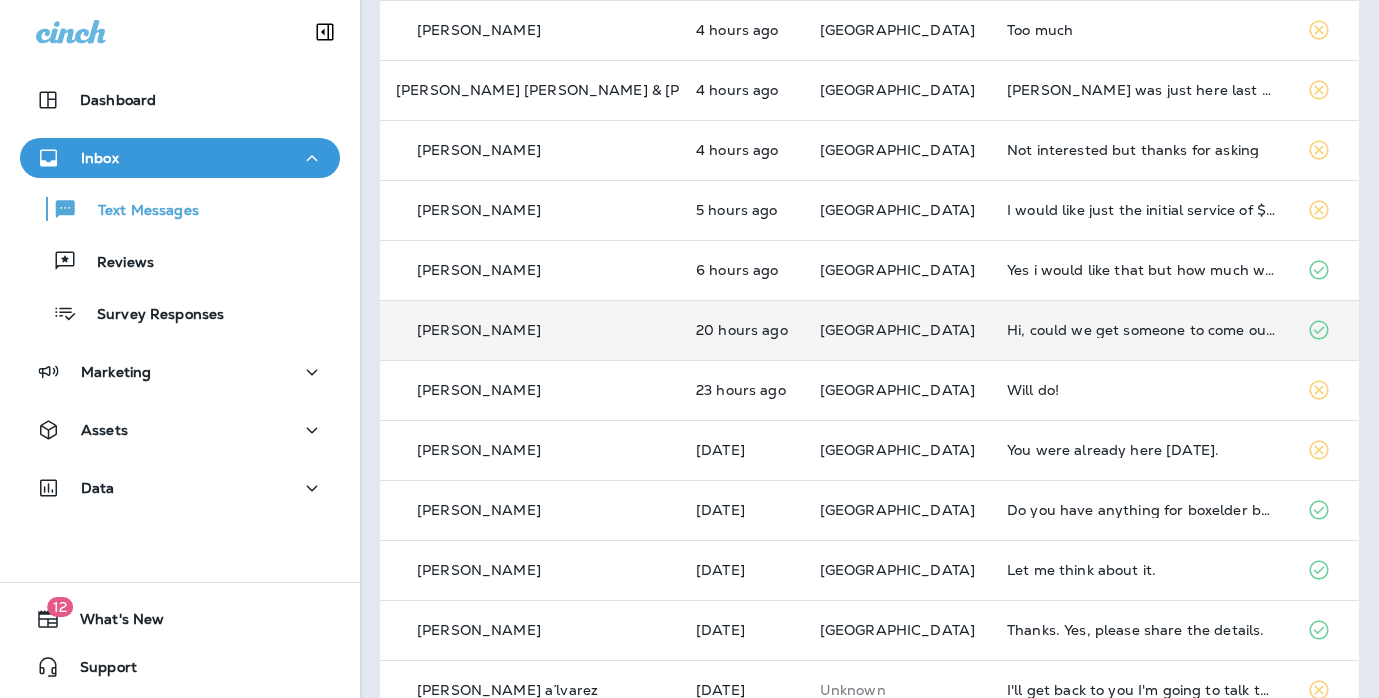 scroll, scrollTop: 1083, scrollLeft: 0, axis: vertical 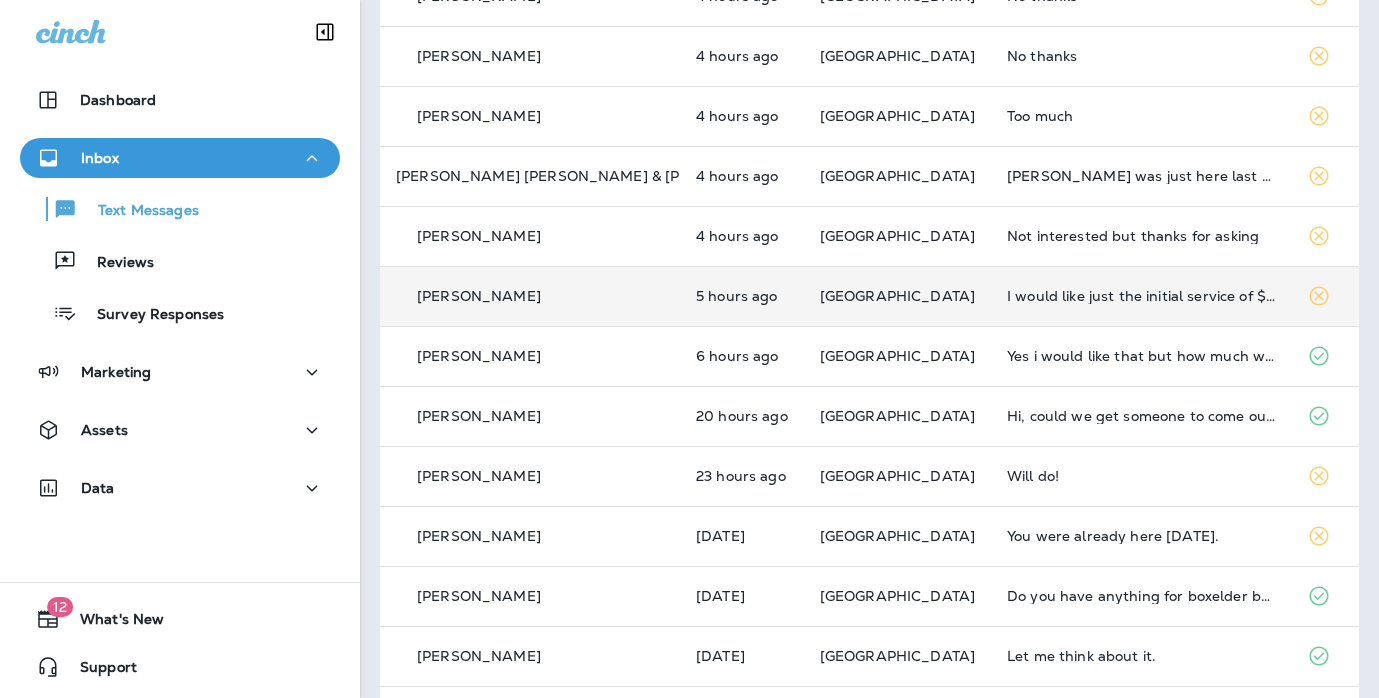 click on "I would like just the initial service of $99, any day/time is acceptable" at bounding box center [1141, 296] 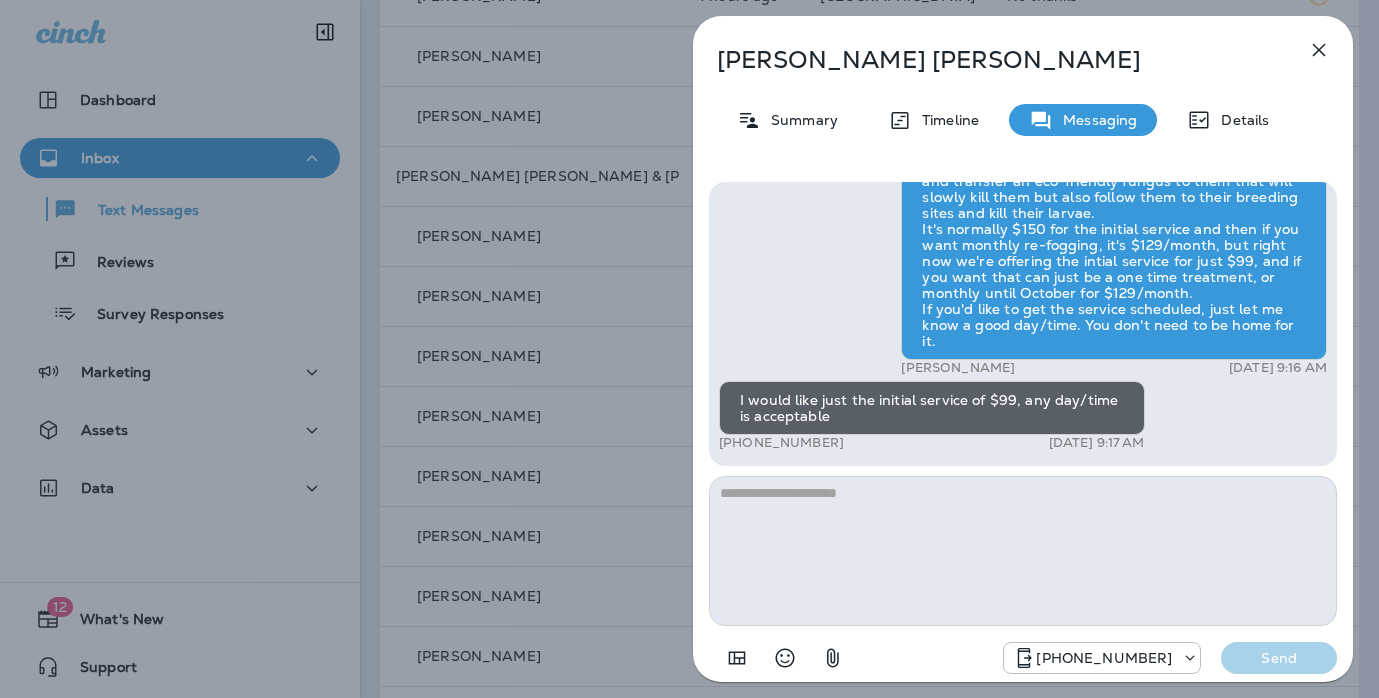 click on "Carlos   Alfonso Summary   Timeline   Messaging   Details   Hi,  Carlos , this is Cameron with Moxie Pest Control. We know Summer brings out the mosquitoes—and with the Summer season here, I’d love to get you on our schedule to come help take care of that. Just reply here if you're interested, and I'll let you know the details!
Reply STOP to optout +18174823792 Jul 24, 2025 9:14 AM Yes I'm interested  +1 (813) 375-1059 Jul 24, 2025 9:16 AM Andrew Awbrey Jul 24, 2025 9:16 AM I would like just the initial service of $99, any day/time is acceptable  +1 (813) 375-1059 Jul 24, 2025 9:17 AM +18174823792 Send" at bounding box center [689, 349] 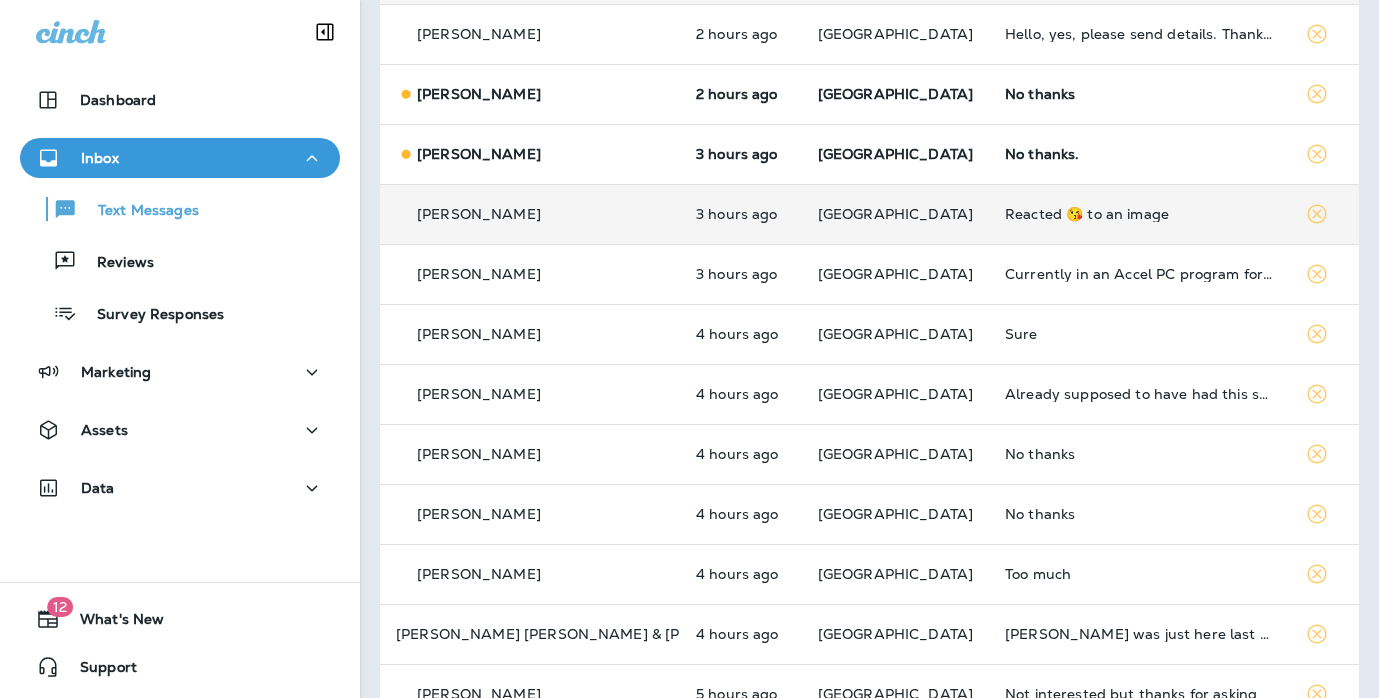 scroll, scrollTop: 0, scrollLeft: 0, axis: both 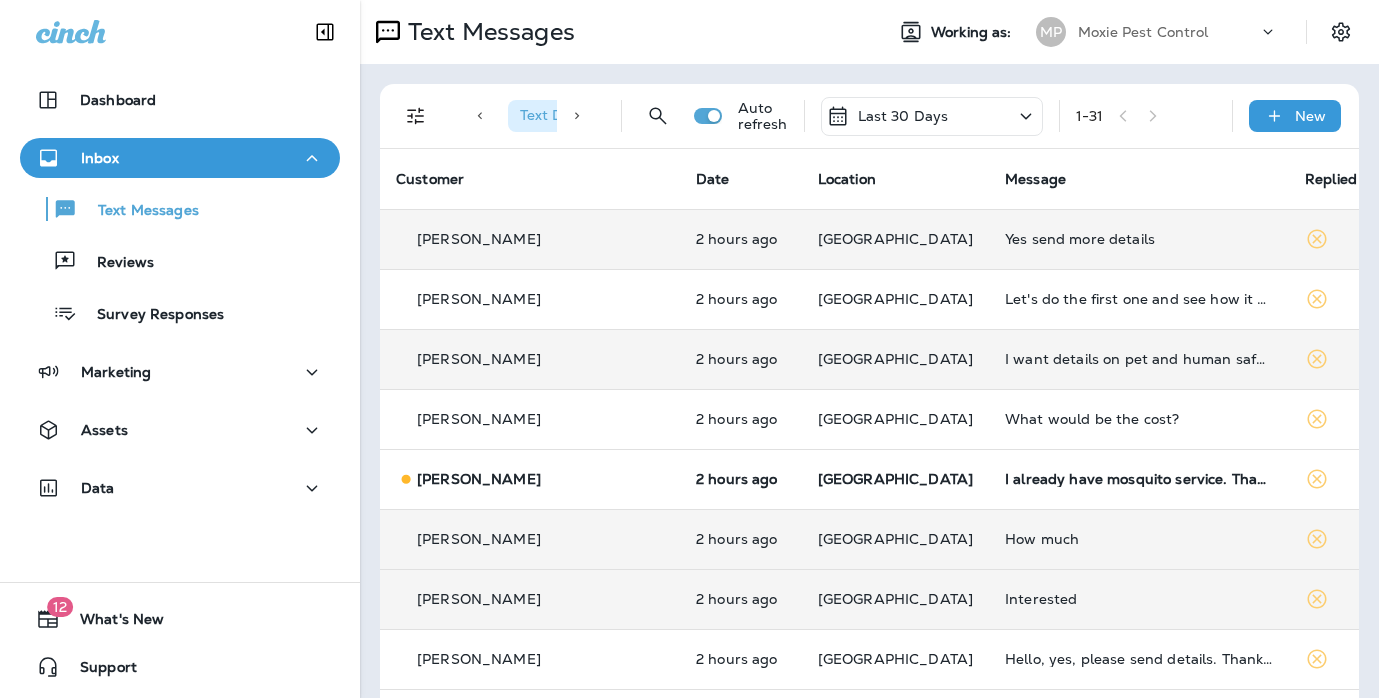 click on "Yes send more details" at bounding box center [1139, 239] 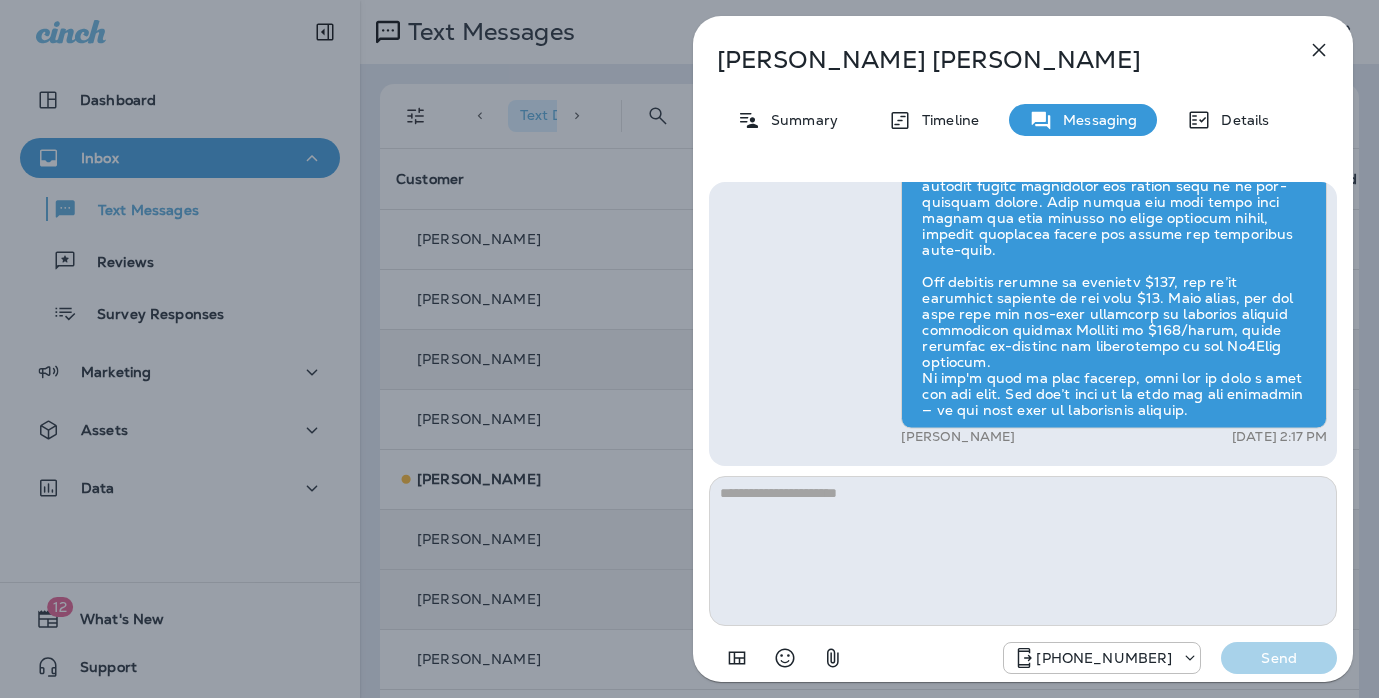 click on "Laurie   Rogosheske Summary   Timeline   Messaging   Details   Exciting News! Joshua’s Pest Control is now Moxie Pest Control! Same great service, new name. No changes to your protection—just a fresh look! Got questions? Call us anytime!
Reply STOP to optout +18174823792 Mar 8, 2025 9:16 AM Hi,  Laurie , this is Cameron with Moxie Pest Control. We know Summer brings out the mosquitoes—and with the Summer season here, I’d love to get you on our schedule to come help take care of that. Just reply here if you're interested, and I'll let you know the details!
Reply STOP to optout +18174823792 Jul 23, 2025 11:38 AM Just checking in,  Laurie . Our mosquito service is extremely effective, and it's totally pet and family friendly! We get awesome reviews on it.  Want me to send you more details?
Reply STOP to optout +18174823792 Jul 24, 2025 11:38 AM I don't really spend much time outside and I haven't noticed mosquitoe issues. How much is the mosquito service  +1 (320) 309-1240 Jul 24, 2025 11:50 AM Send" at bounding box center (689, 349) 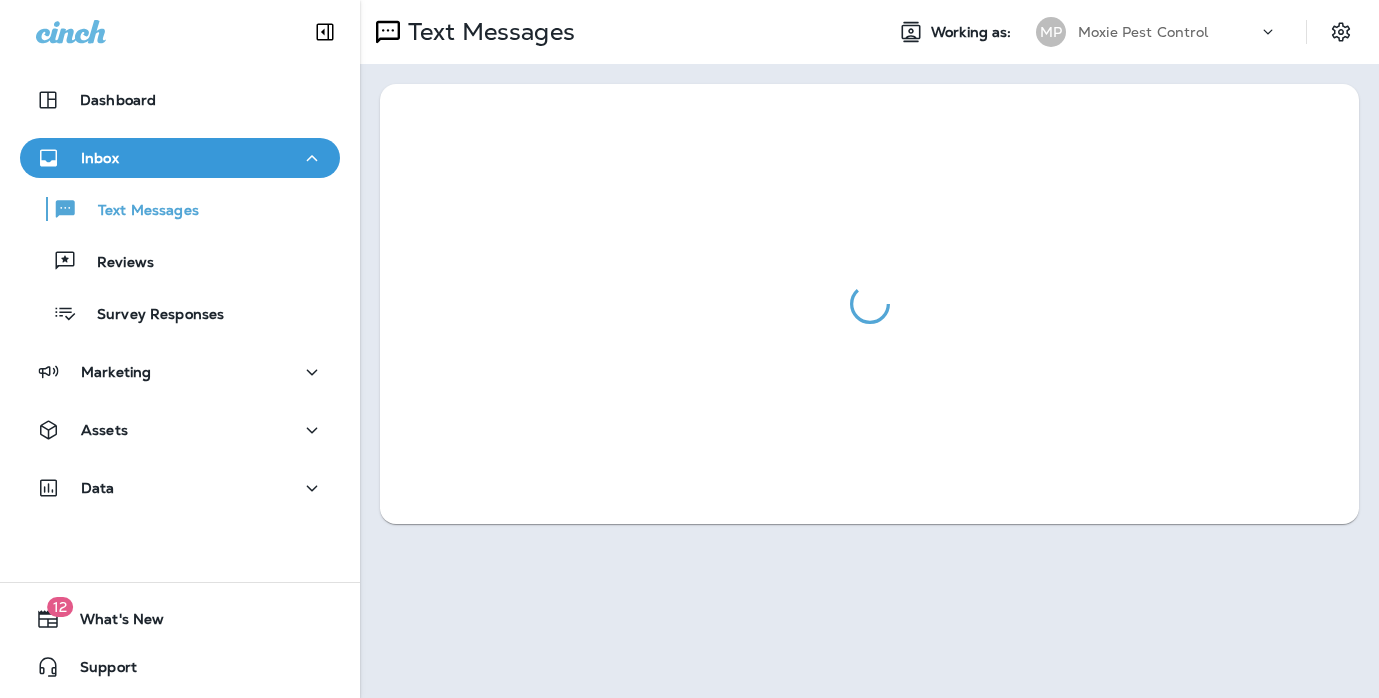scroll, scrollTop: 0, scrollLeft: 0, axis: both 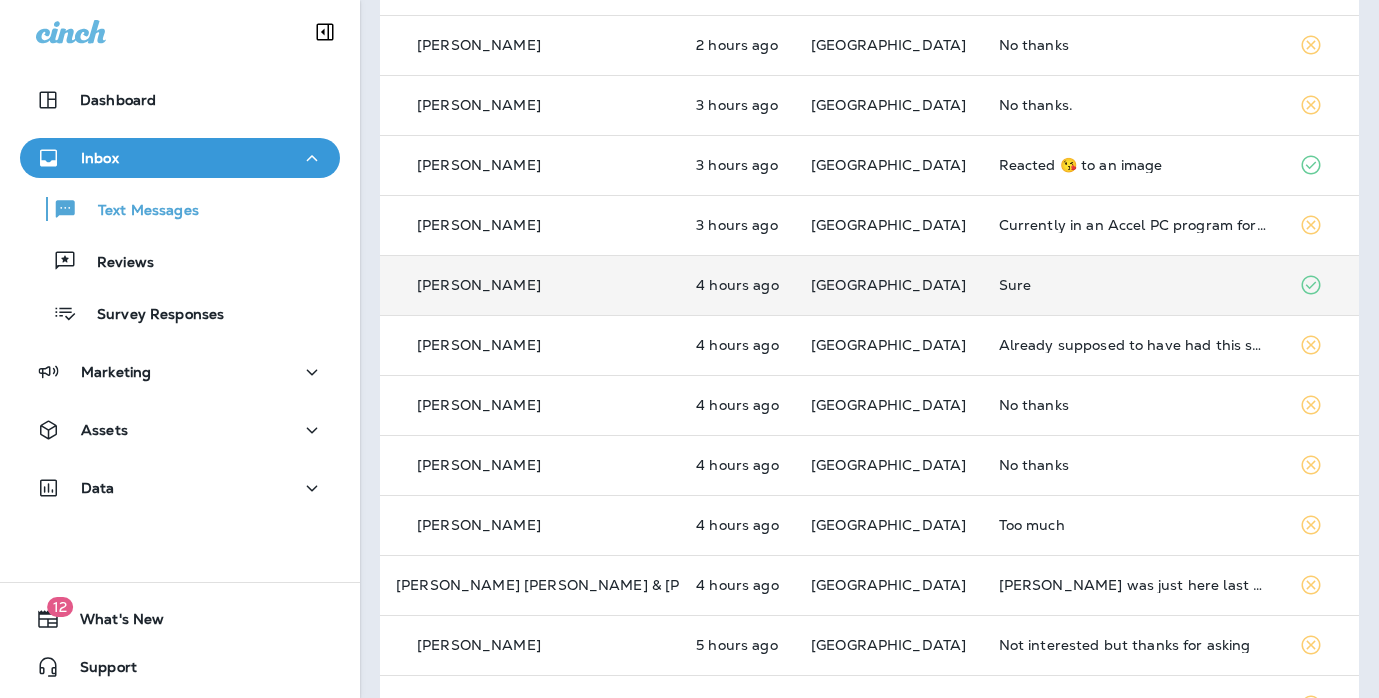 click on "Sure" at bounding box center [1133, 285] 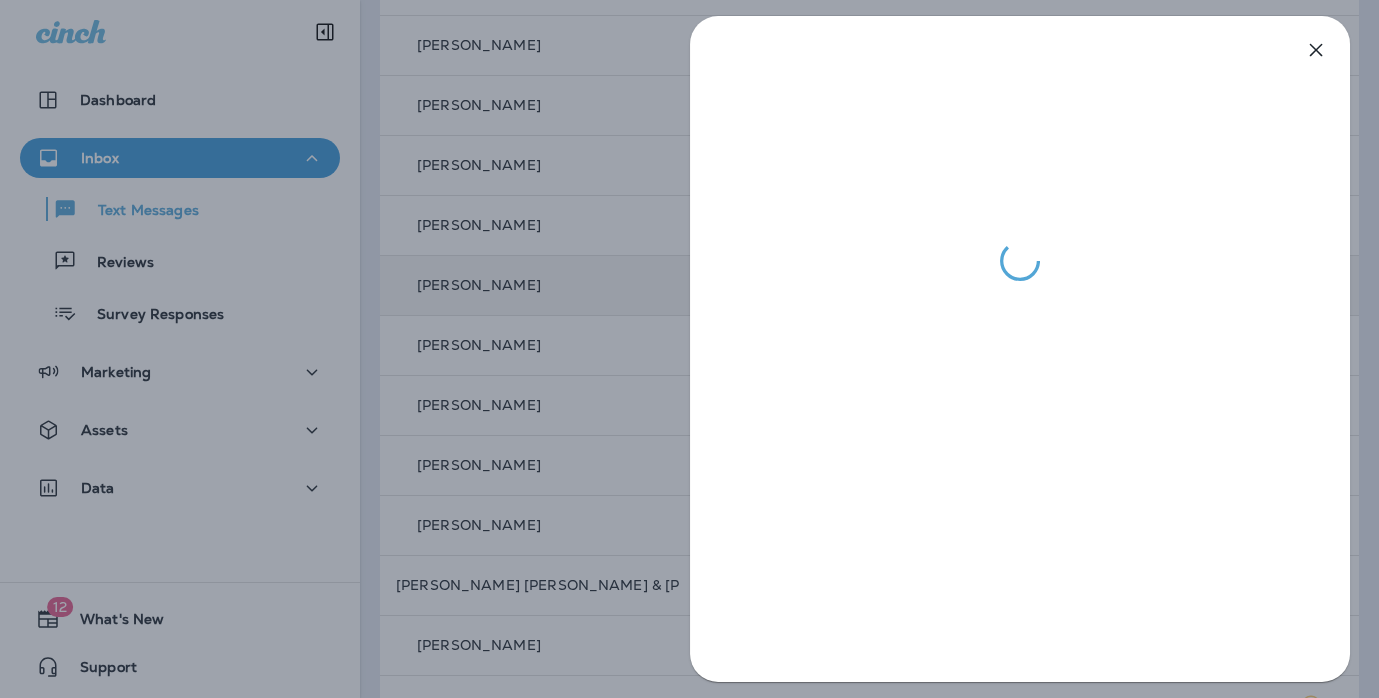 click at bounding box center [686, 349] 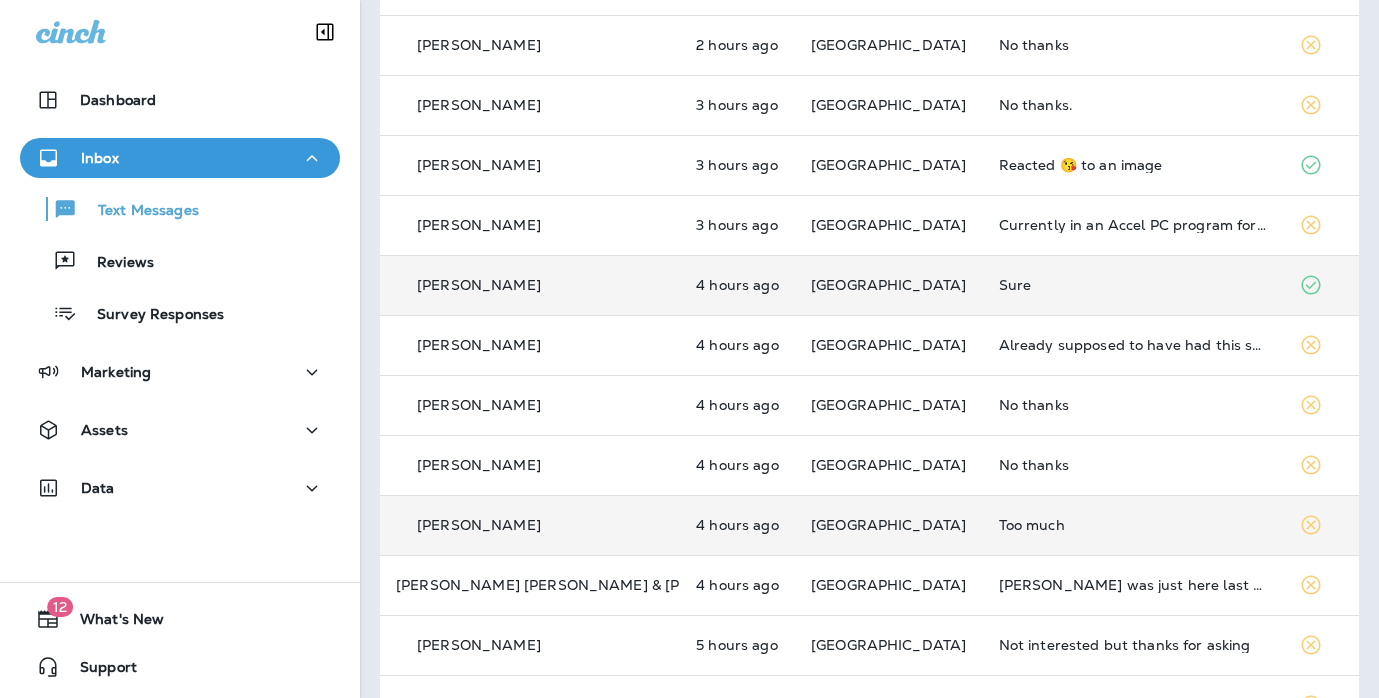 scroll, scrollTop: 732, scrollLeft: 0, axis: vertical 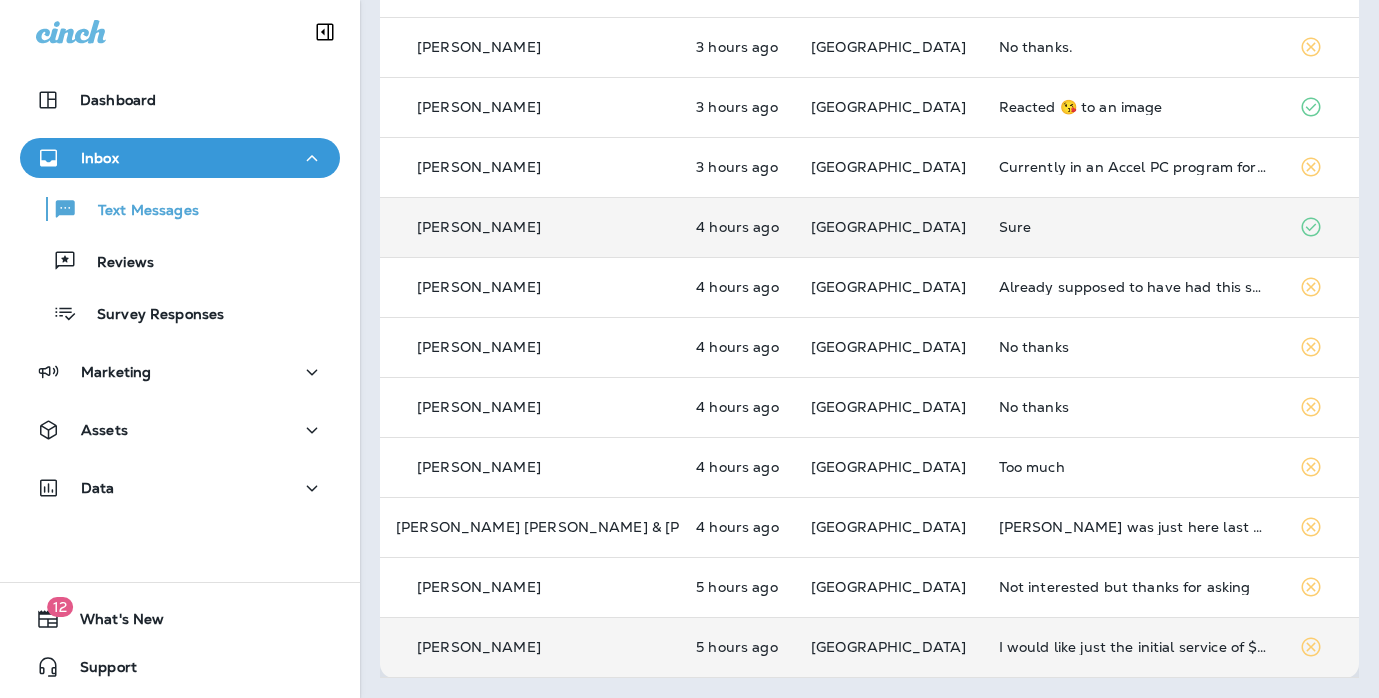 click on "I would like just the initial service of $99, any day/time is acceptable" at bounding box center [1133, 647] 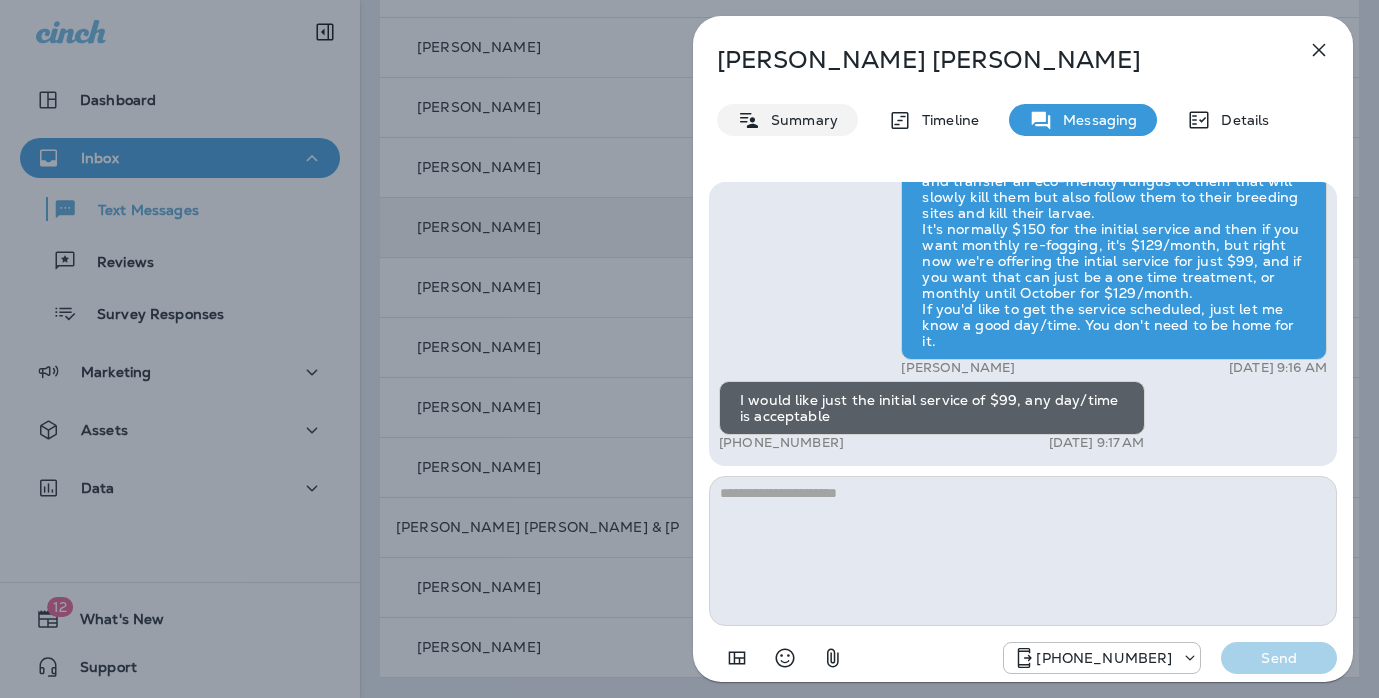 click on "Summary" at bounding box center [799, 120] 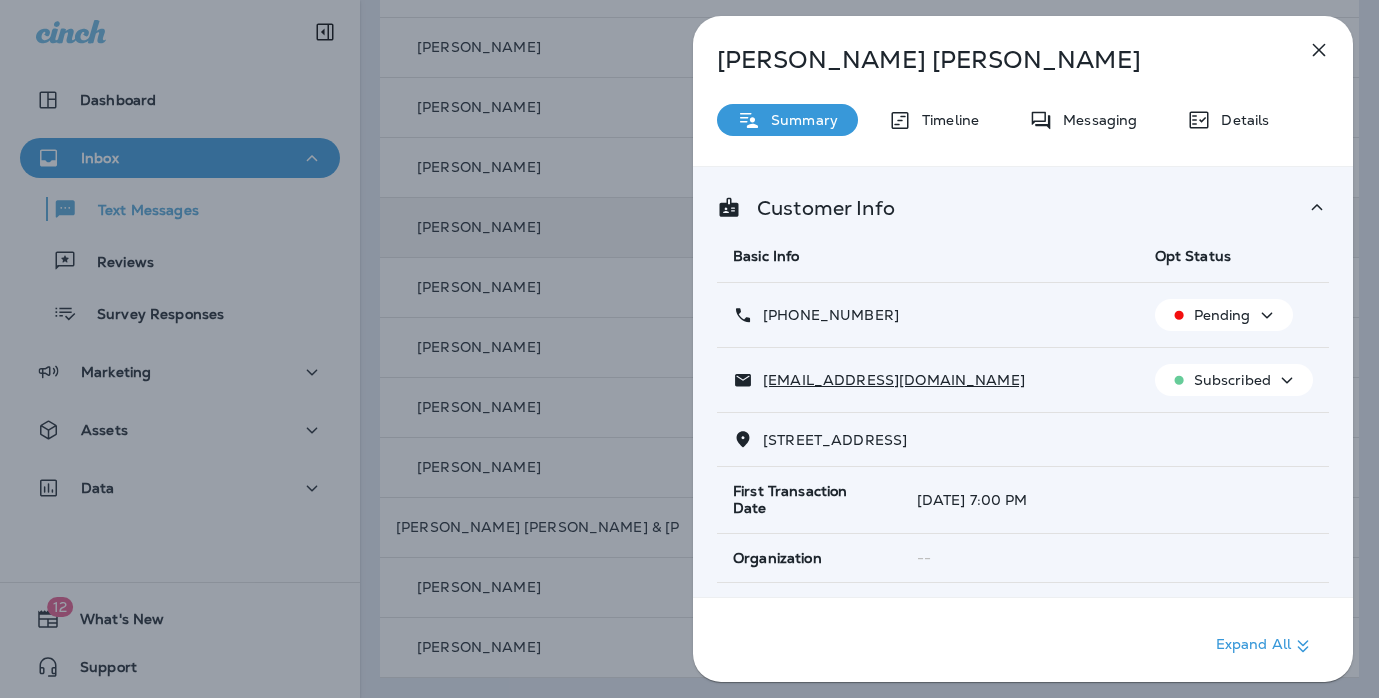 drag, startPoint x: 886, startPoint y: 321, endPoint x: 780, endPoint y: 318, distance: 106.04244 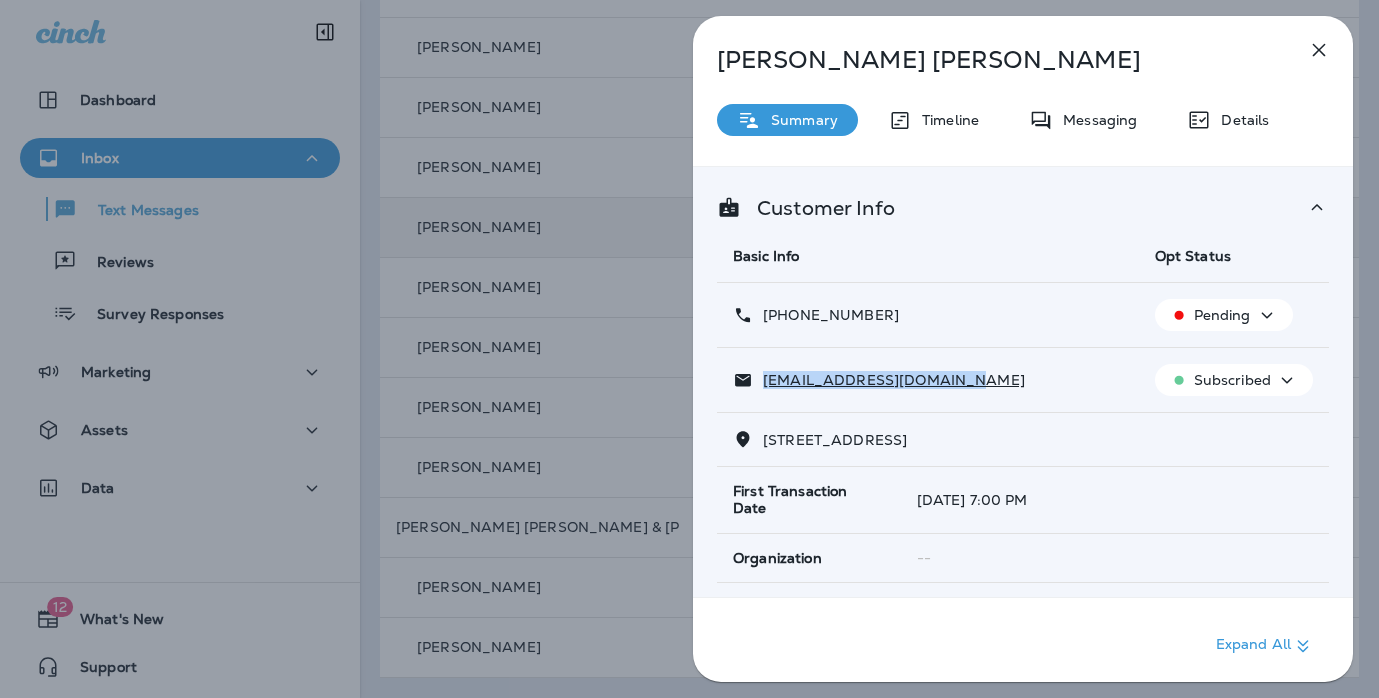 drag, startPoint x: 960, startPoint y: 387, endPoint x: 777, endPoint y: 376, distance: 183.3303 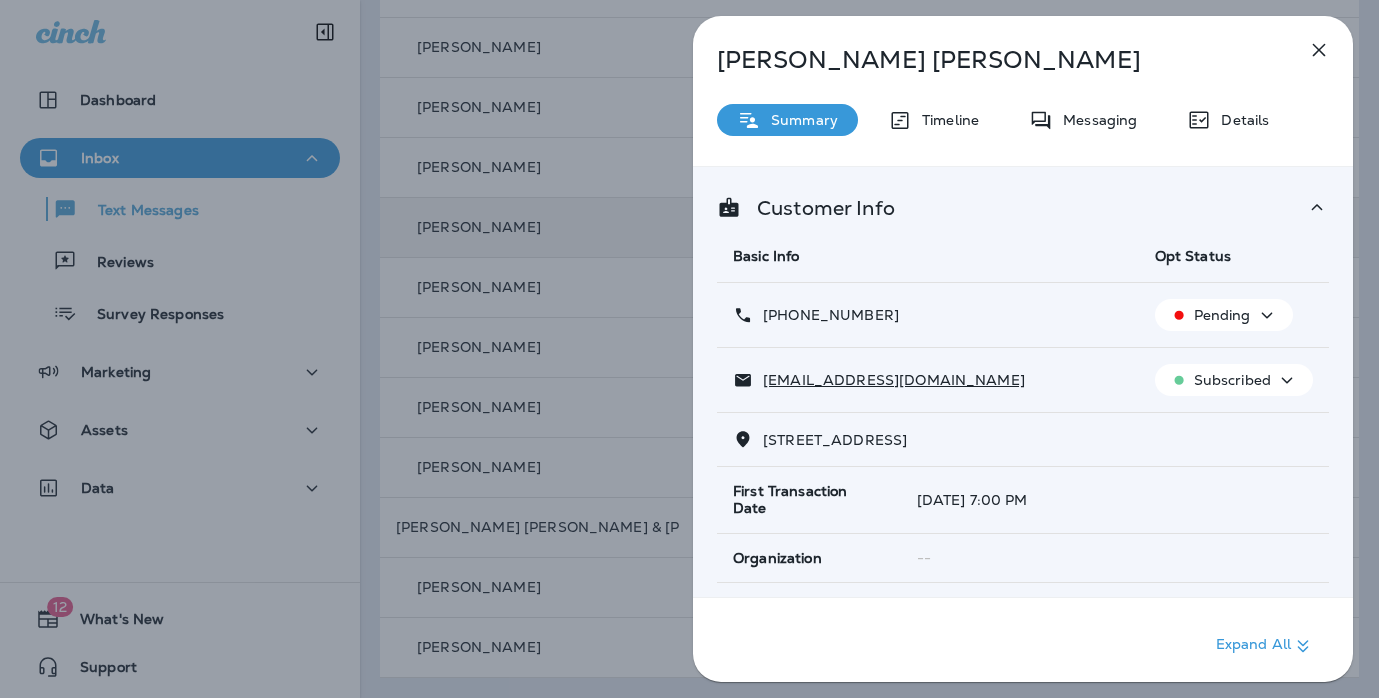 click on "Customer Info Basic Info   Opt Status    +1 (813) 375-1059 Pending carlosgalfonso@gmail.com Subscribed 224 Cornerstone Drive, , Woodstock, GA 30188 First Transaction Date Jun 22, 2022 7:00 PM Organization --   Customer Type Inactive - Residential Date Created Apr 15, 2024 1:58 PM Last Updated Jul 24, 2025 9:08 AM ... 13 more items View all" at bounding box center [1023, 477] 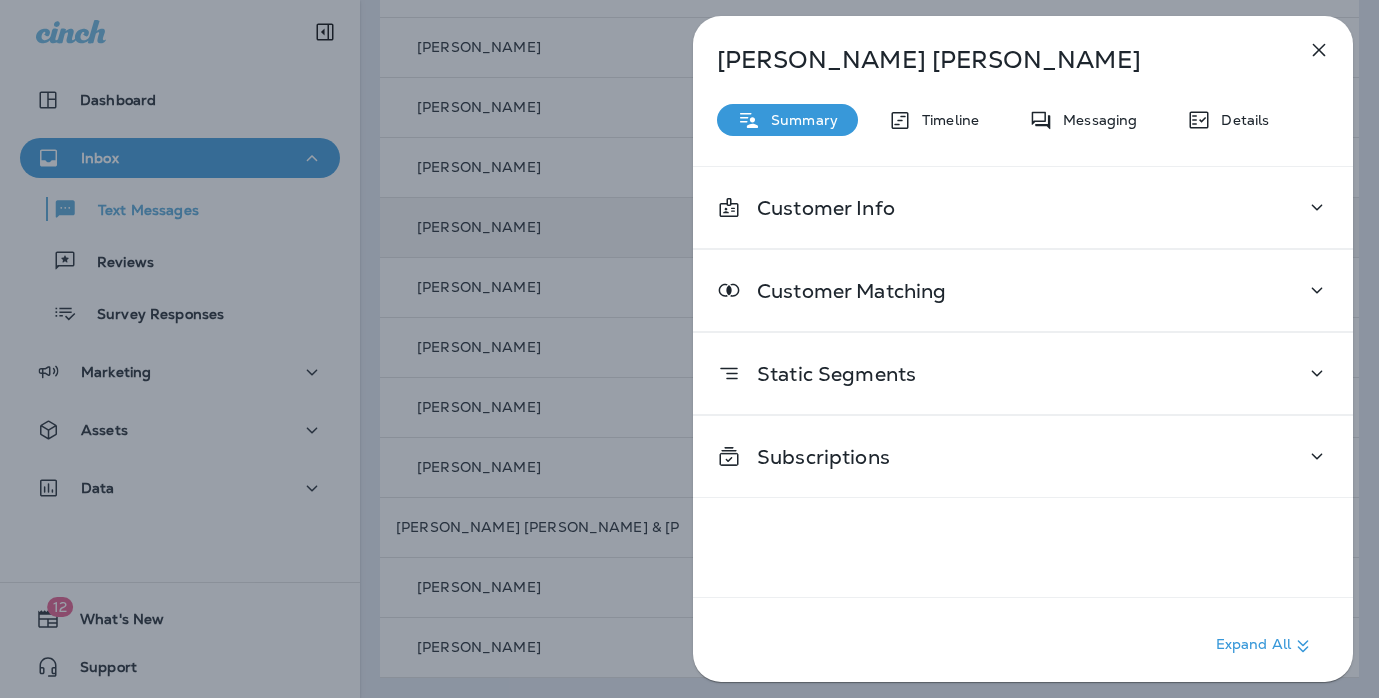 click on "Carlos   Alfonso Summary   Timeline   Messaging   Details   Customer Info Customer Matching Static Segments Subscriptions Expand All" at bounding box center (689, 349) 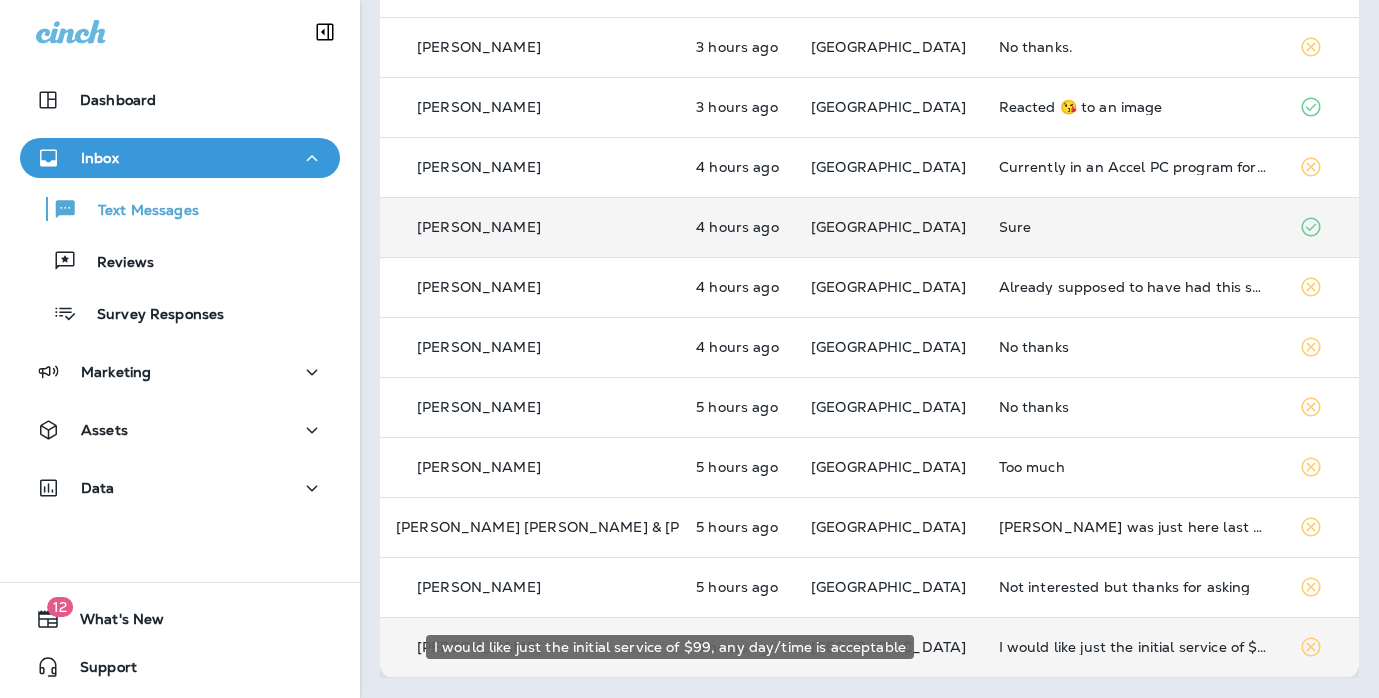 click on "I would like just the initial service of $99, any day/time is acceptable" at bounding box center (1133, 647) 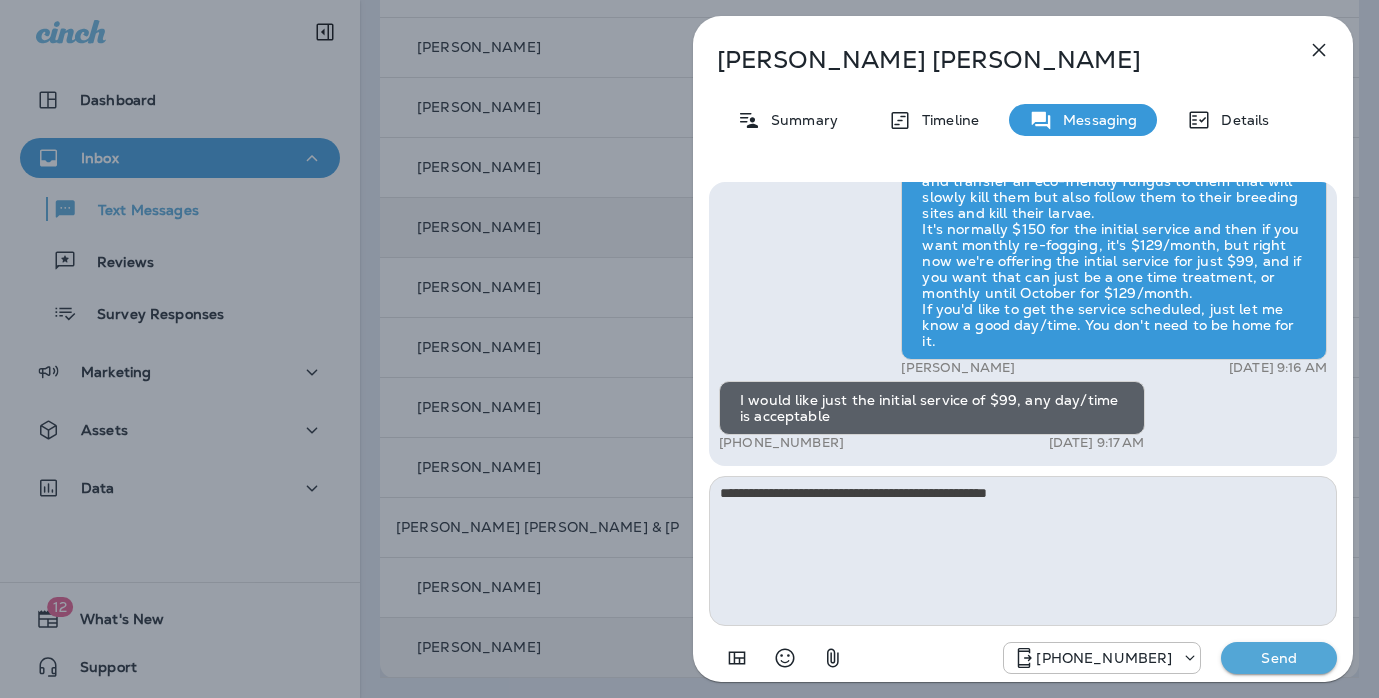 drag, startPoint x: 969, startPoint y: 490, endPoint x: 959, endPoint y: 488, distance: 10.198039 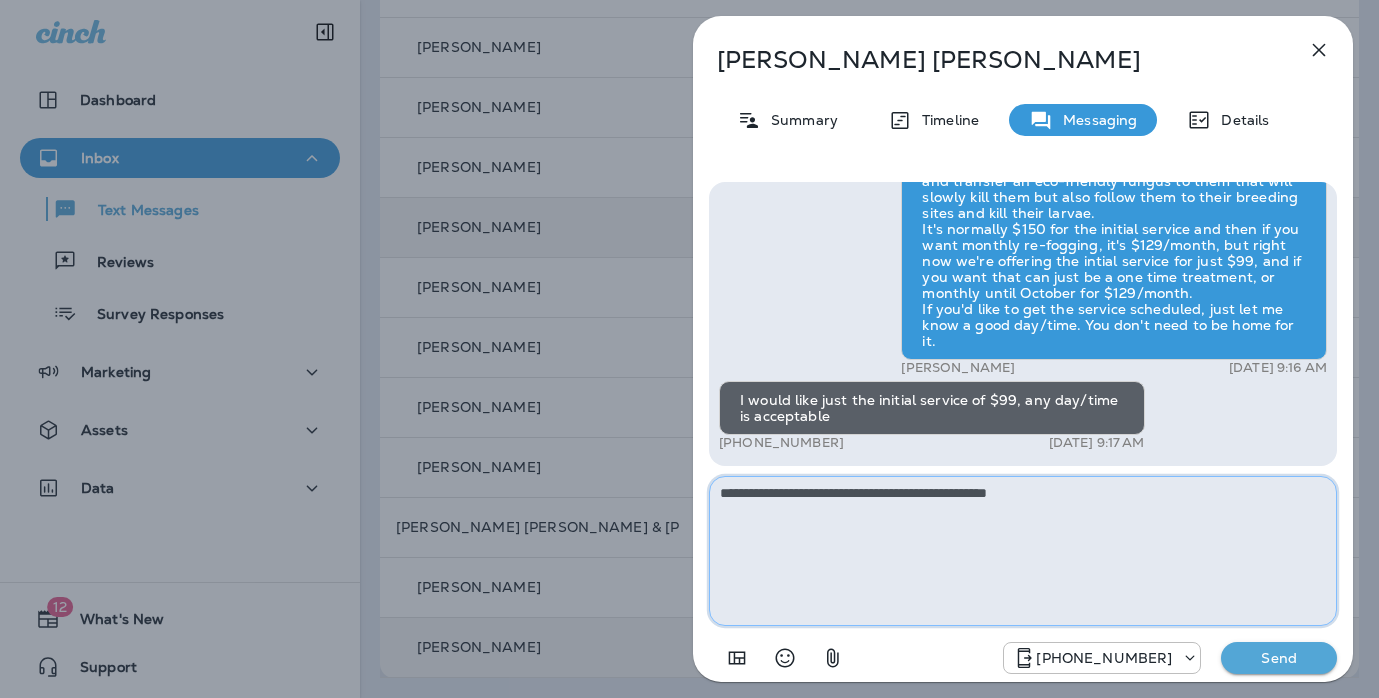 click on "**********" at bounding box center [1023, 551] 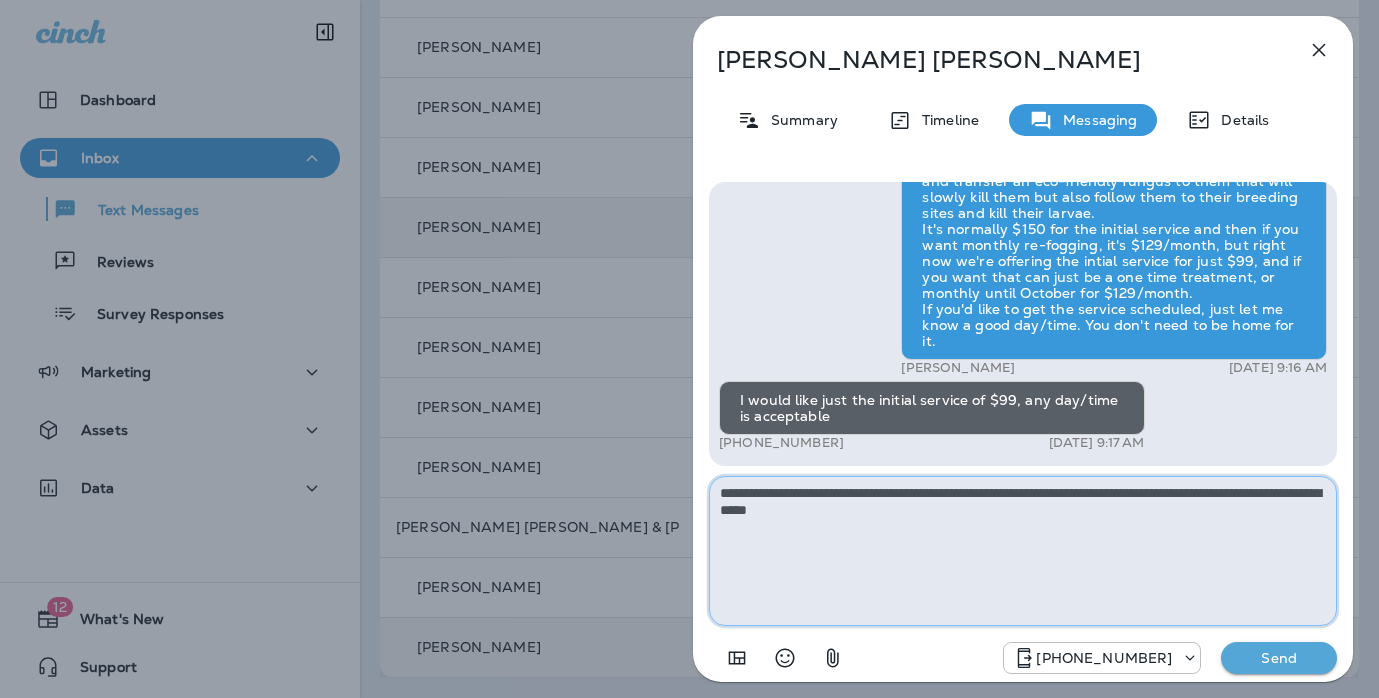 type on "**********" 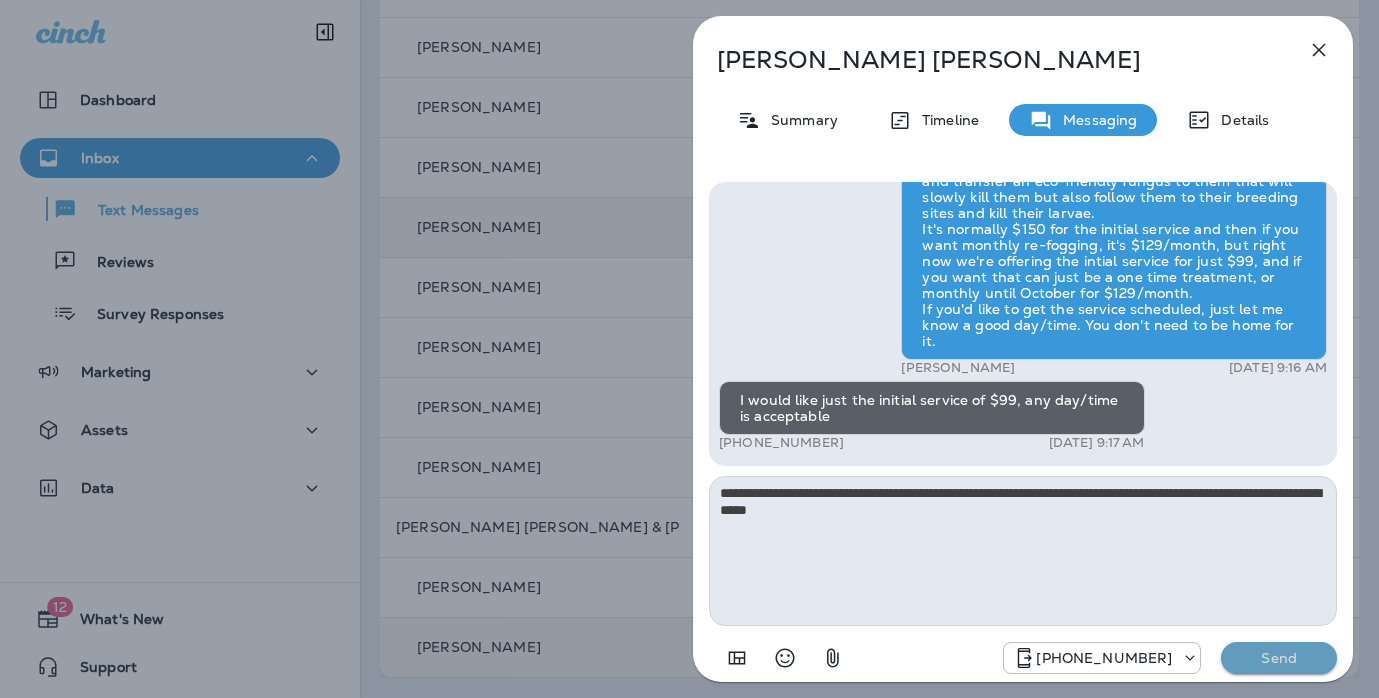 click on "Send" at bounding box center [1279, 658] 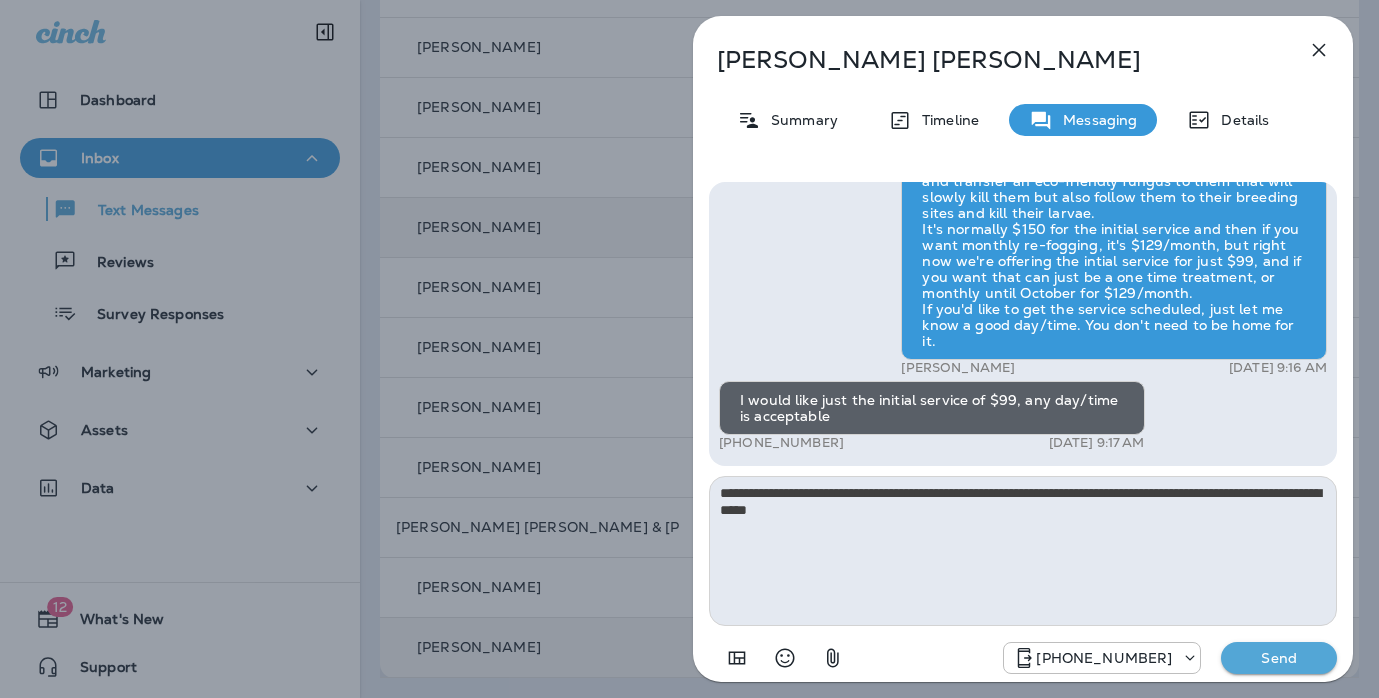type 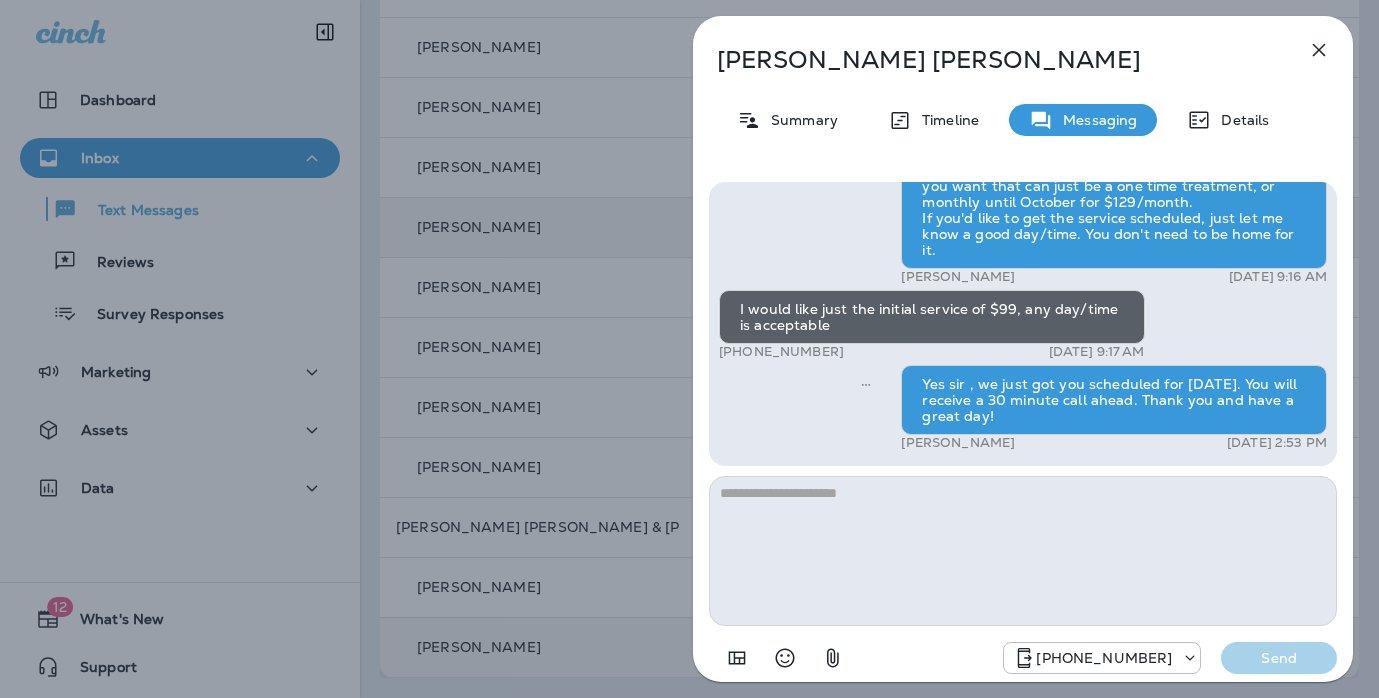 click on "Carlos   Alfonso Summary   Timeline   Messaging   Details   Hi,  Carlos , this is Cameron with Moxie Pest Control. We know Summer brings out the mosquitoes—and with the Summer season here, I’d love to get you on our schedule to come help take care of that. Just reply here if you're interested, and I'll let you know the details!
Reply STOP to optout +18174823792 Jul 24, 2025 9:14 AM Yes I'm interested  +1 (813) 375-1059 Jul 24, 2025 9:16 AM Andrew Awbrey Jul 24, 2025 9:16 AM I would like just the initial service of $99, any day/time is acceptable  +1 (813) 375-1059 Jul 24, 2025 9:17 AM   Yes sir , we just got you scheduled for Monday 7/28. You will receive a 30 minute call ahead. Thank you and have a great day! Andrew Awbrey Jul 24, 2025 2:53 PM +18174823792 Send" at bounding box center [689, 349] 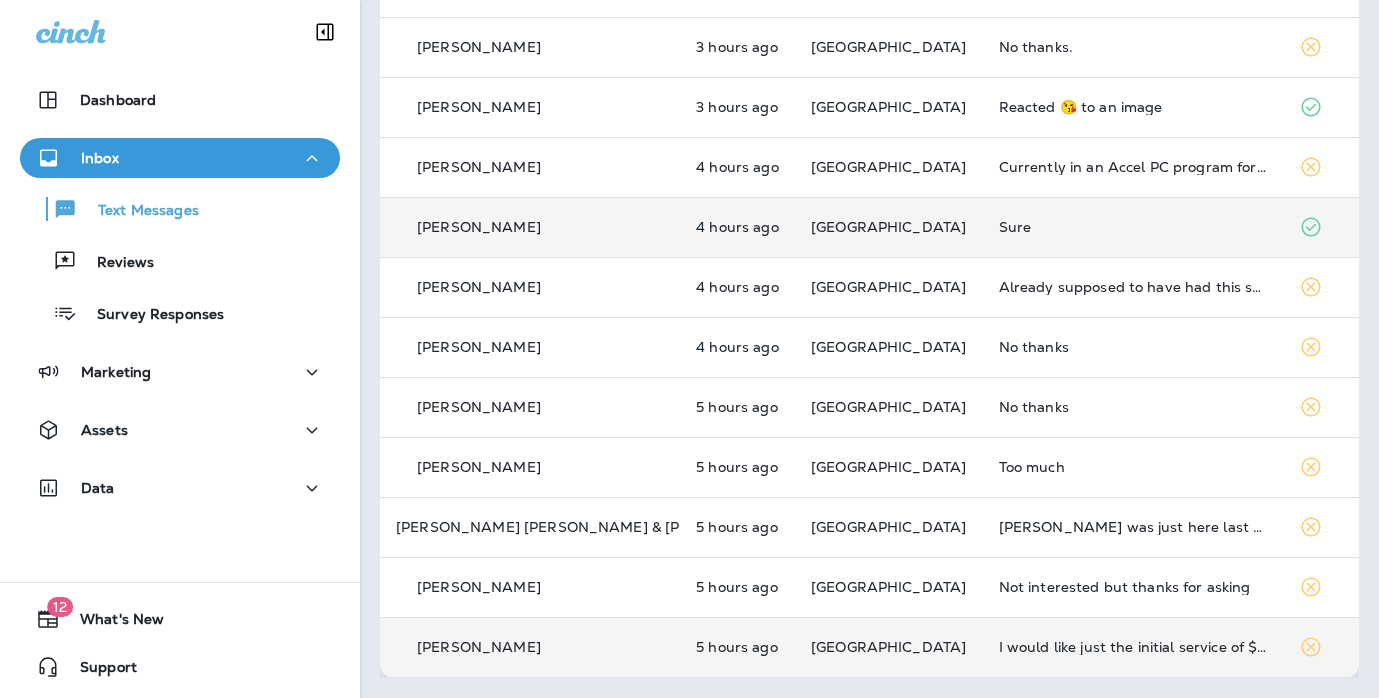 scroll, scrollTop: 0, scrollLeft: 0, axis: both 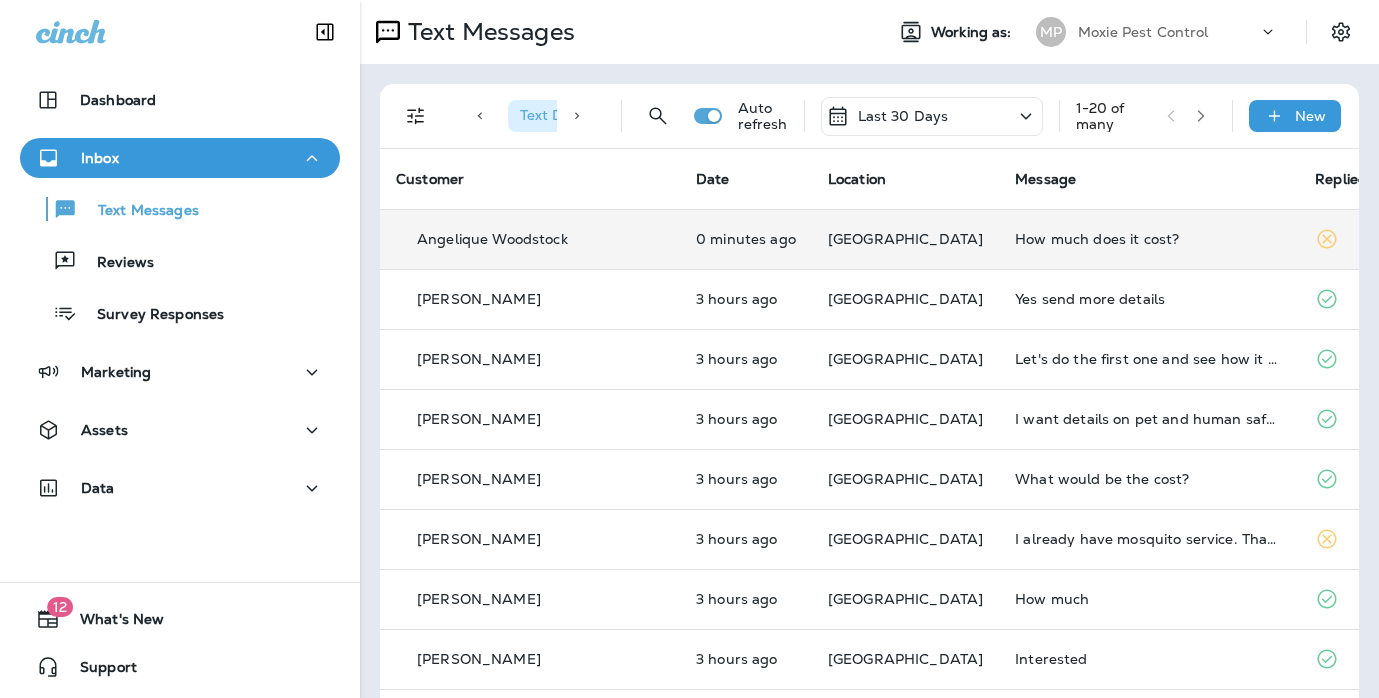 click on "How much does it cost?" at bounding box center [1149, 239] 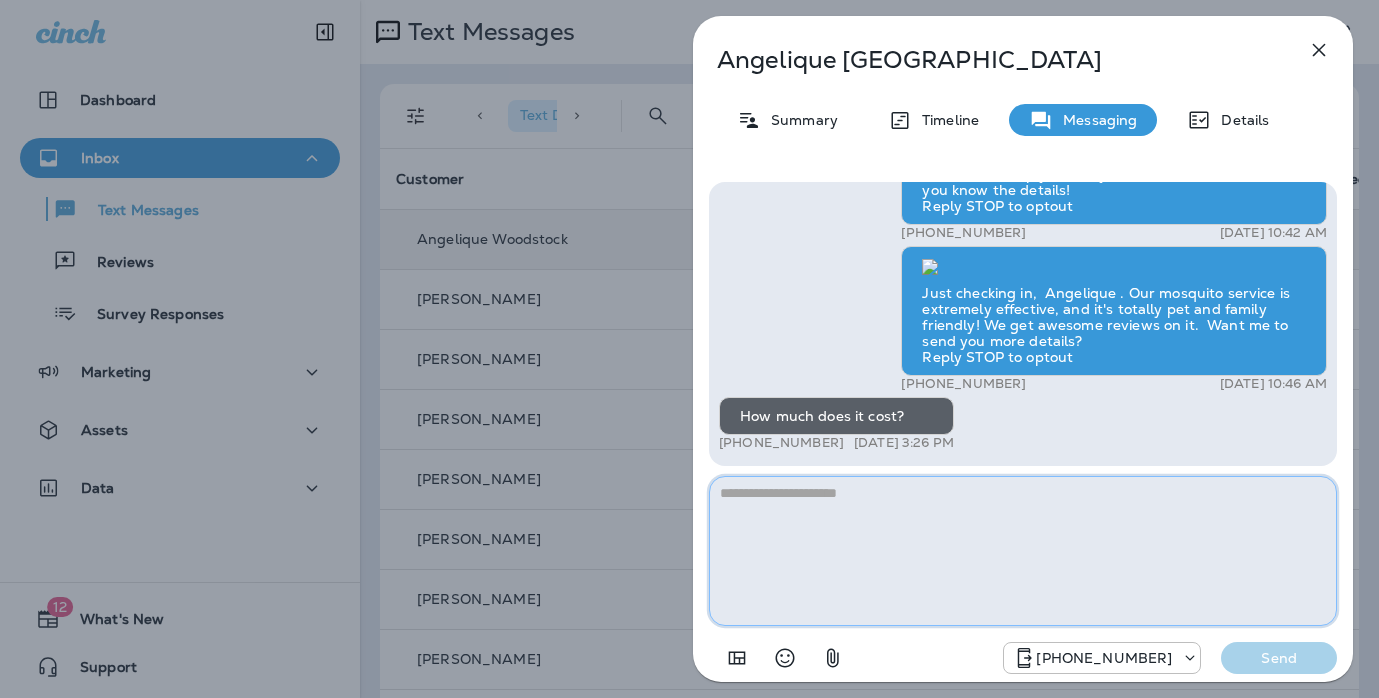paste on "**********" 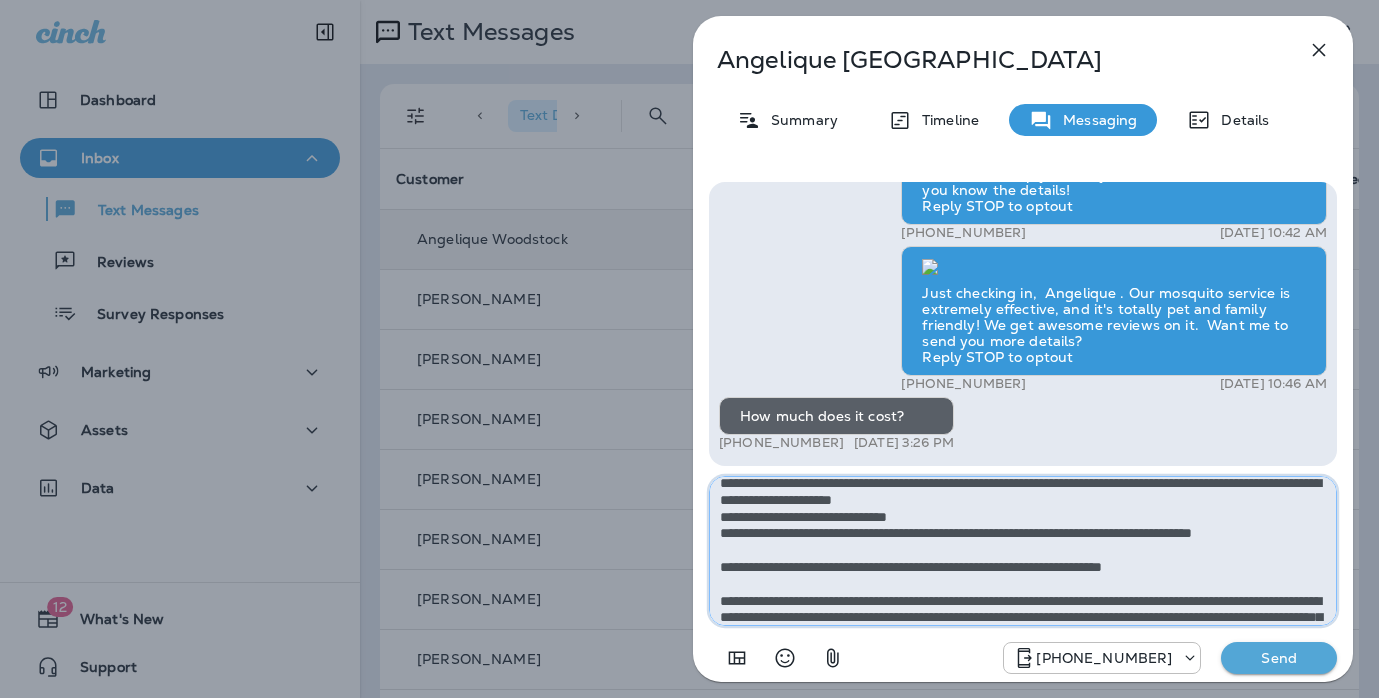 scroll, scrollTop: 0, scrollLeft: 0, axis: both 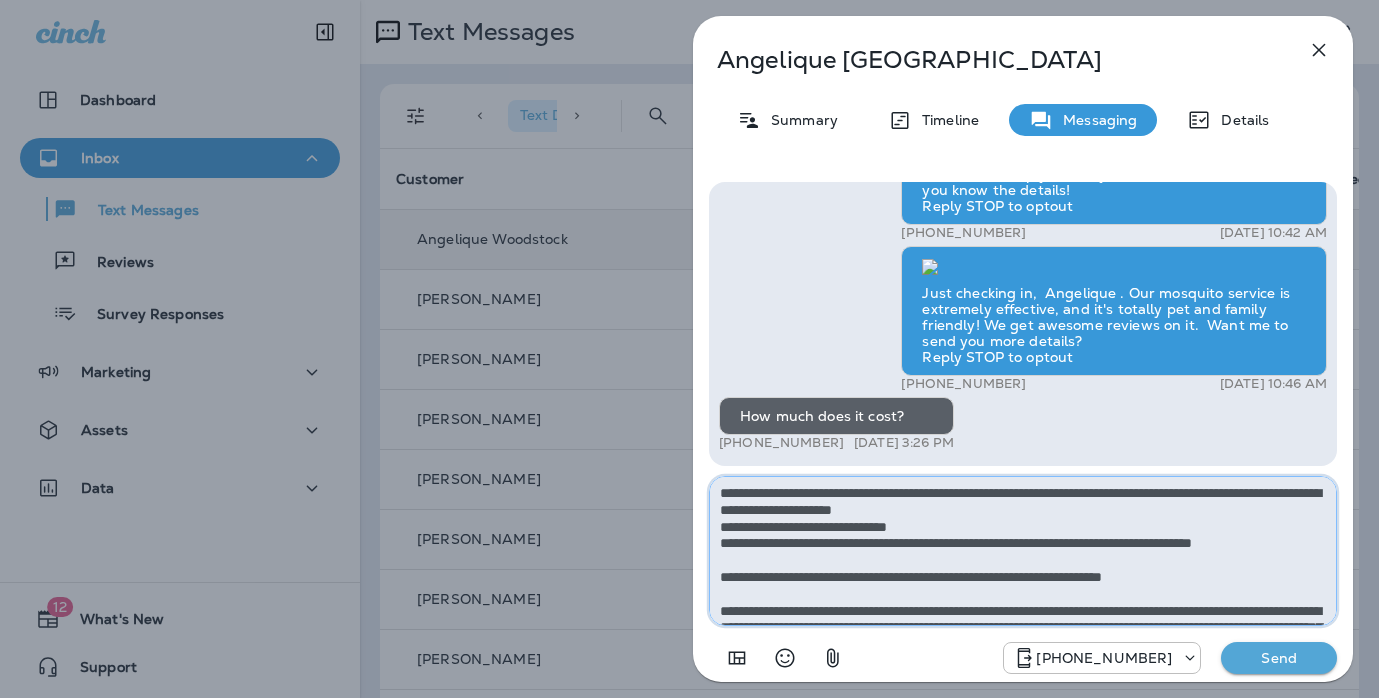 type on "**********" 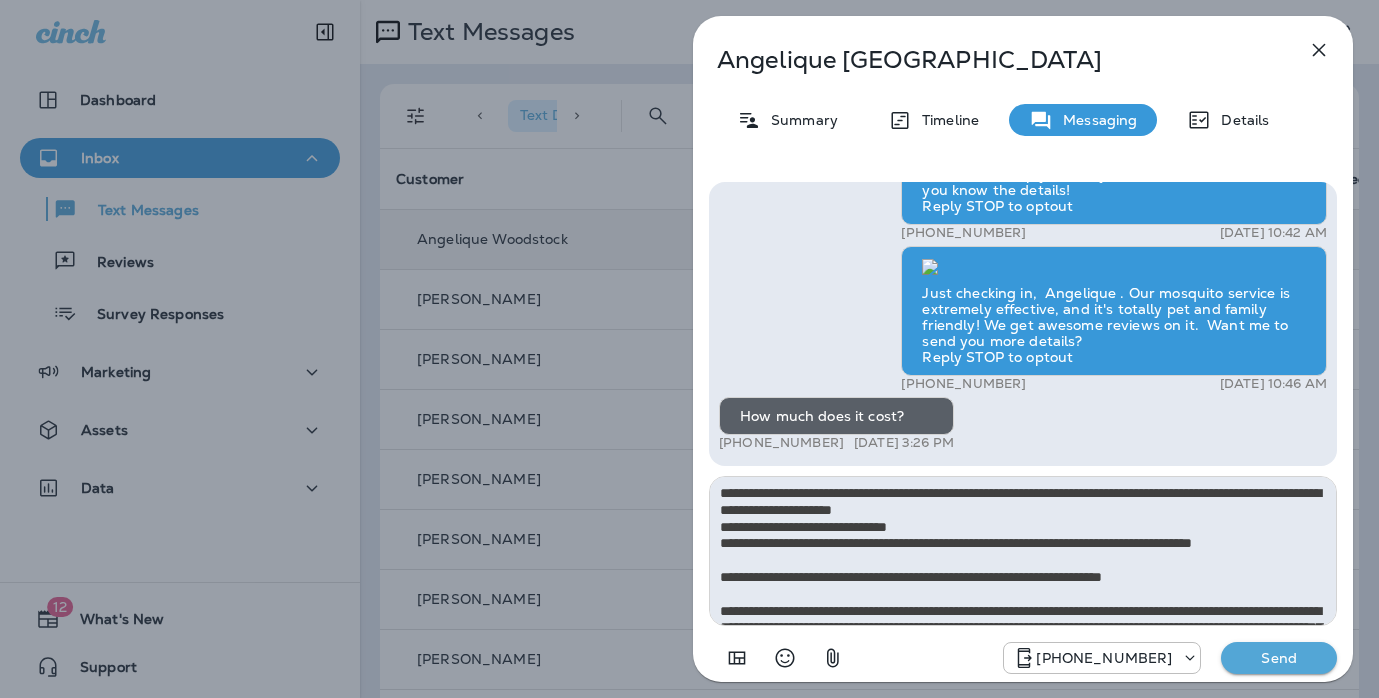 click on "Send" at bounding box center (1279, 658) 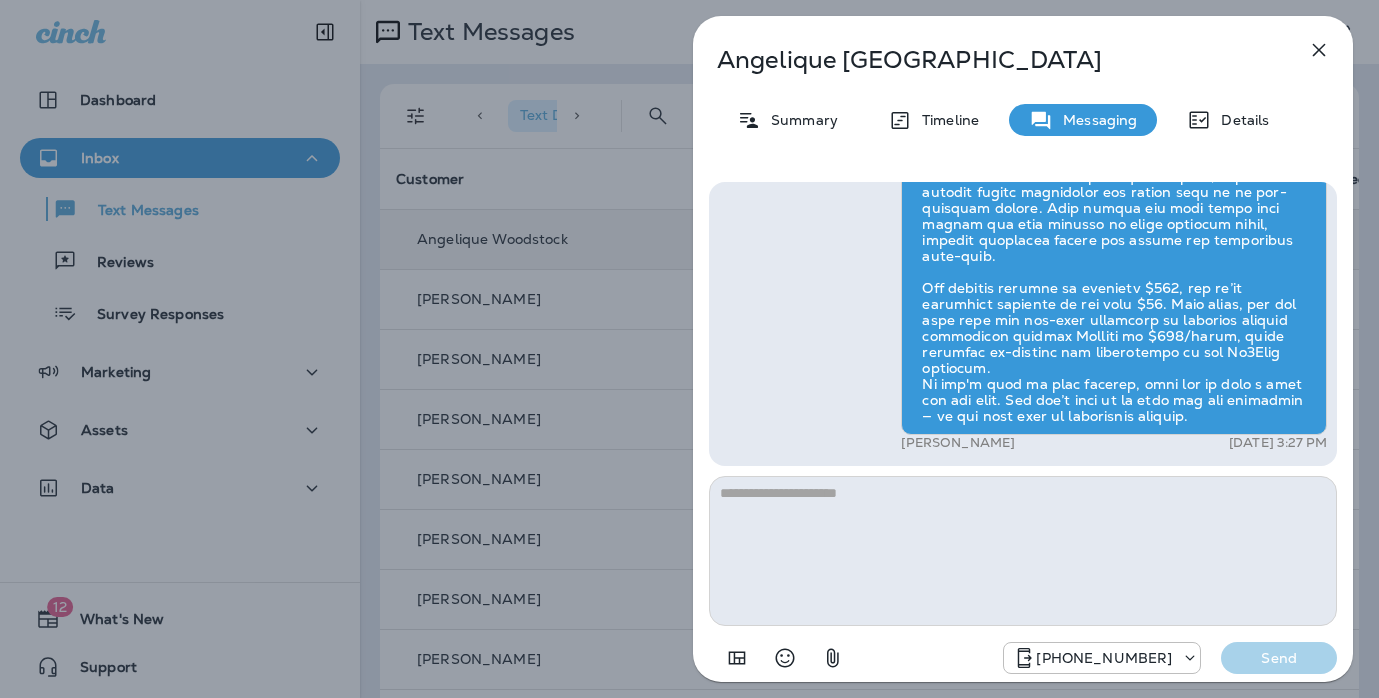 click at bounding box center [1114, 216] 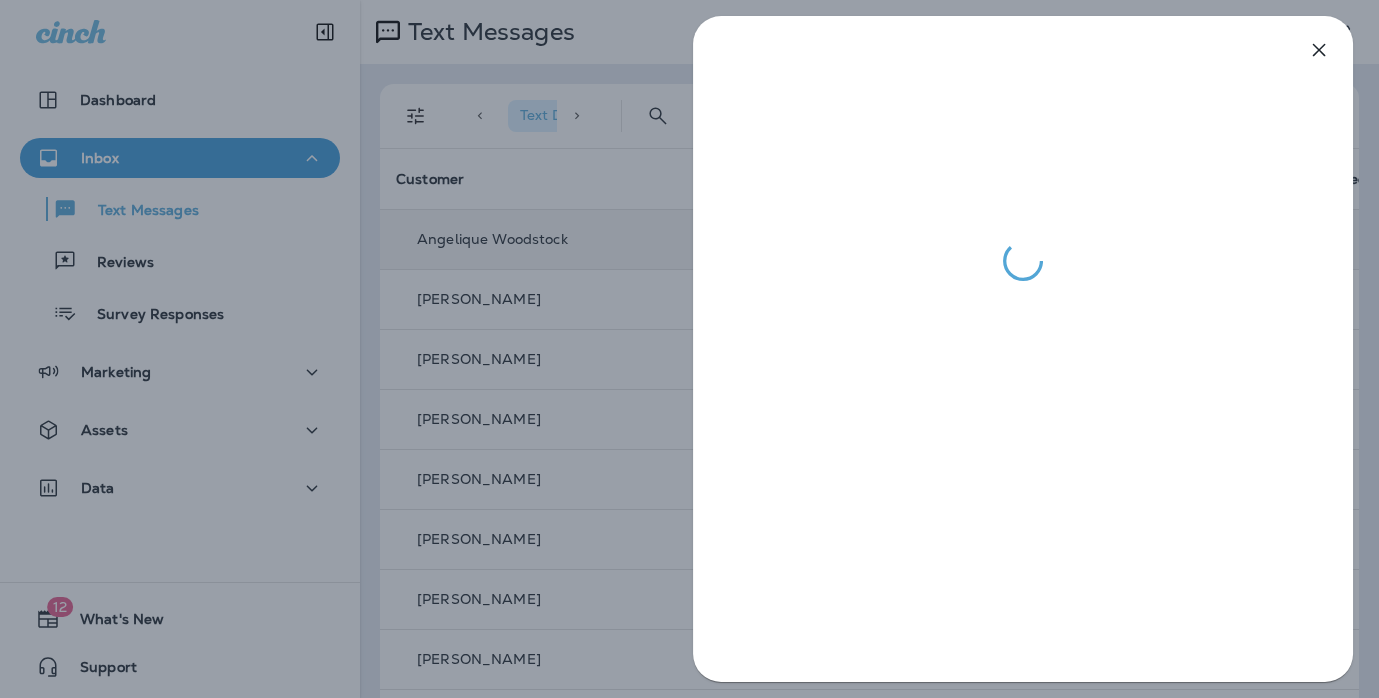 drag, startPoint x: 559, startPoint y: 111, endPoint x: 546, endPoint y: 60, distance: 52.63079 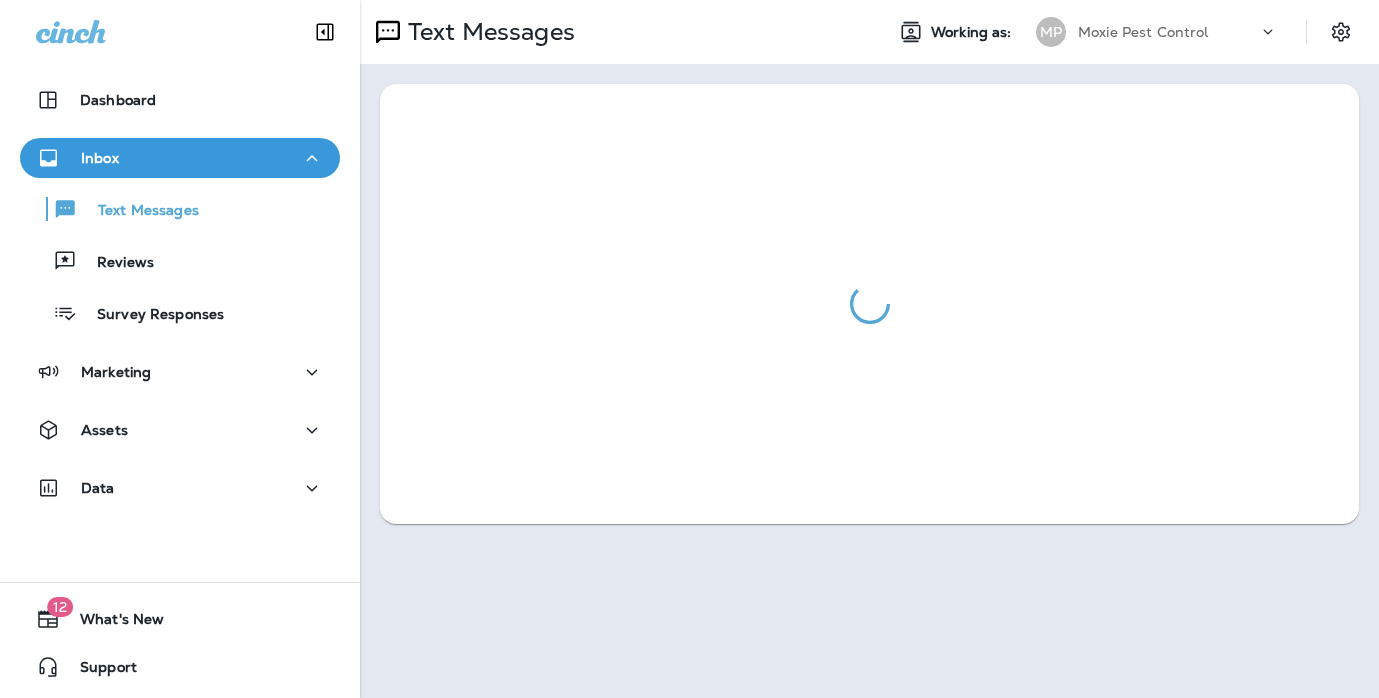 scroll, scrollTop: 0, scrollLeft: 0, axis: both 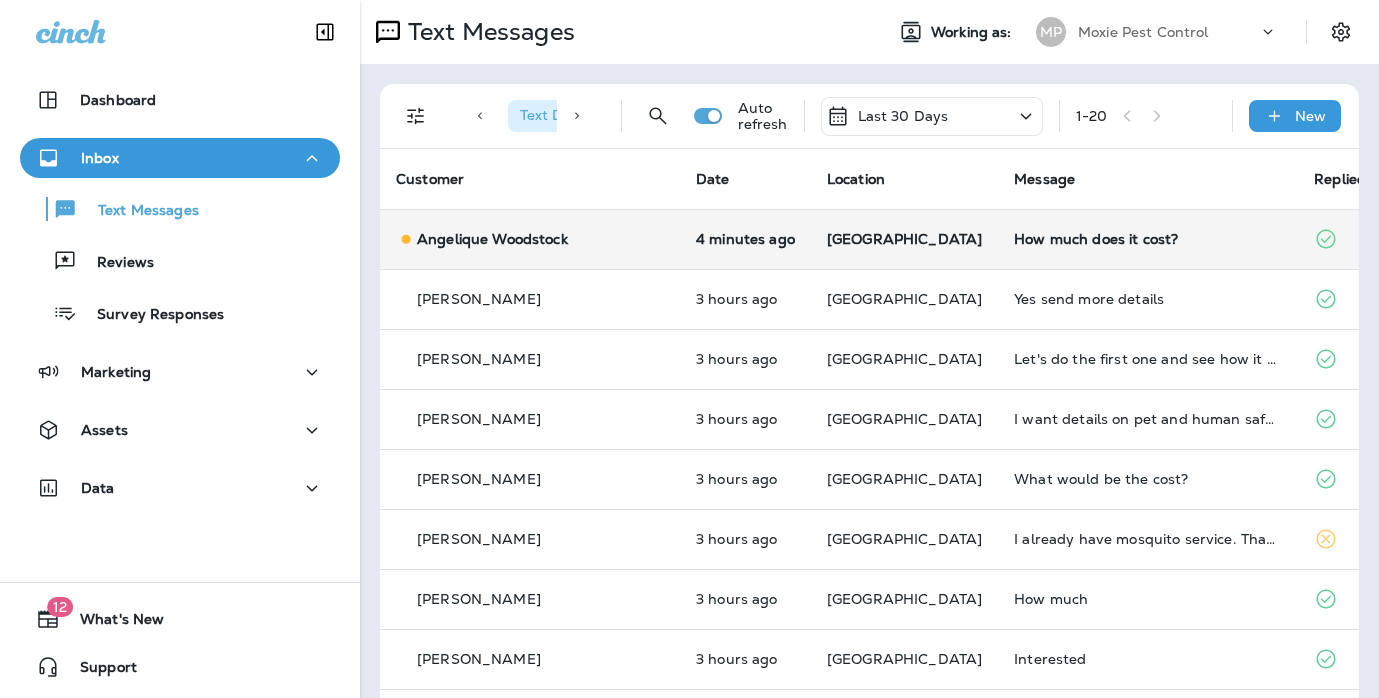 click on "How much does it cost?" at bounding box center [1148, 239] 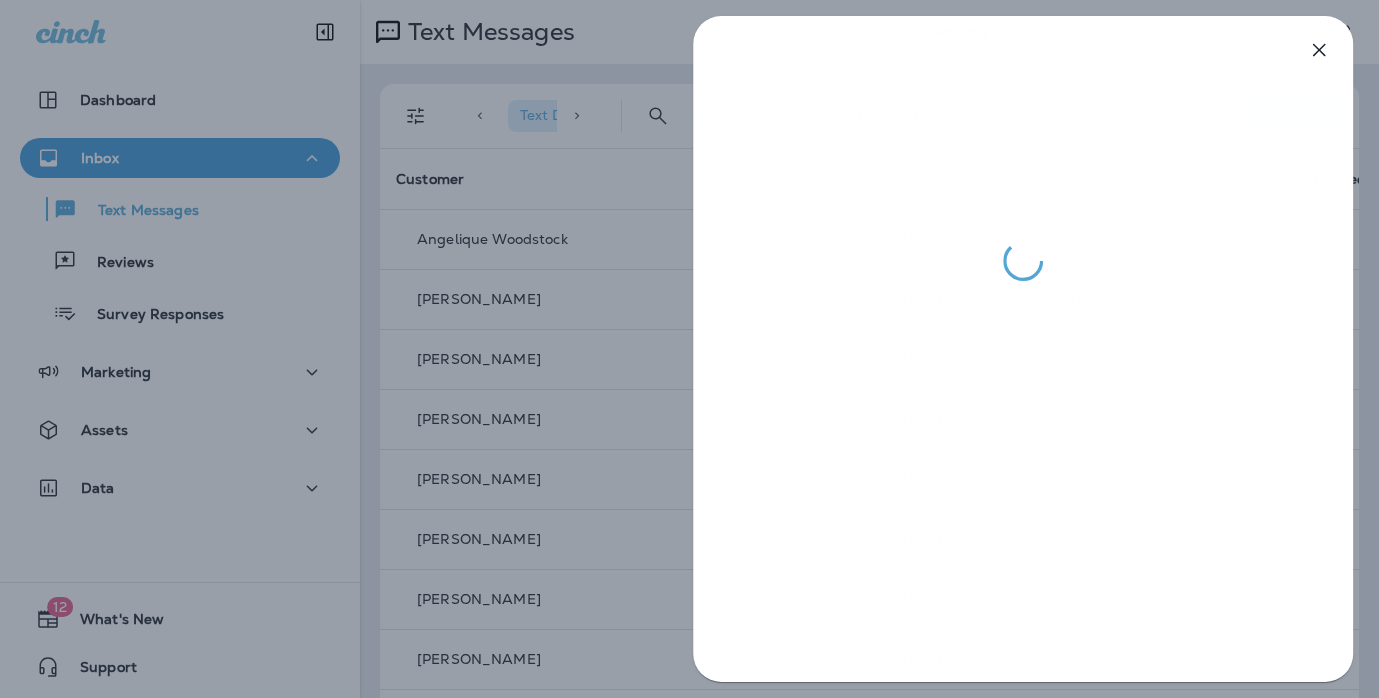 click at bounding box center (689, 349) 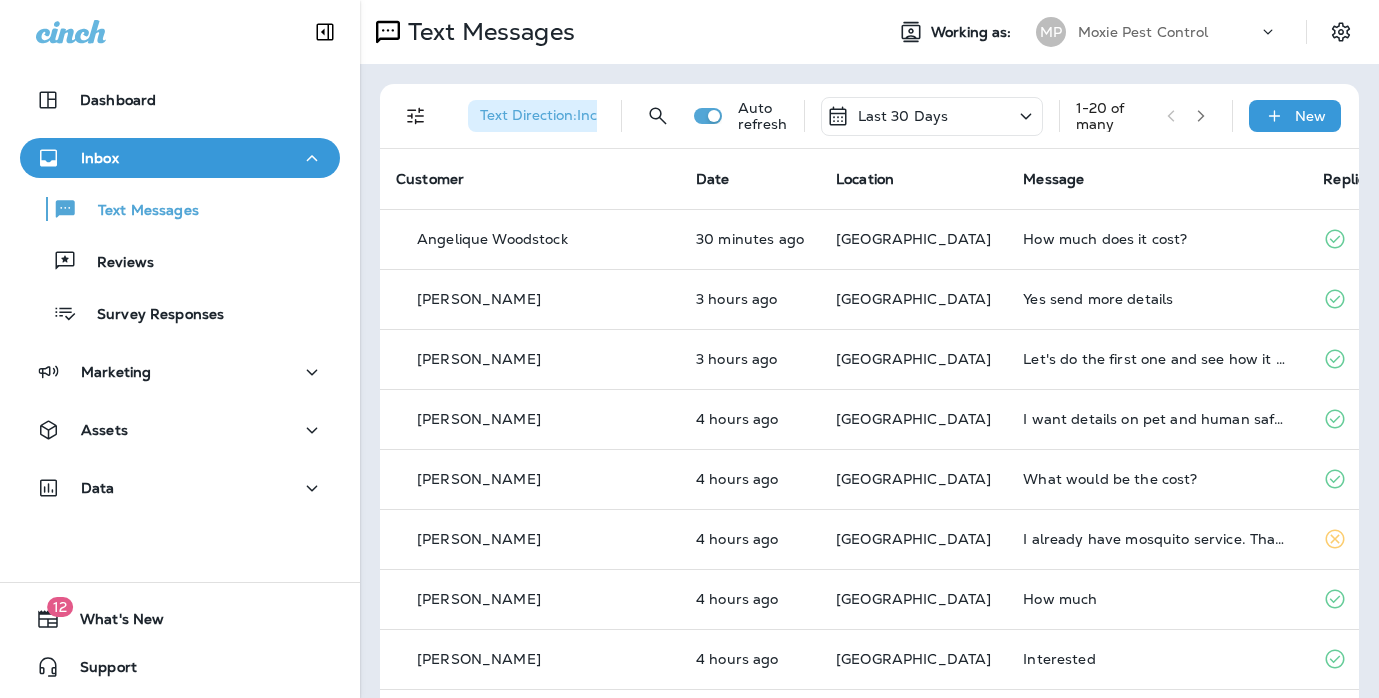 scroll, scrollTop: 0, scrollLeft: 0, axis: both 